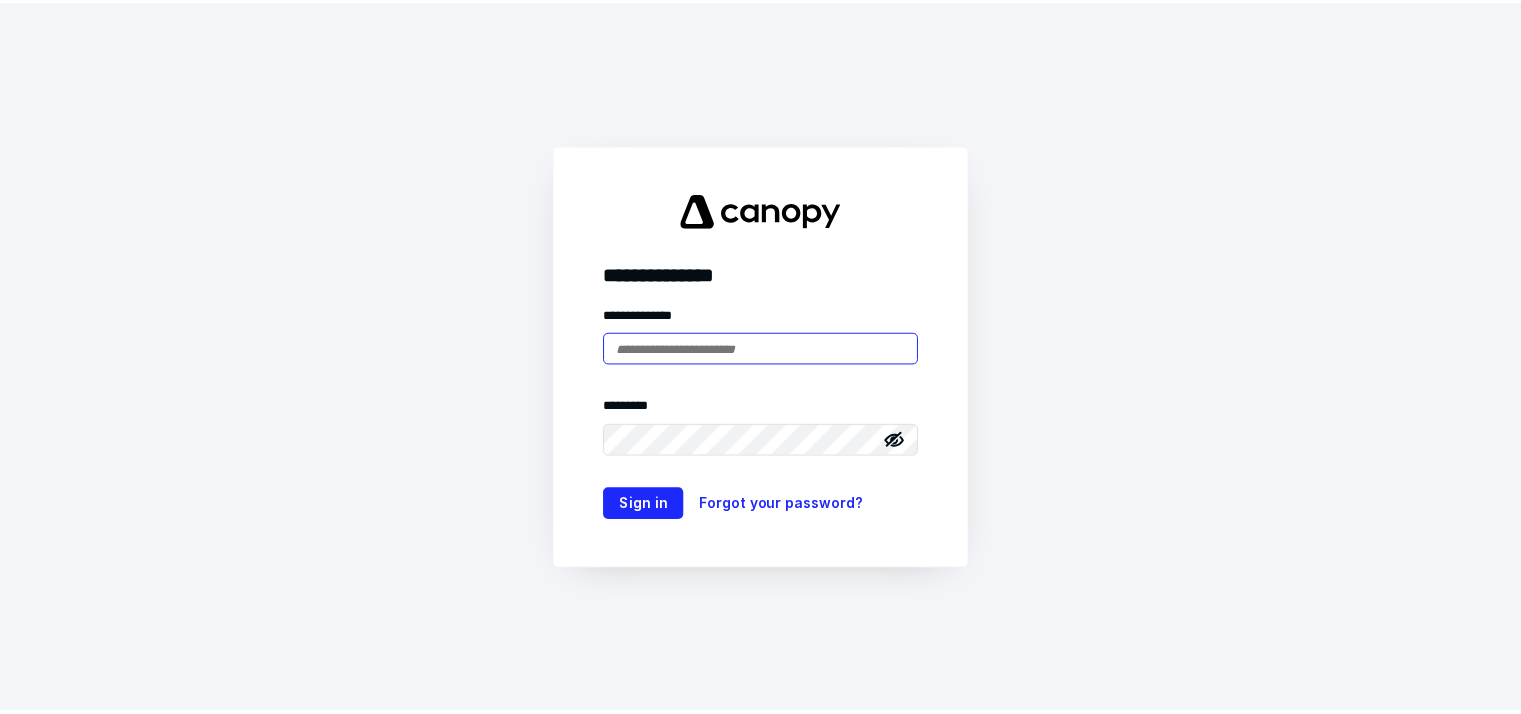 scroll, scrollTop: 0, scrollLeft: 0, axis: both 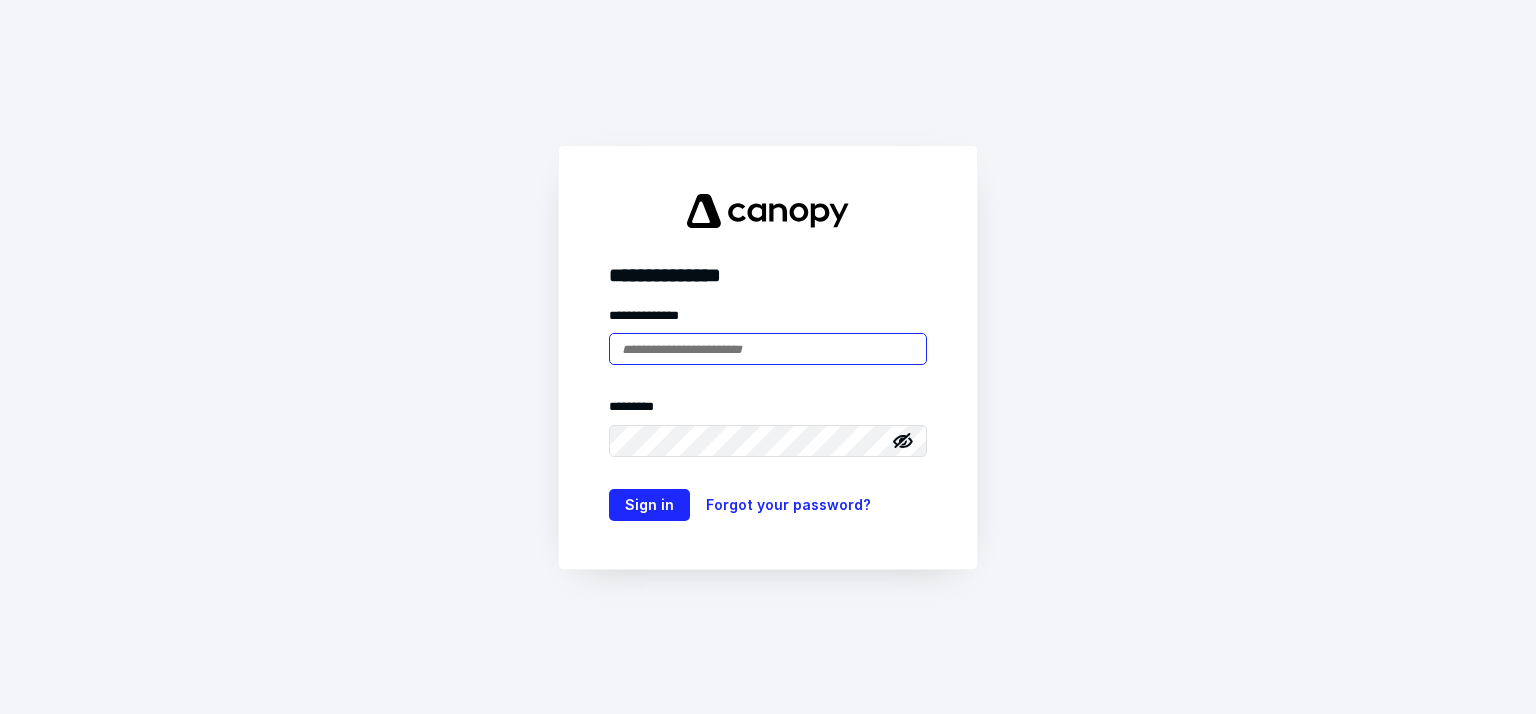 click at bounding box center [768, 349] 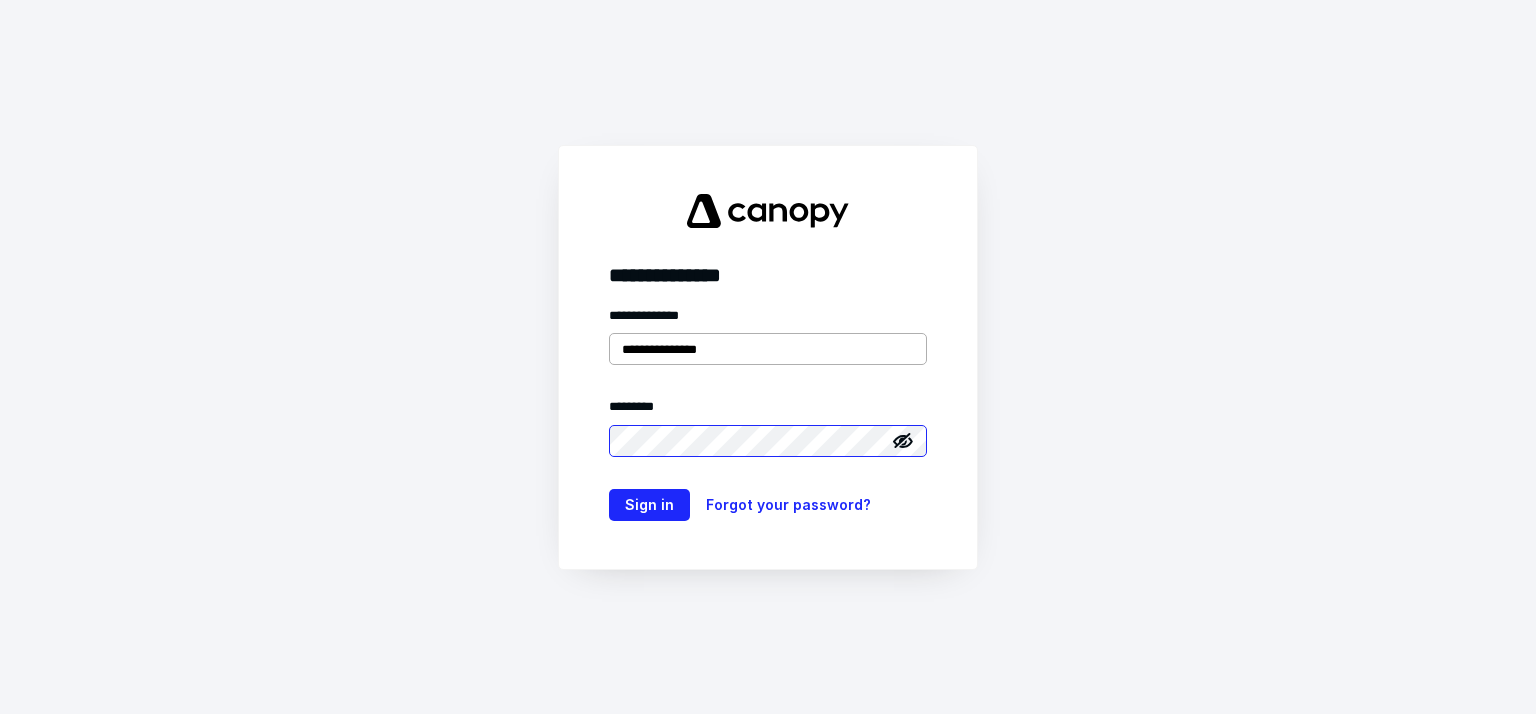 click on "Sign in" at bounding box center [649, 505] 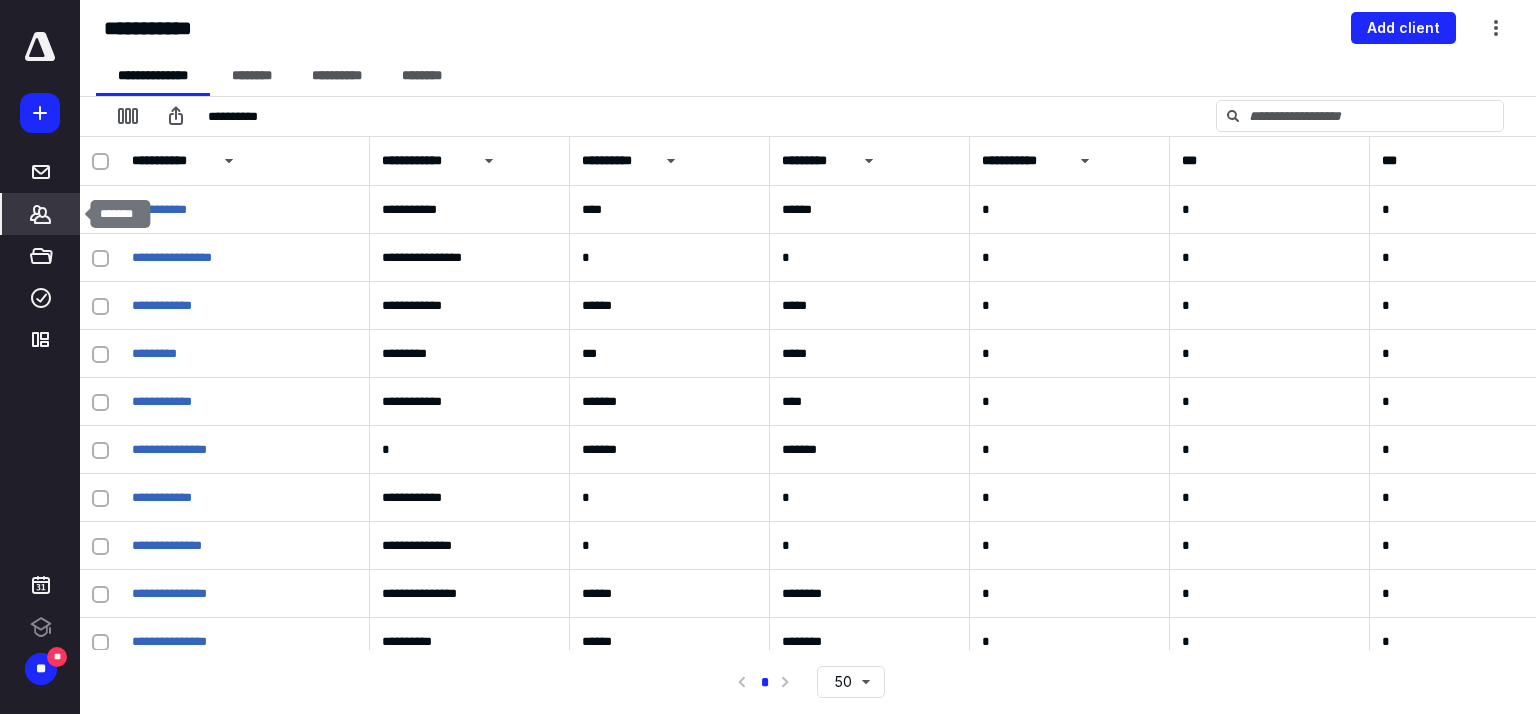 click 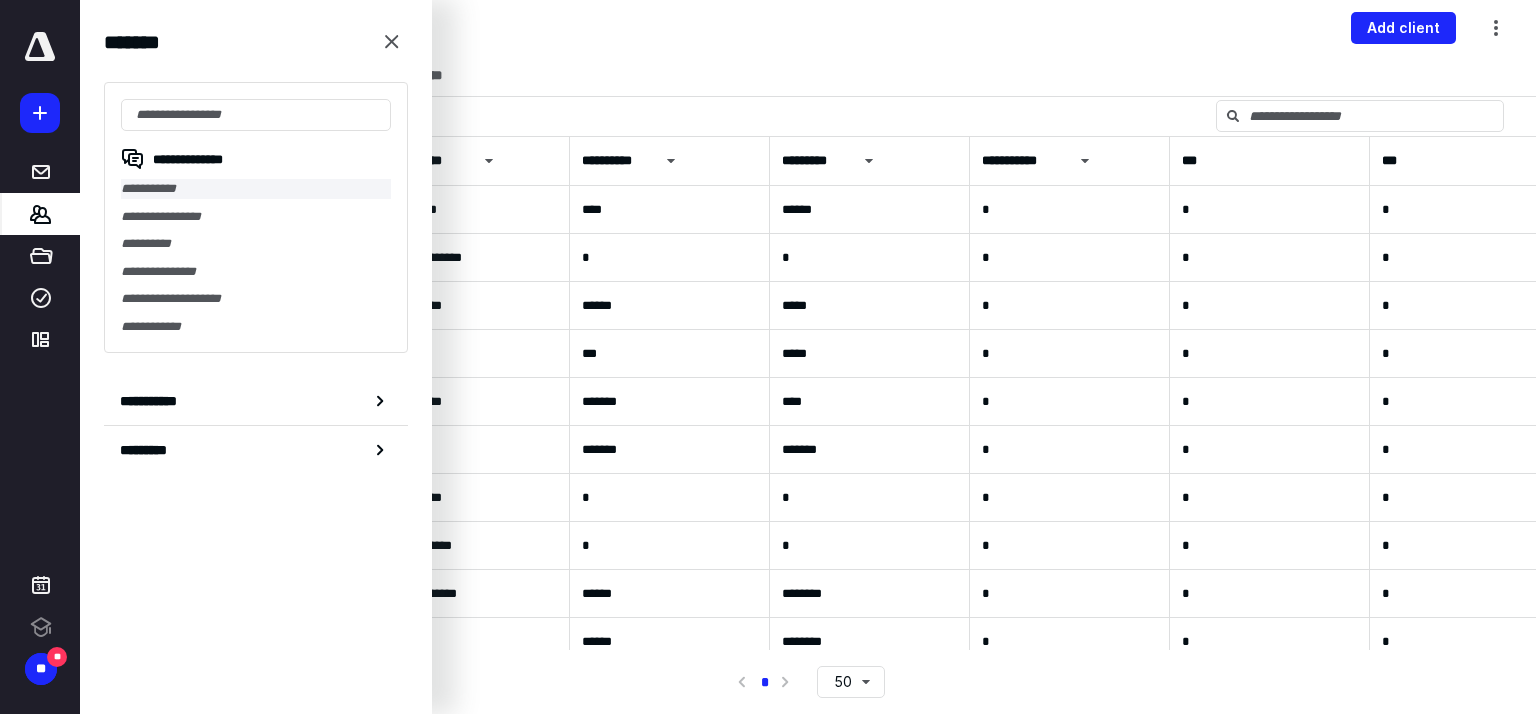 click on "**********" at bounding box center [256, 189] 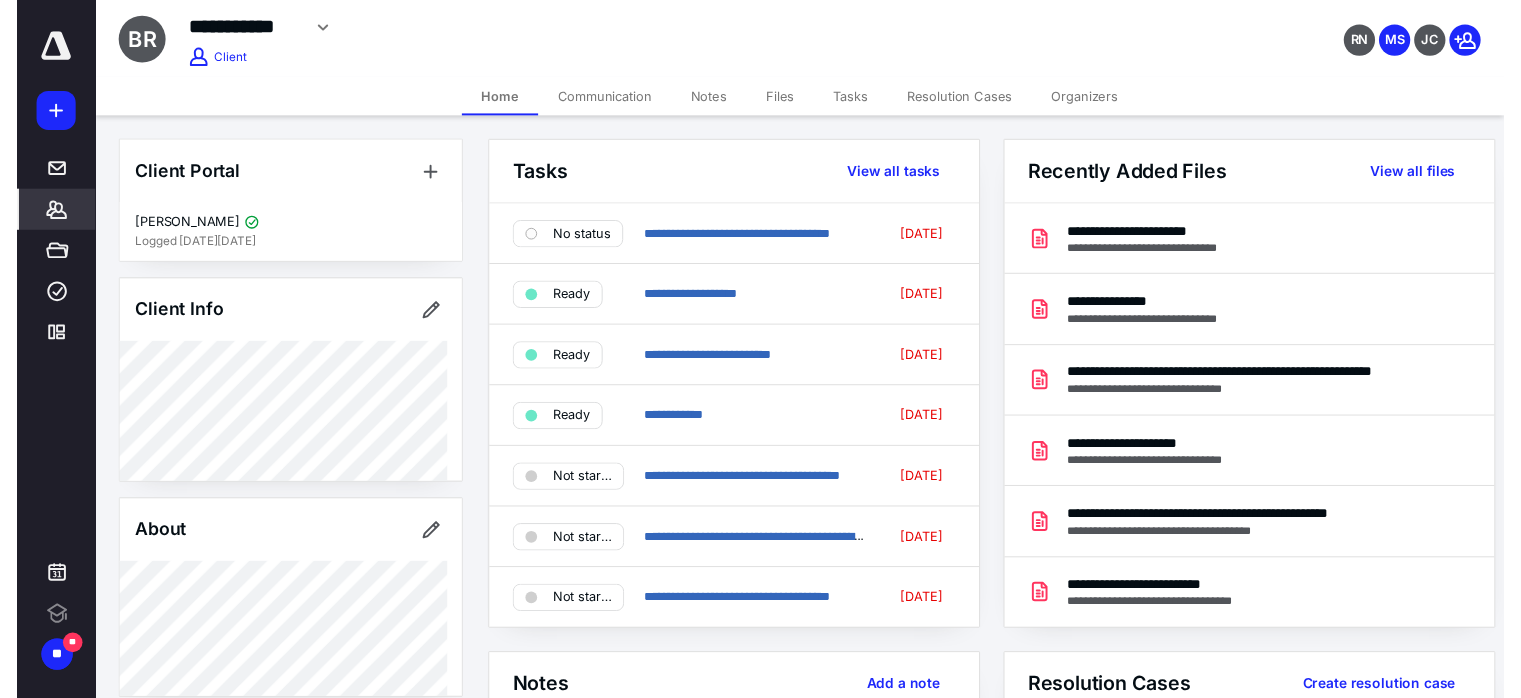 scroll, scrollTop: 0, scrollLeft: 0, axis: both 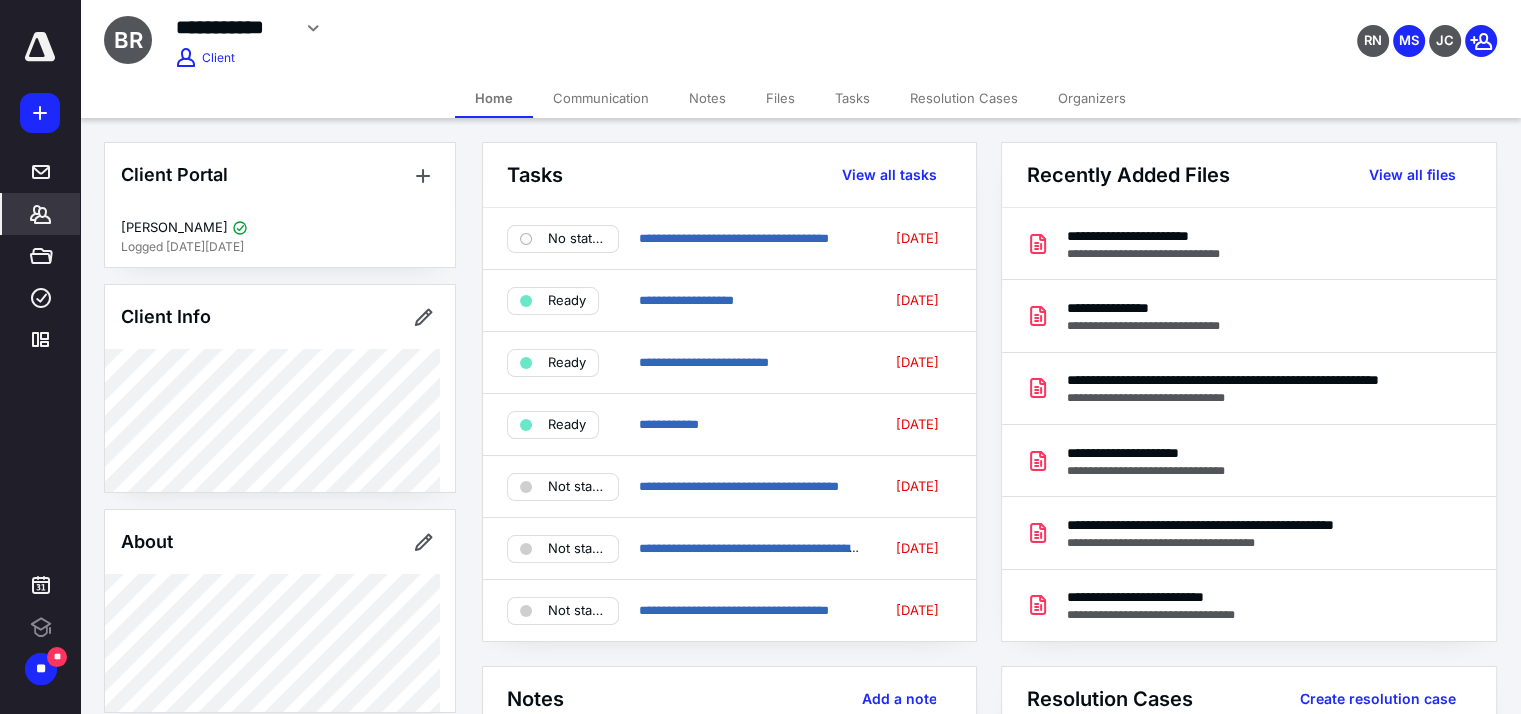 click on "View all tasks" at bounding box center [888, 175] 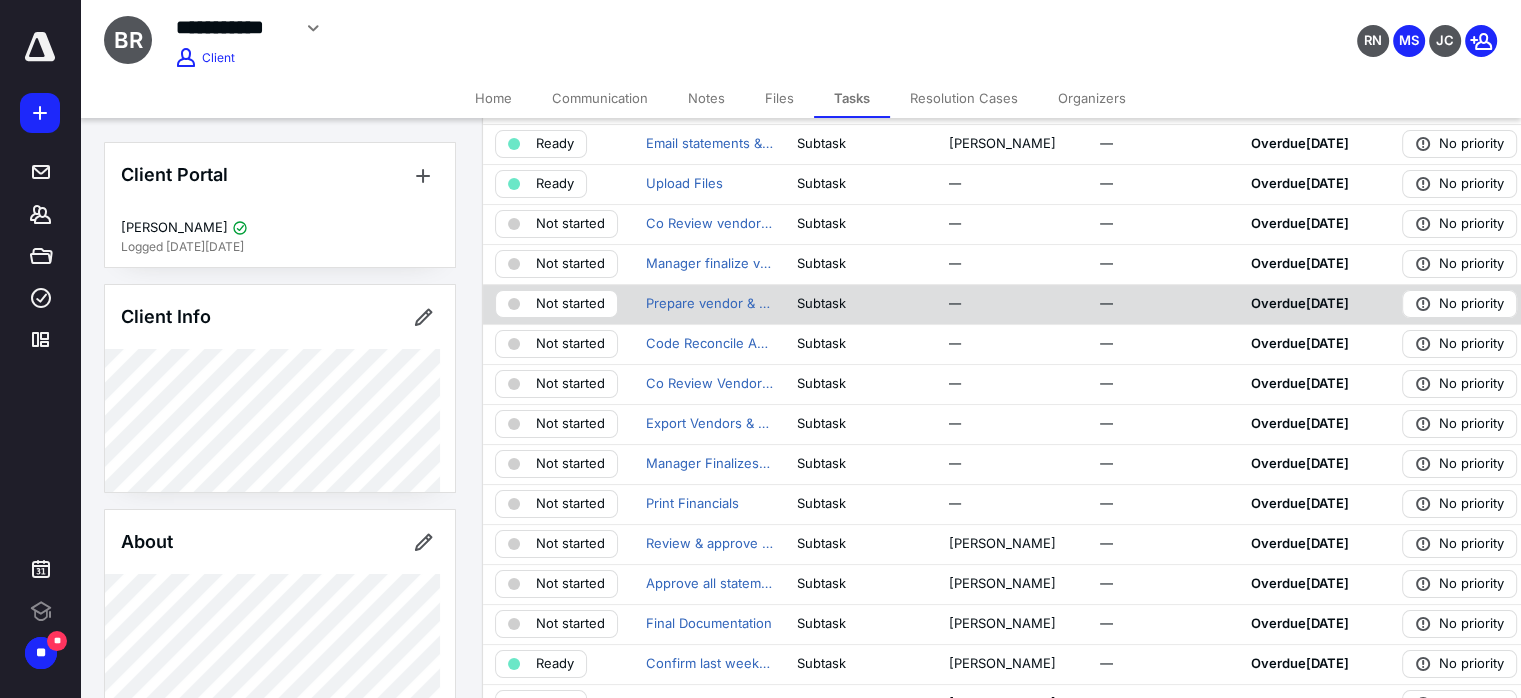 scroll, scrollTop: 600, scrollLeft: 0, axis: vertical 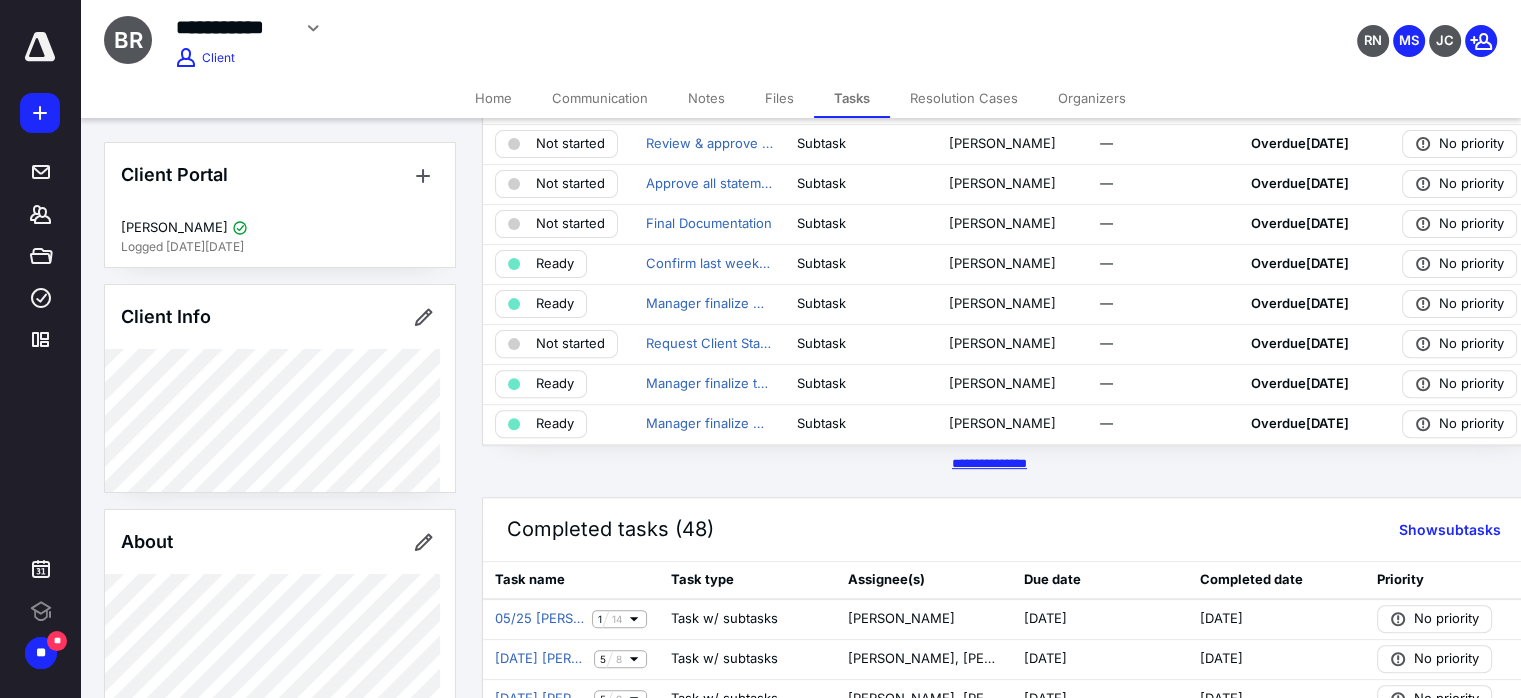 click on "********* *****" at bounding box center (989, 463) 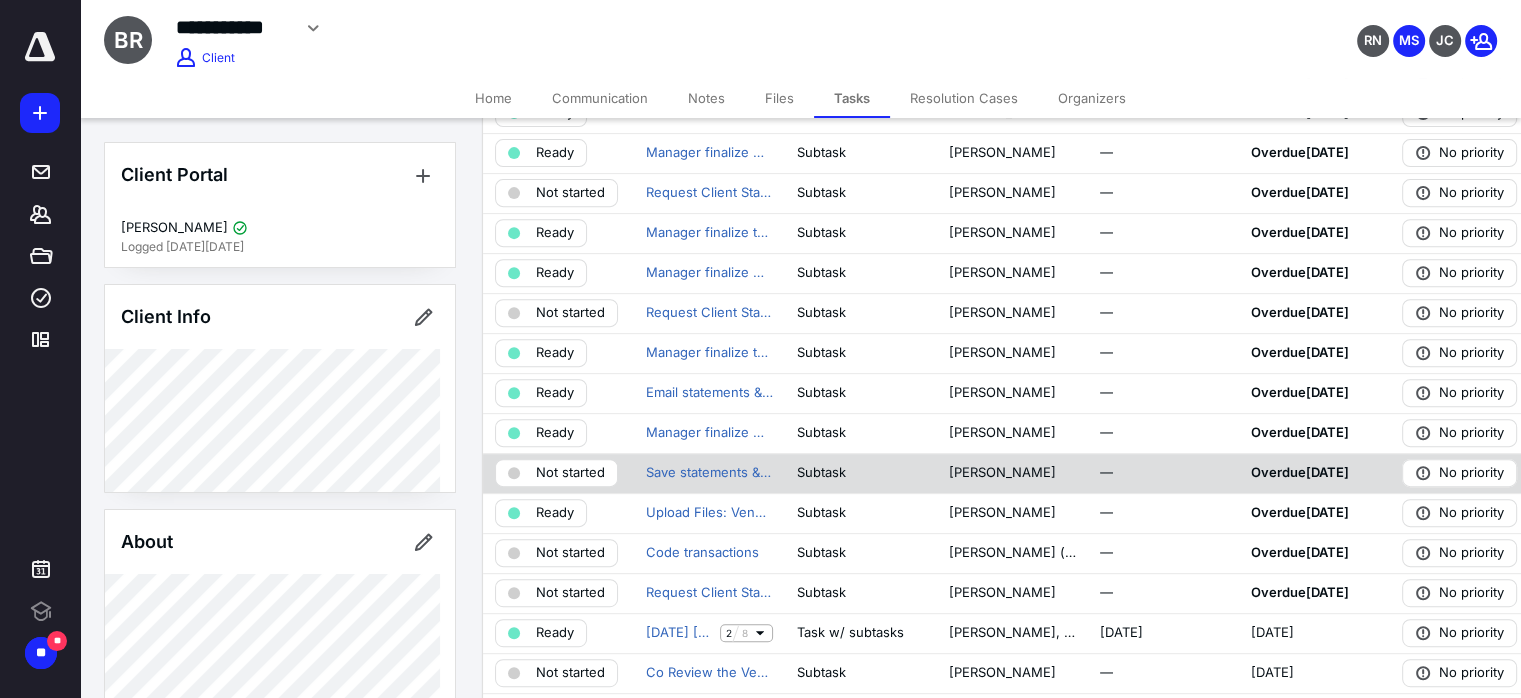 scroll, scrollTop: 800, scrollLeft: 0, axis: vertical 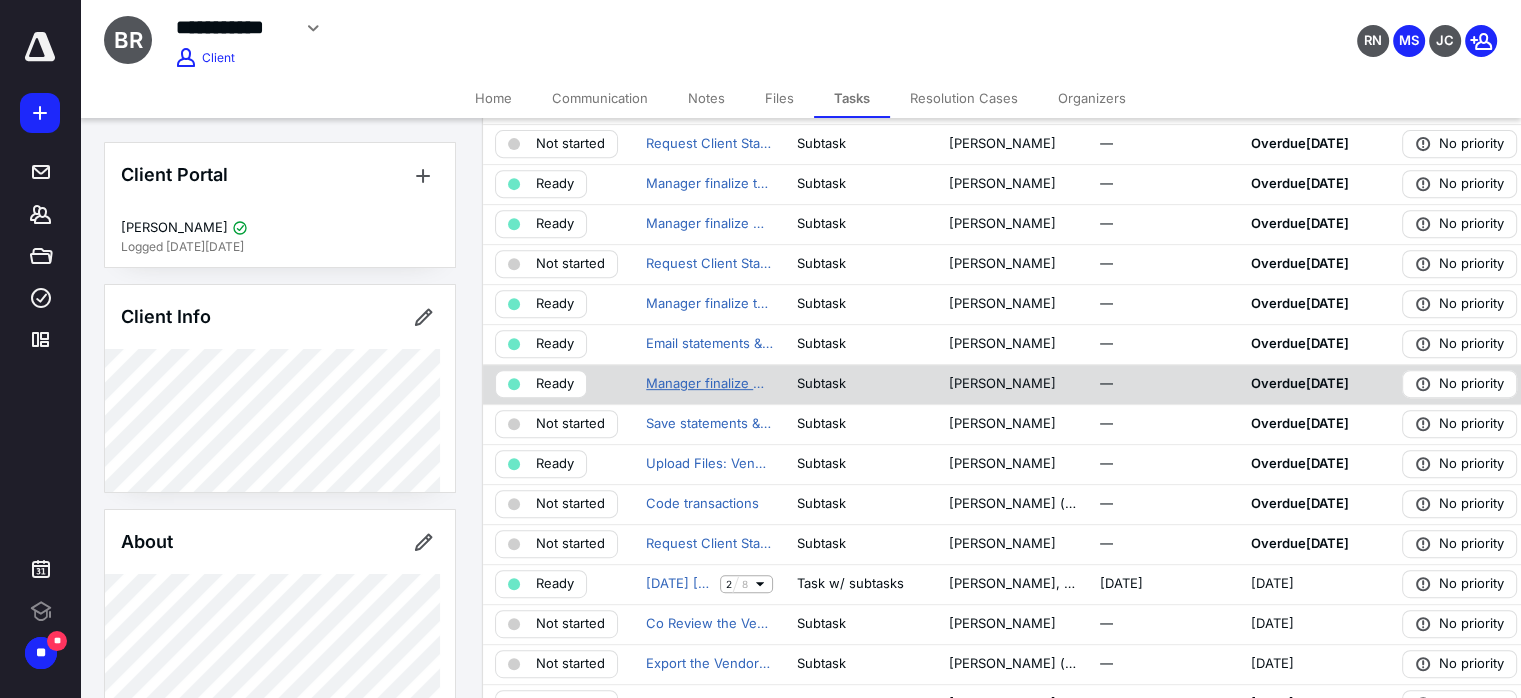 click on "Manager finalize Master files" at bounding box center (709, 384) 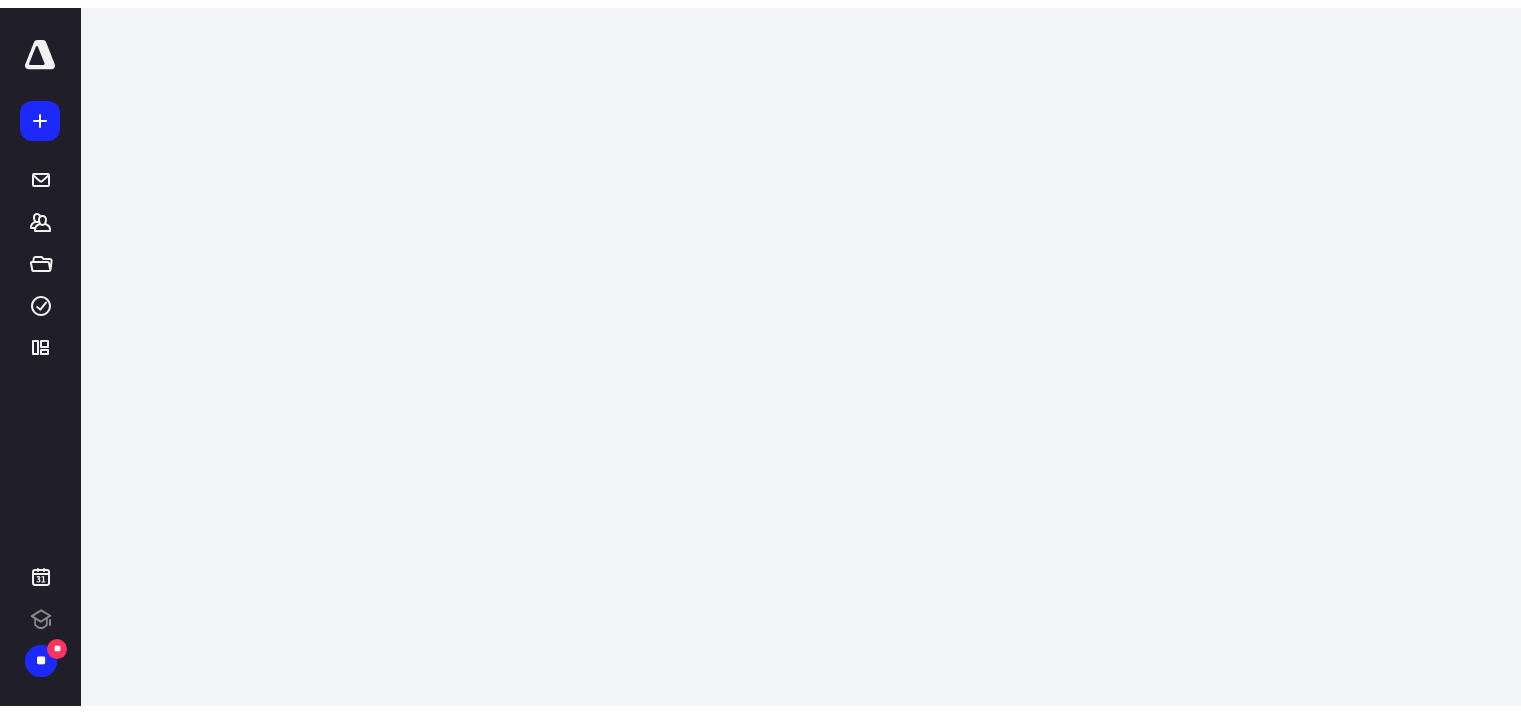 scroll, scrollTop: 0, scrollLeft: 0, axis: both 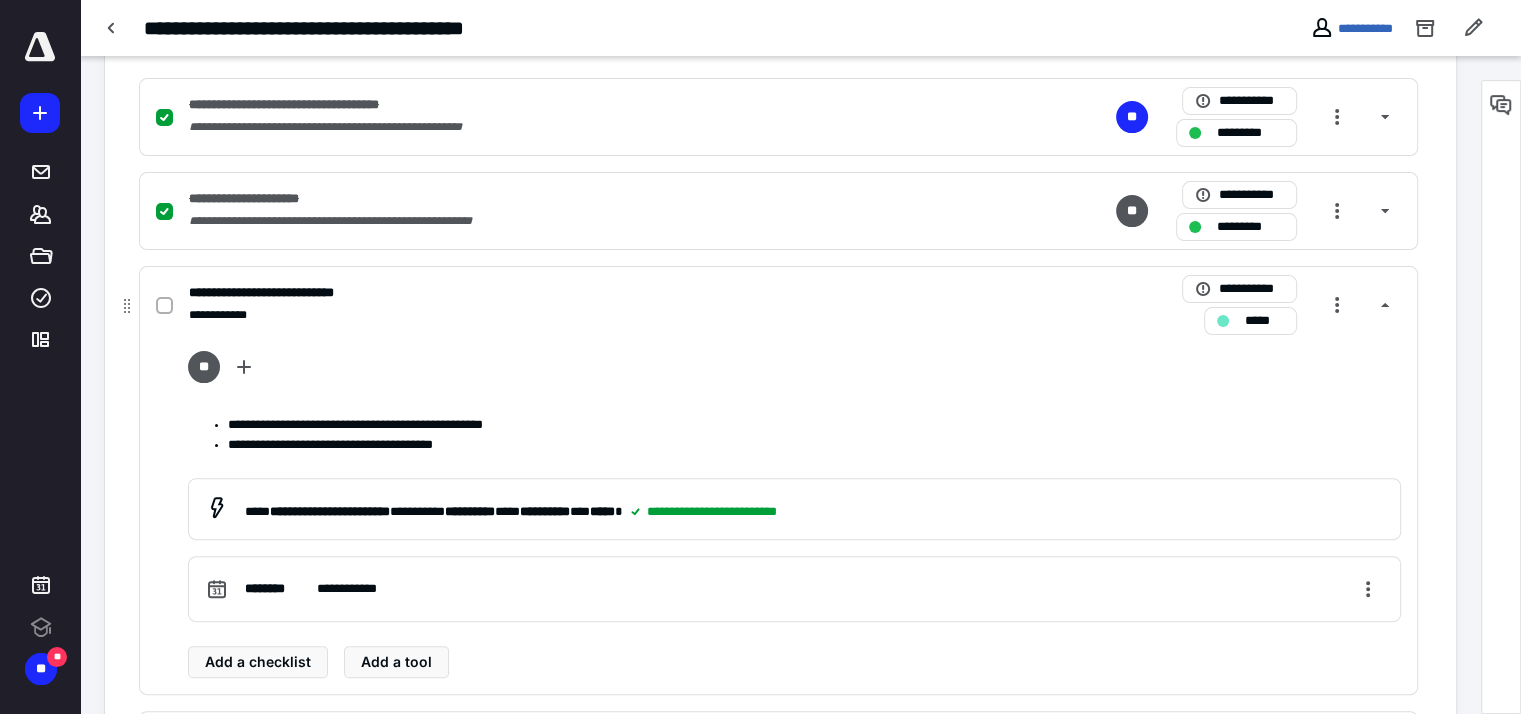 click on "**********" at bounding box center (516, 293) 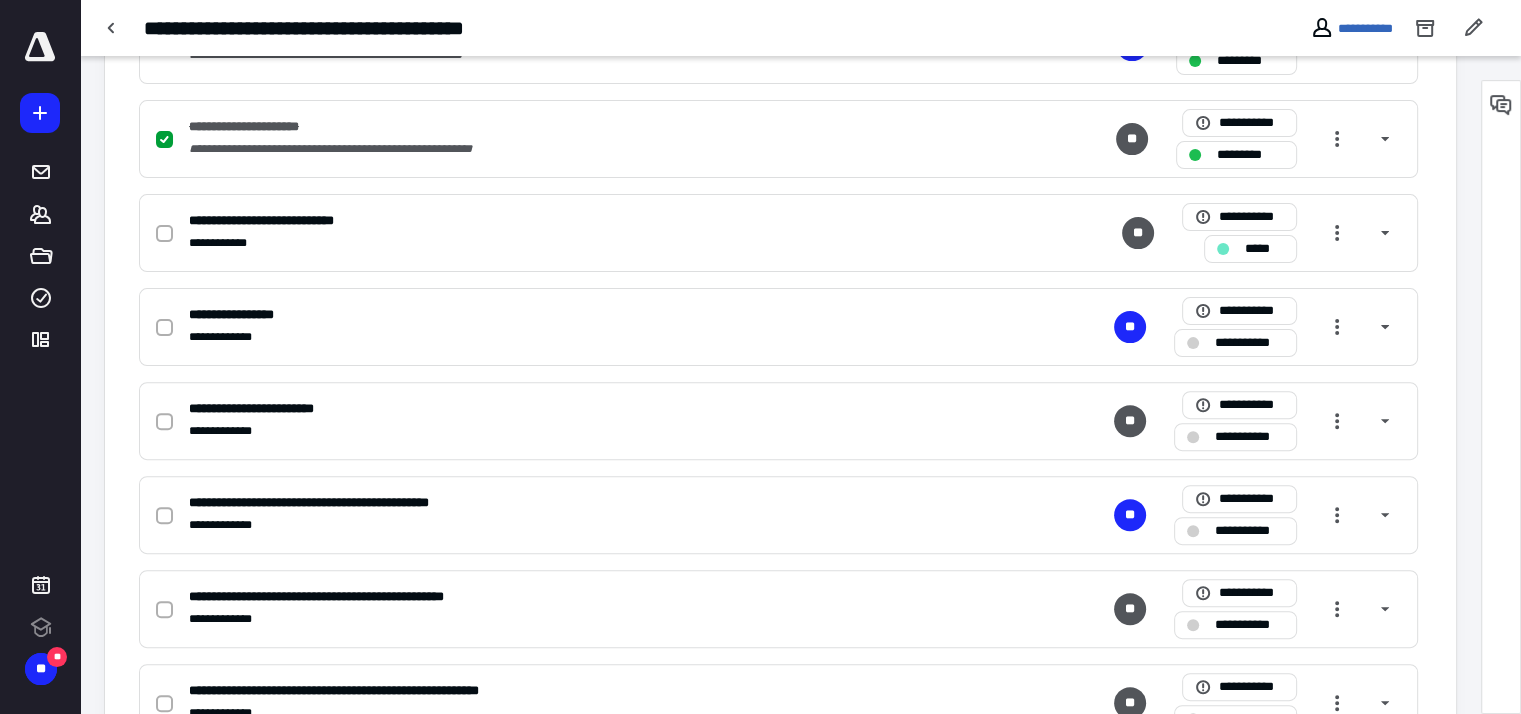scroll, scrollTop: 648, scrollLeft: 0, axis: vertical 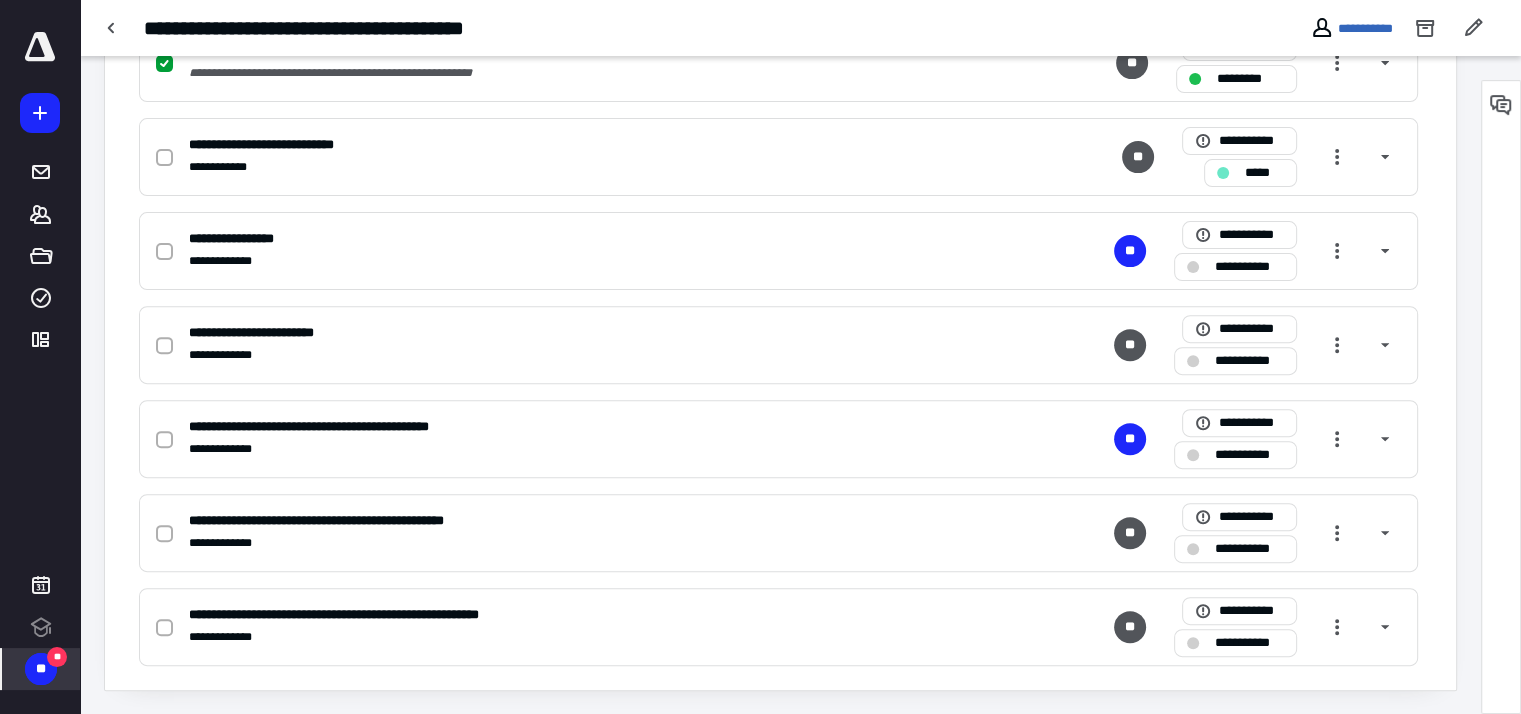 click on "**" at bounding box center [41, 669] 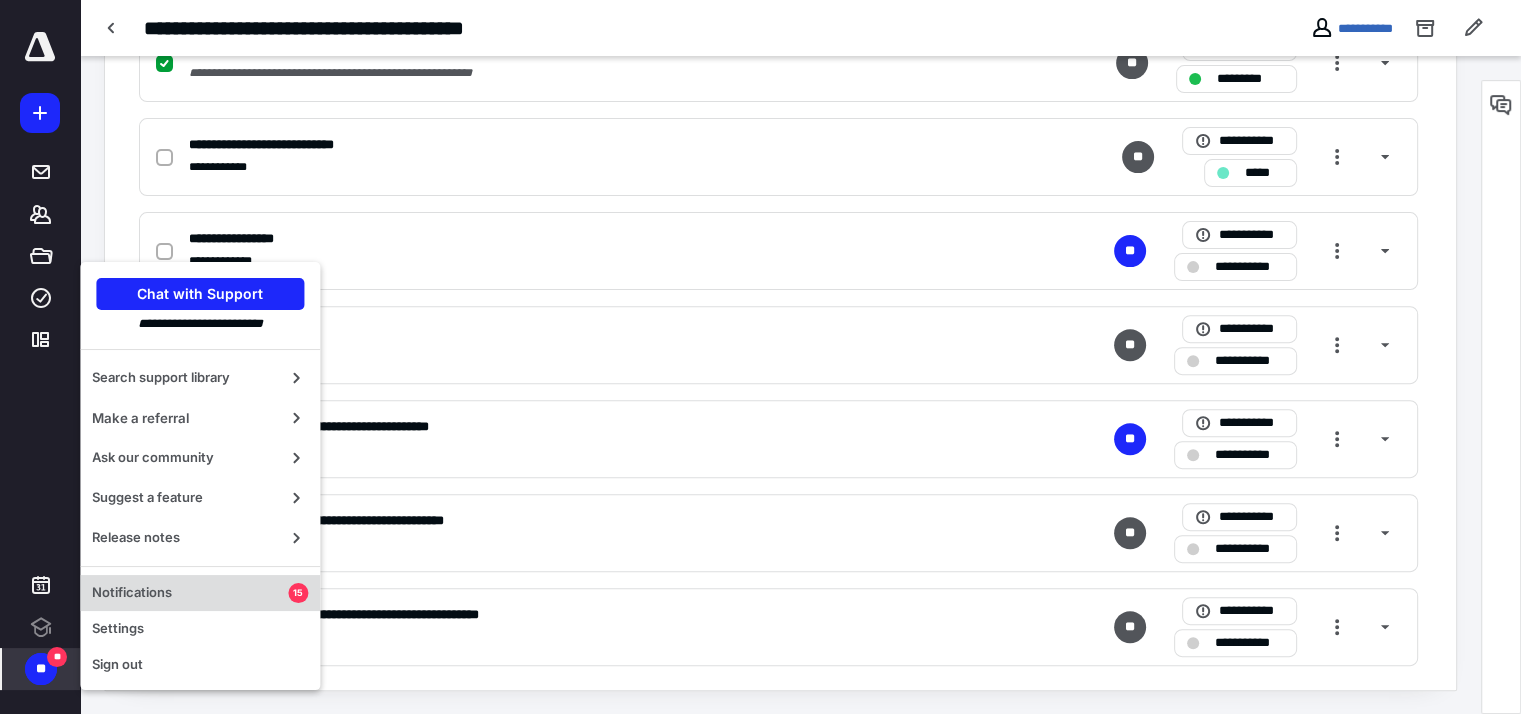 click on "Notifications" at bounding box center (190, 593) 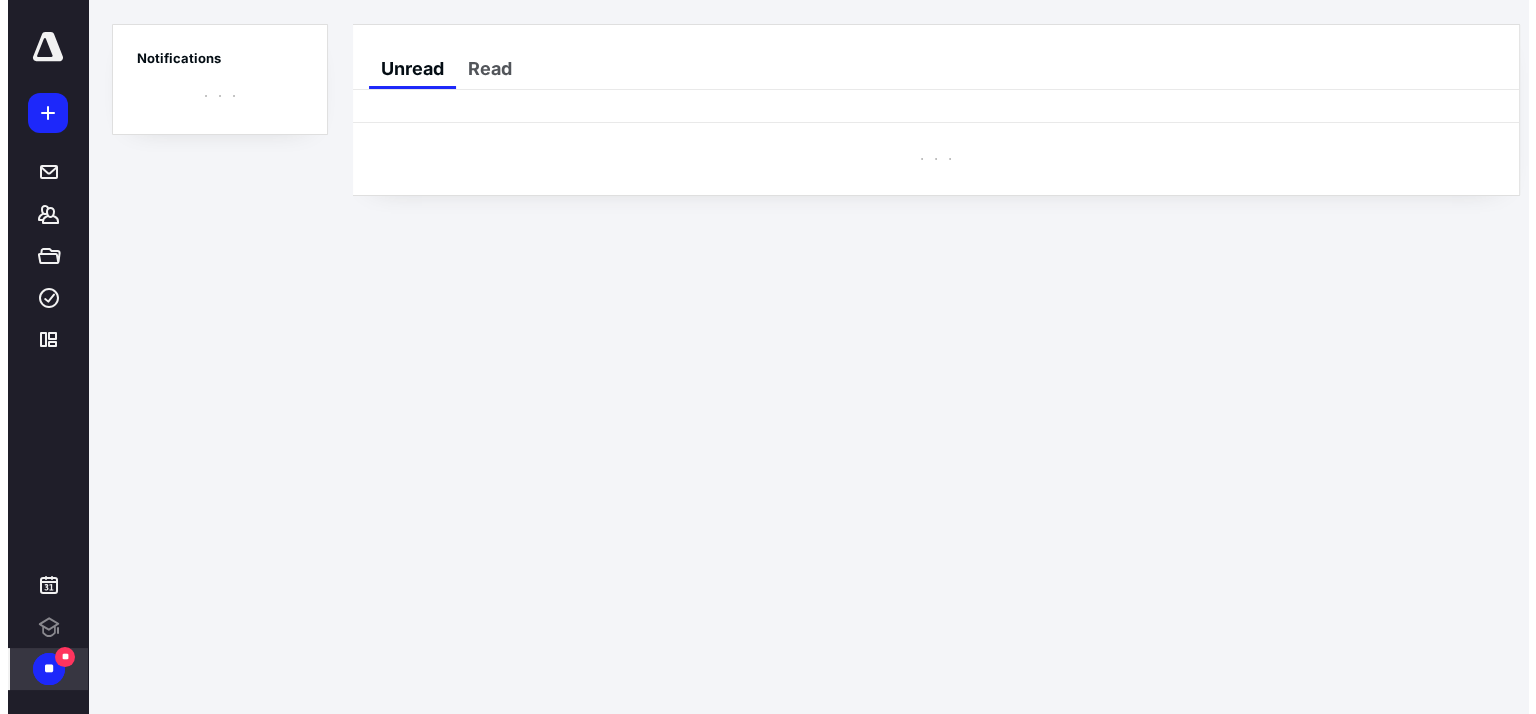 scroll, scrollTop: 0, scrollLeft: 0, axis: both 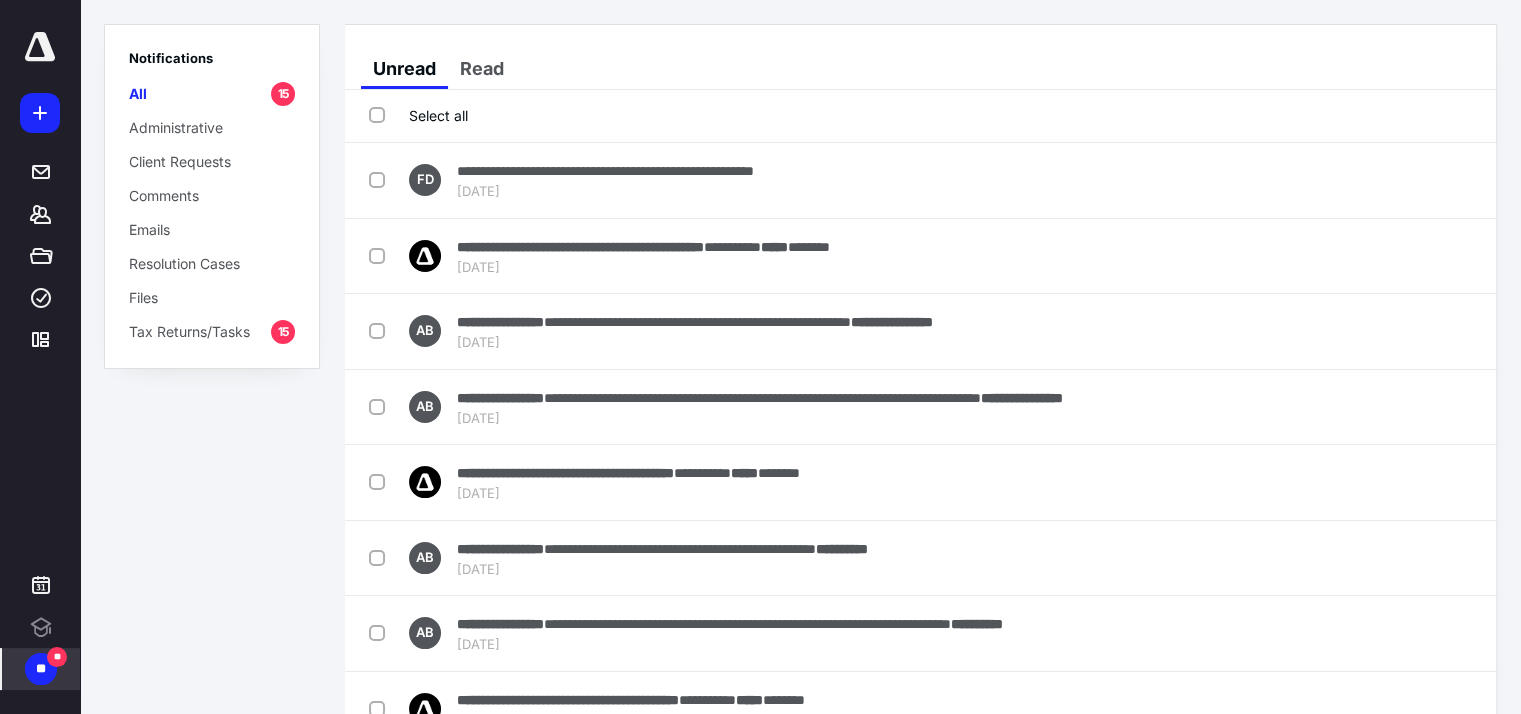 click on "Select all" at bounding box center (920, 116) 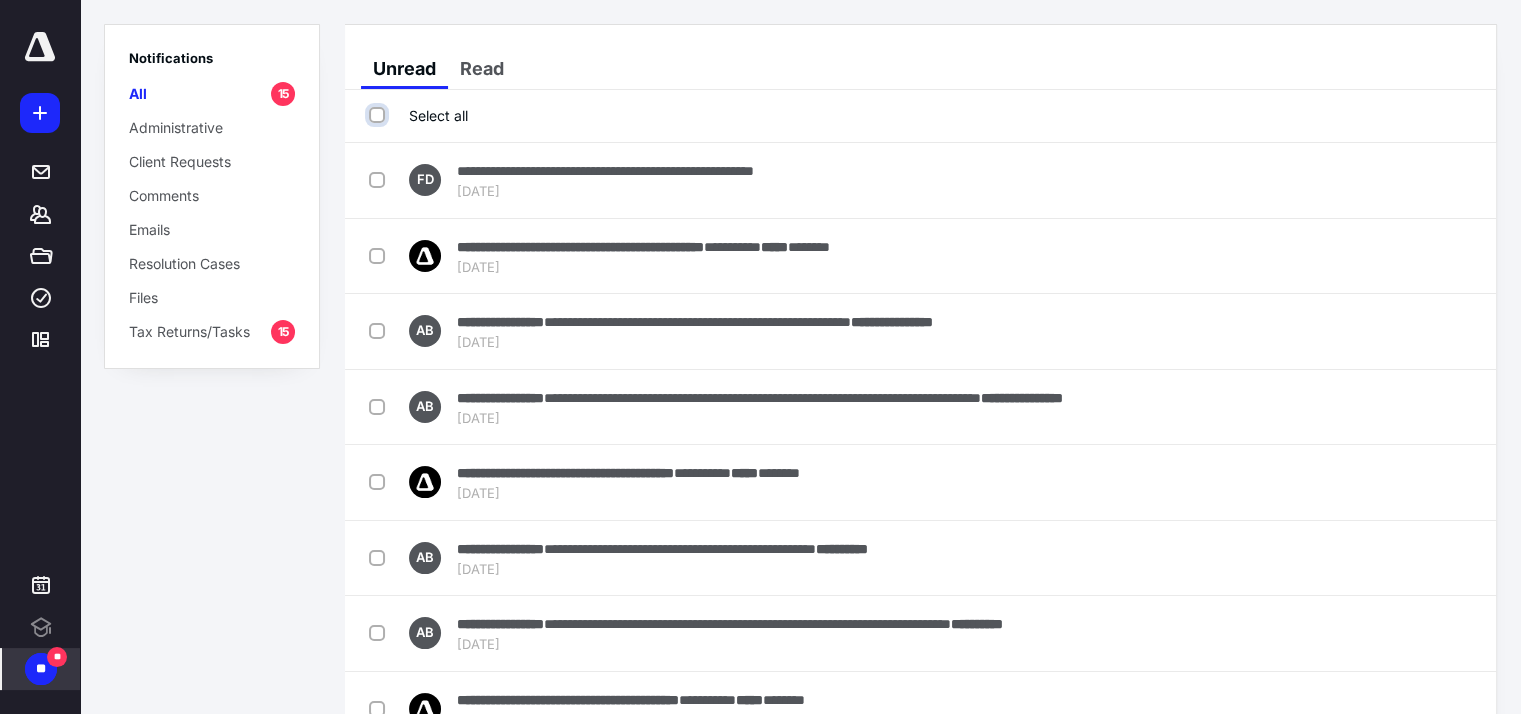 click on "Select all" at bounding box center [379, 115] 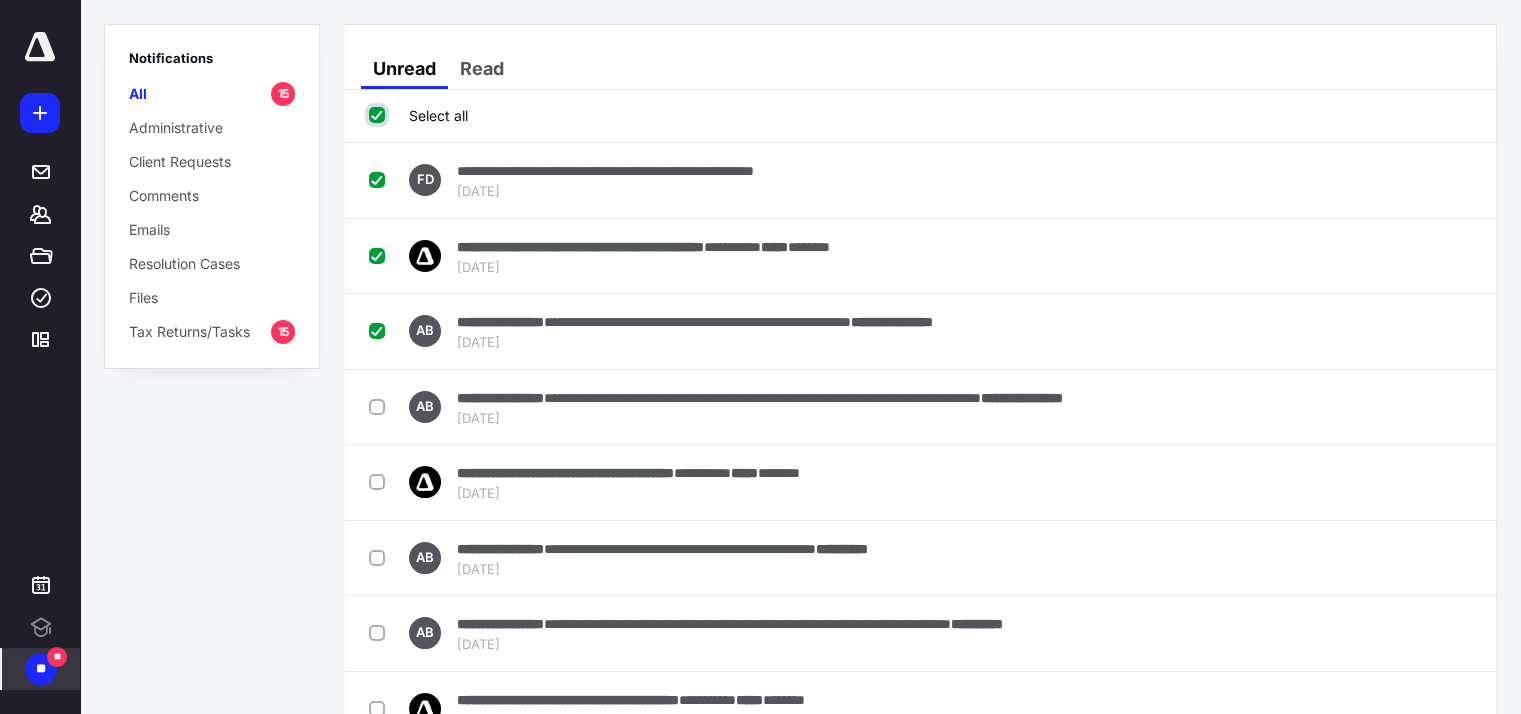 checkbox on "true" 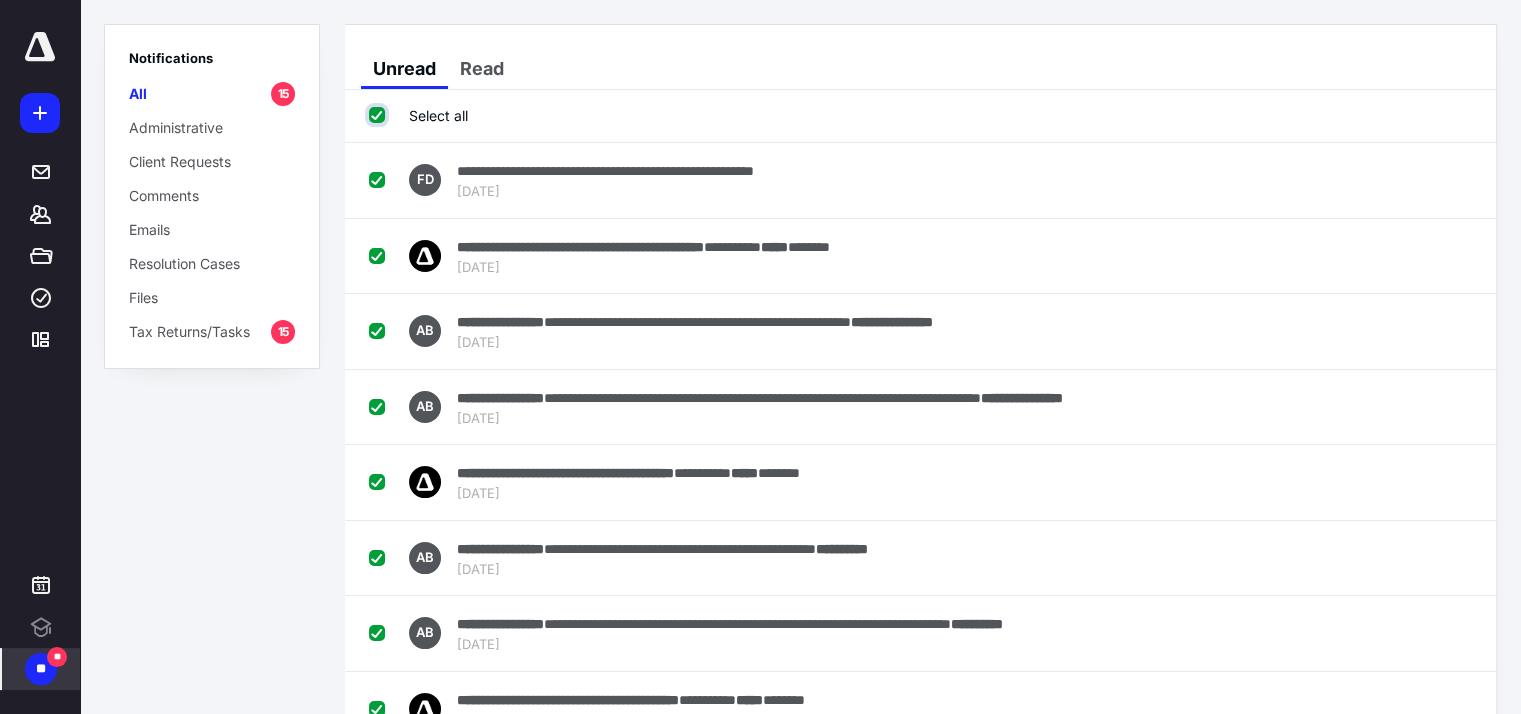 checkbox on "true" 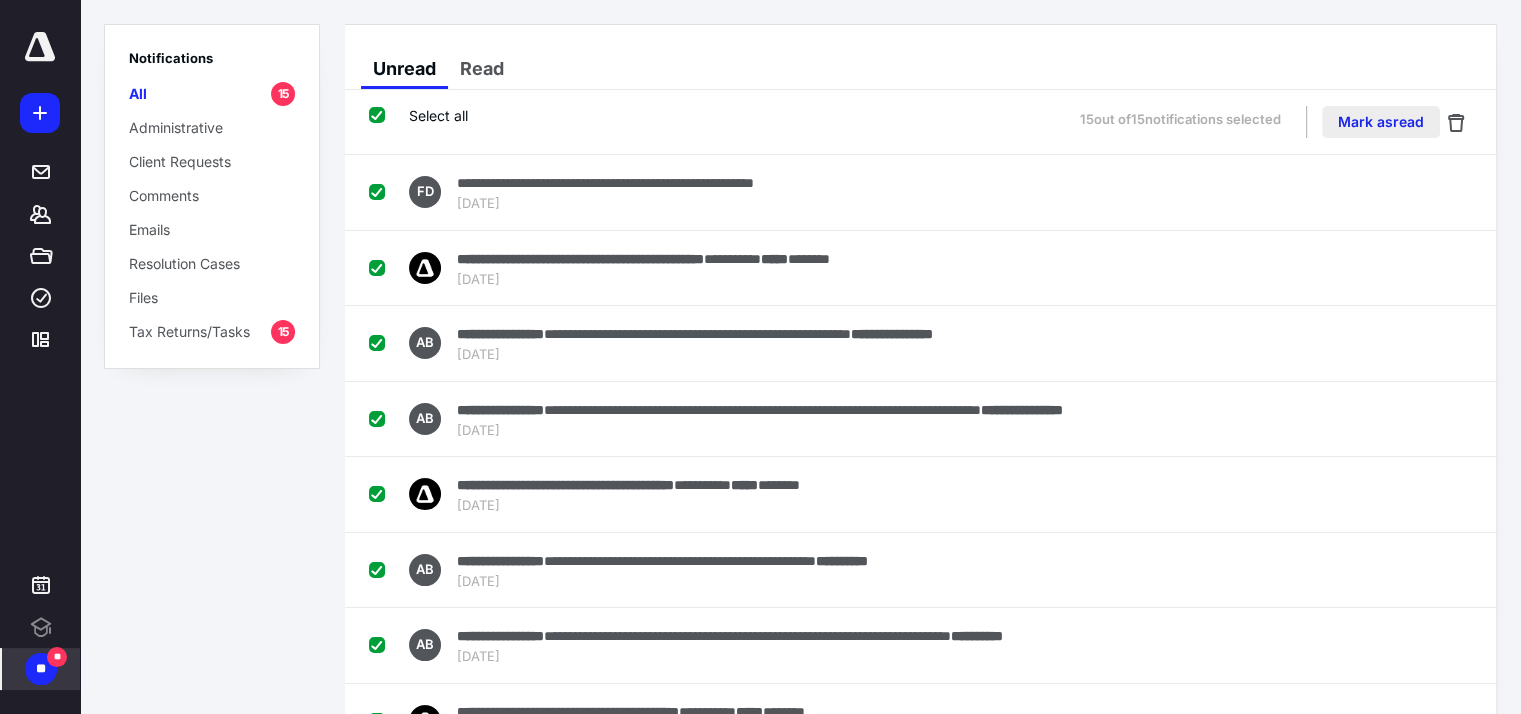 click on "Mark as  read" at bounding box center (1381, 122) 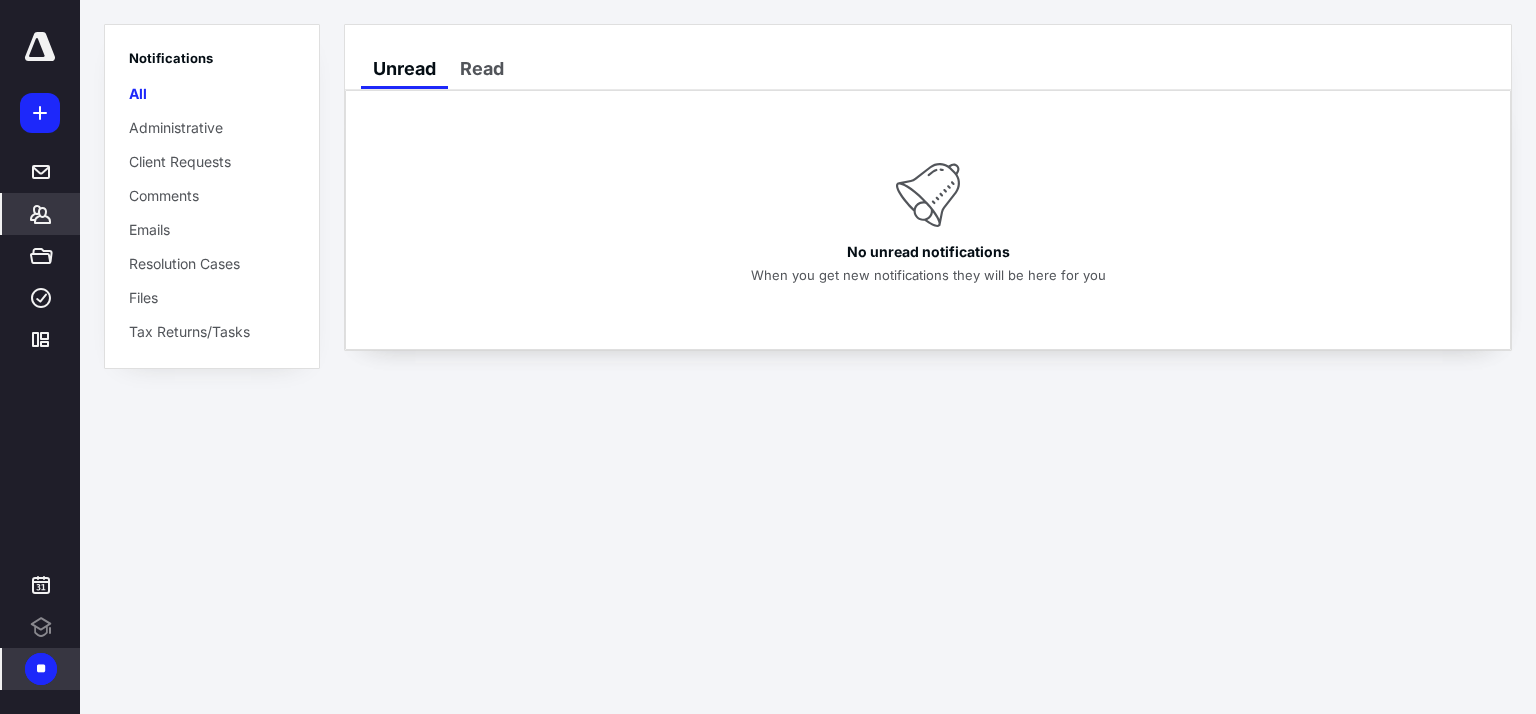click on "*******" at bounding box center (41, 214) 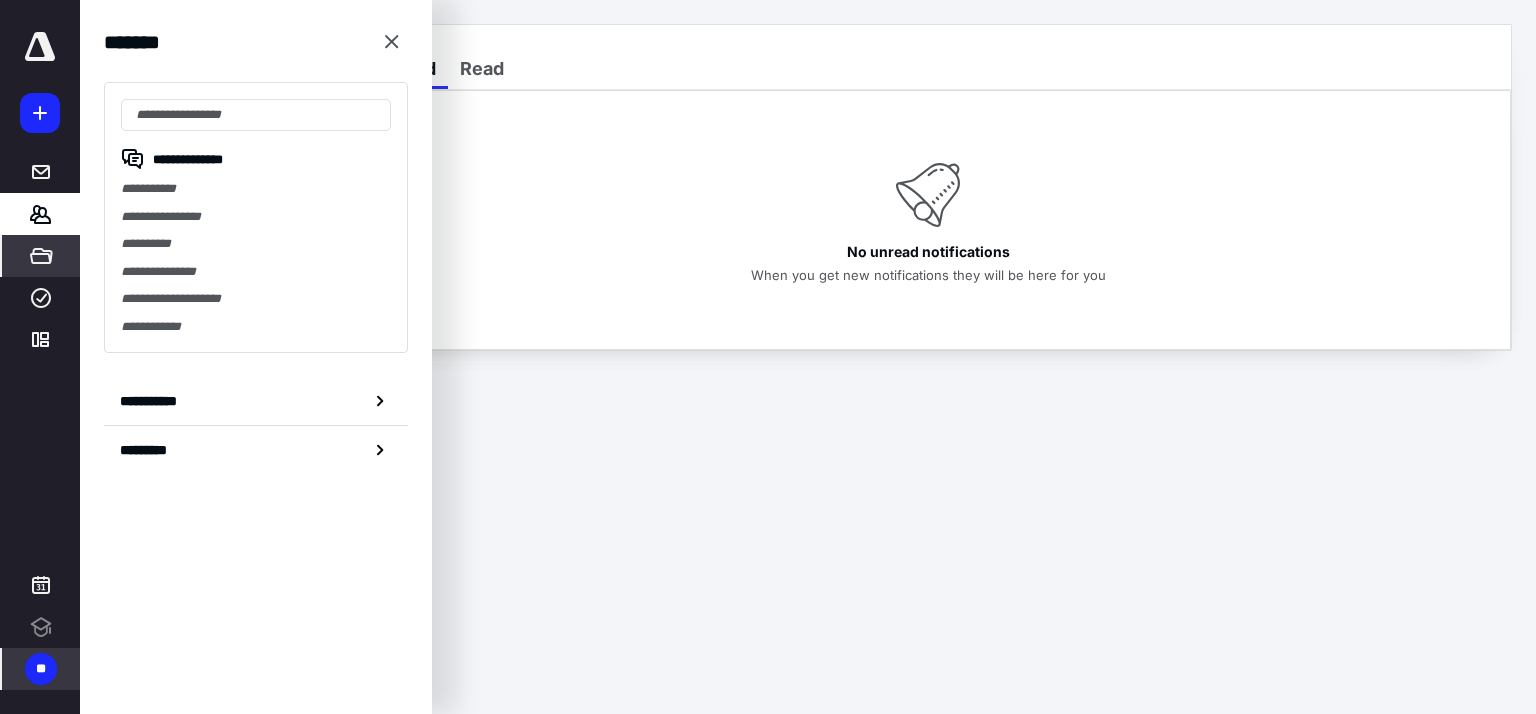 click on "*****" at bounding box center (41, 256) 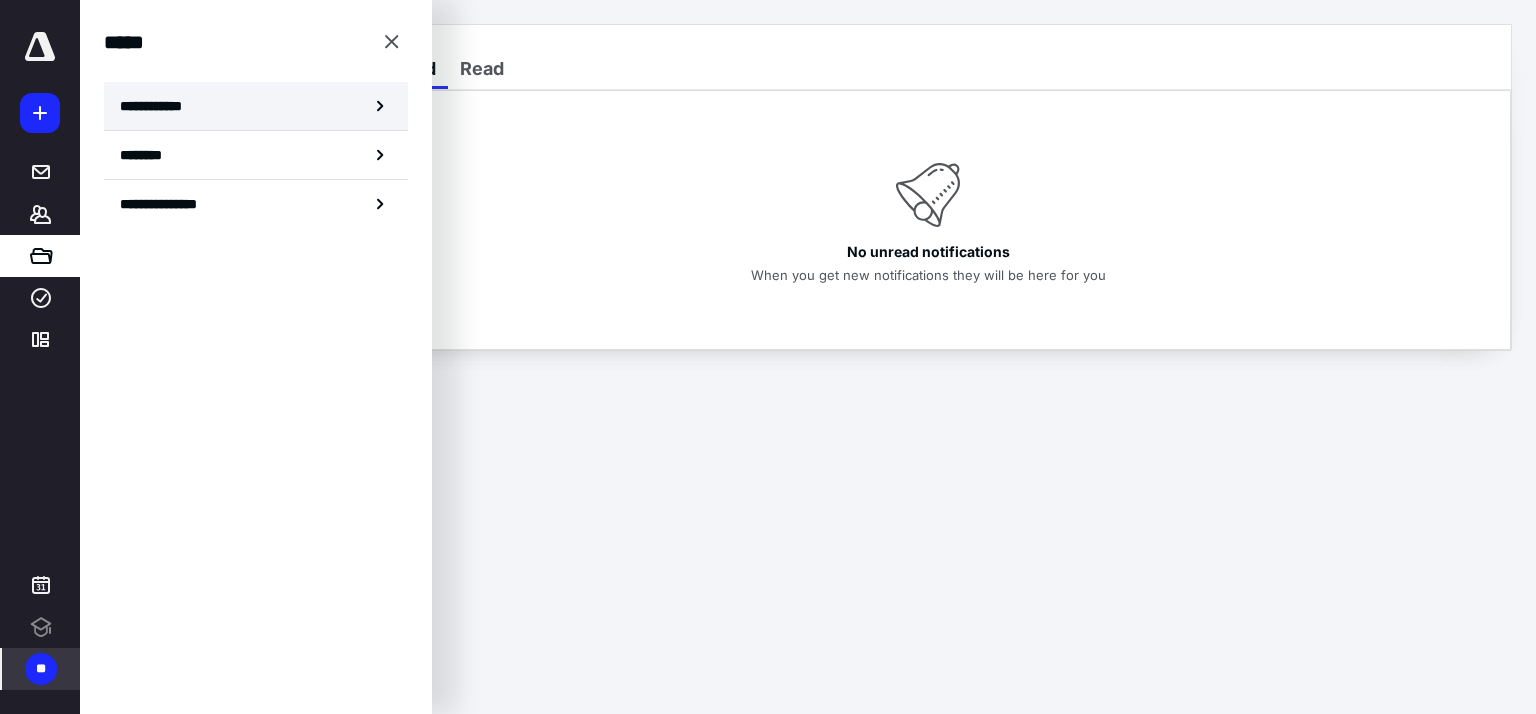 click on "**********" at bounding box center [256, 106] 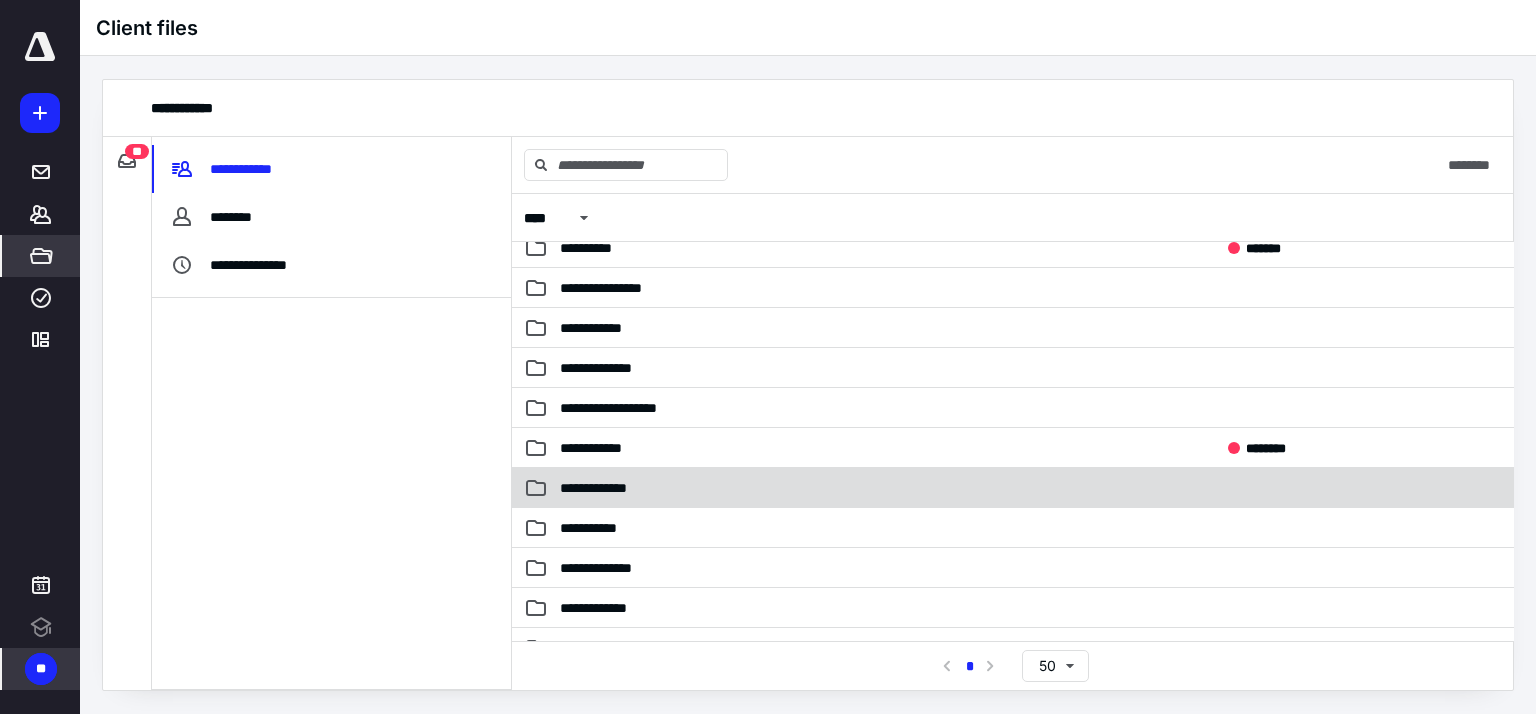 scroll, scrollTop: 500, scrollLeft: 0, axis: vertical 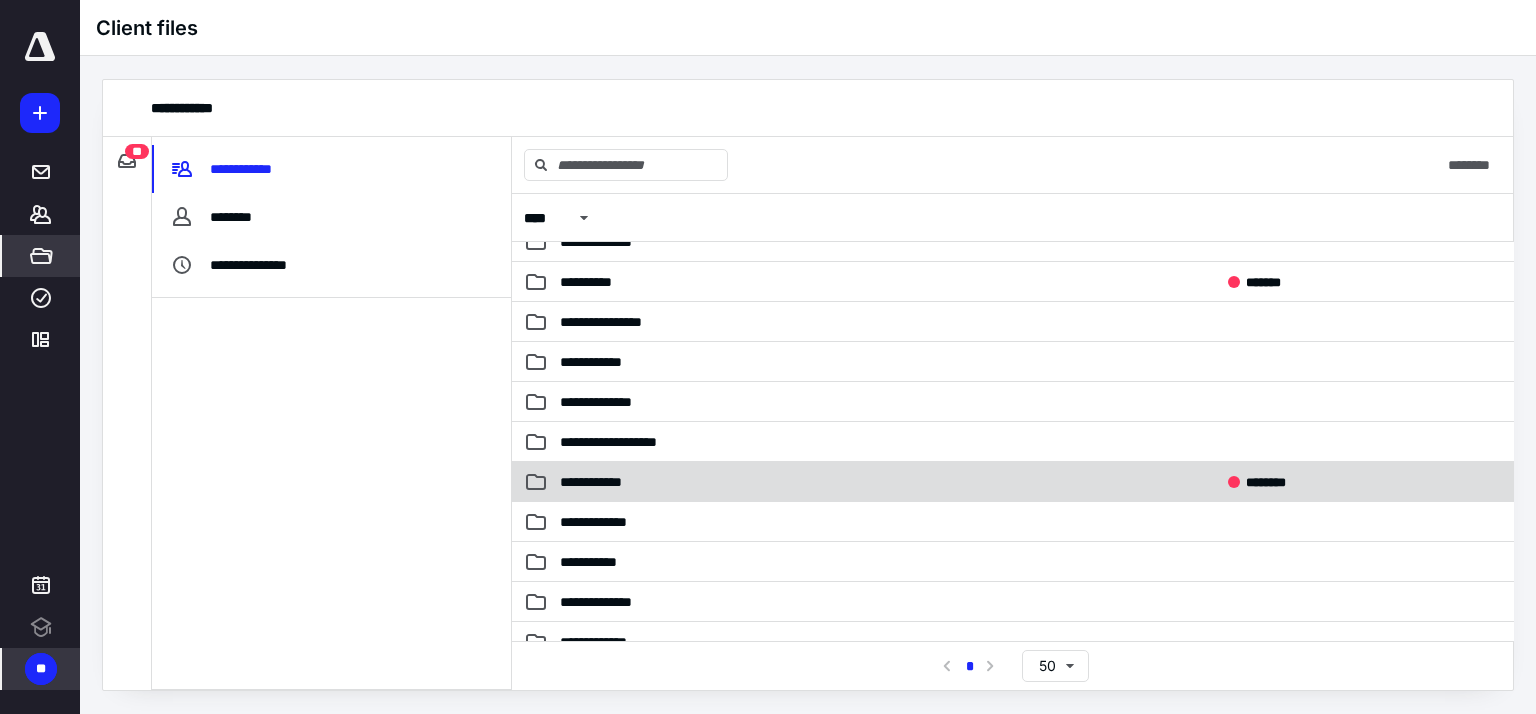 click on "**********" at bounding box center [873, 482] 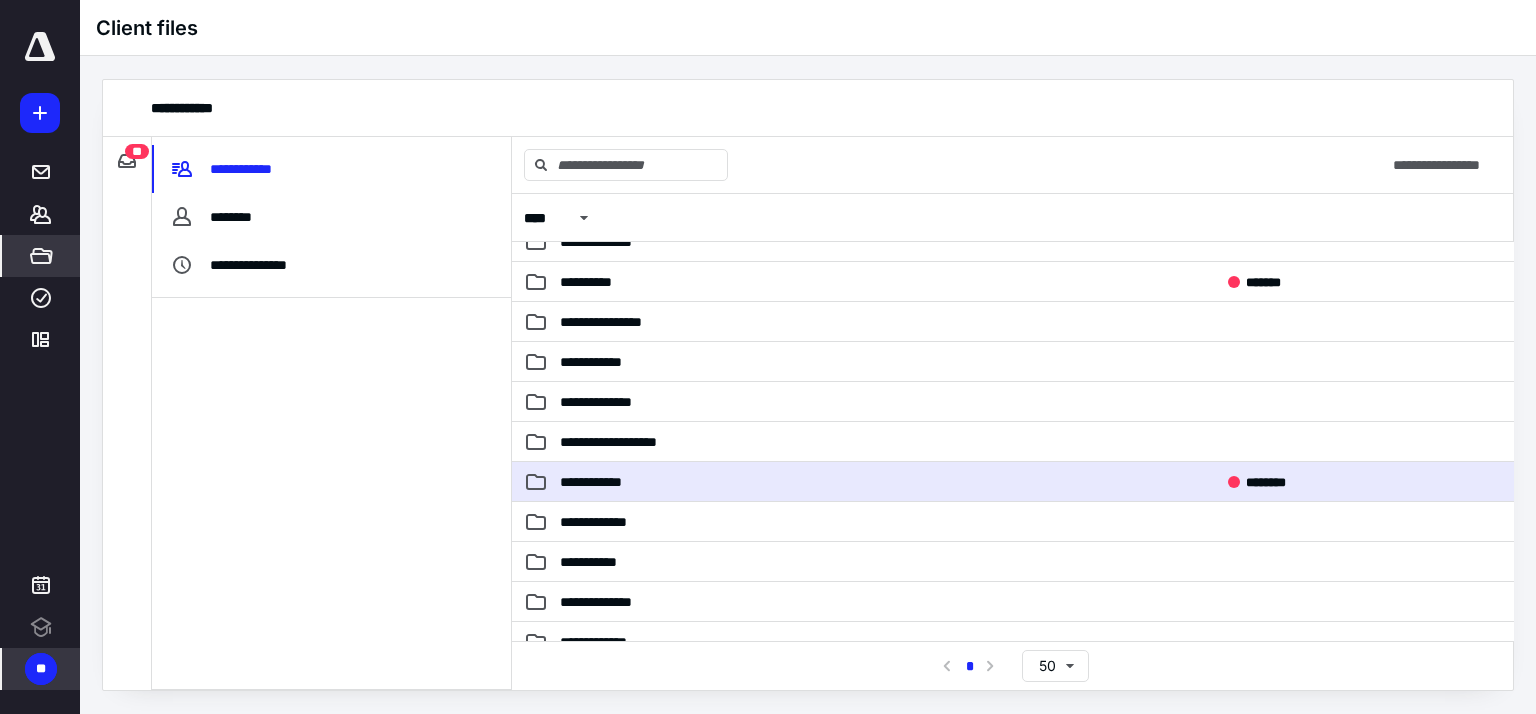 click on "**********" at bounding box center (873, 482) 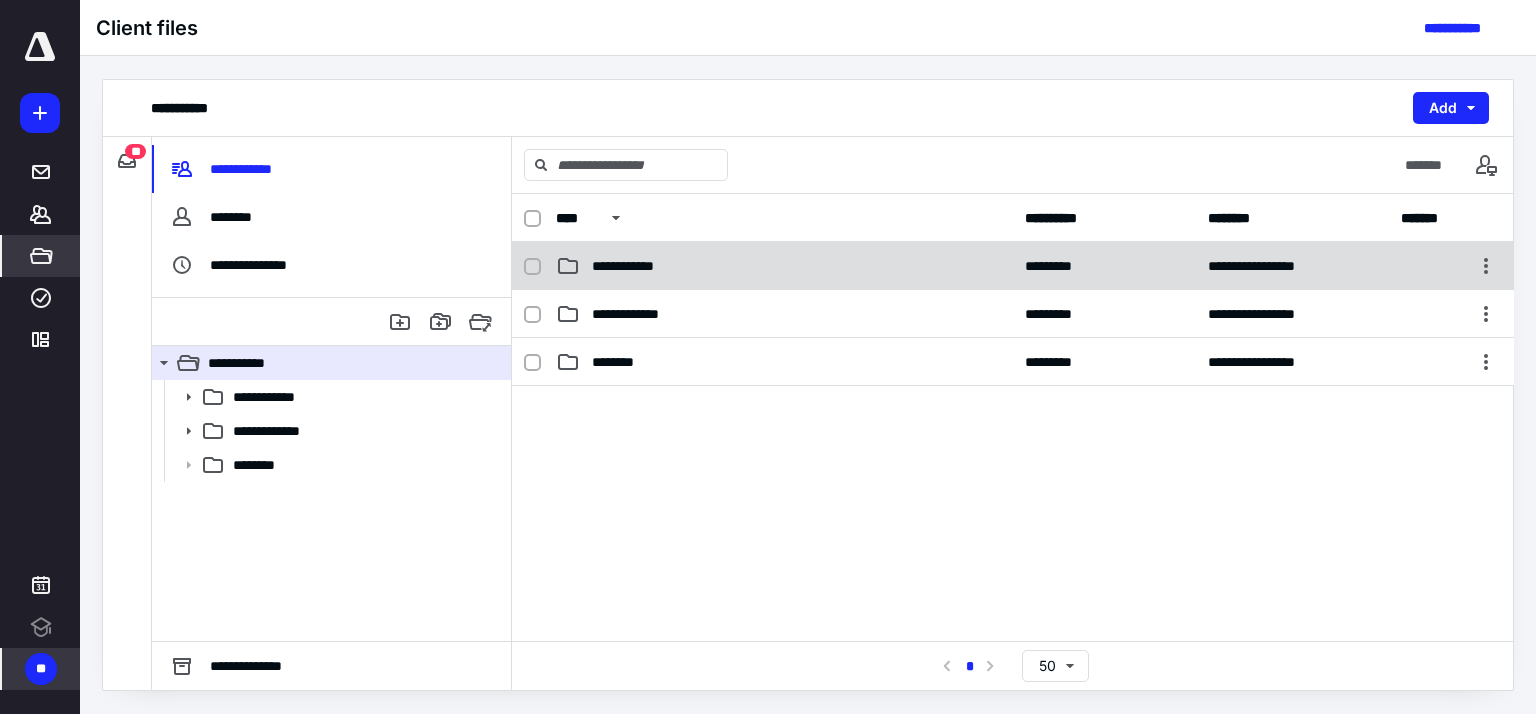 click on "**********" at bounding box center [784, 266] 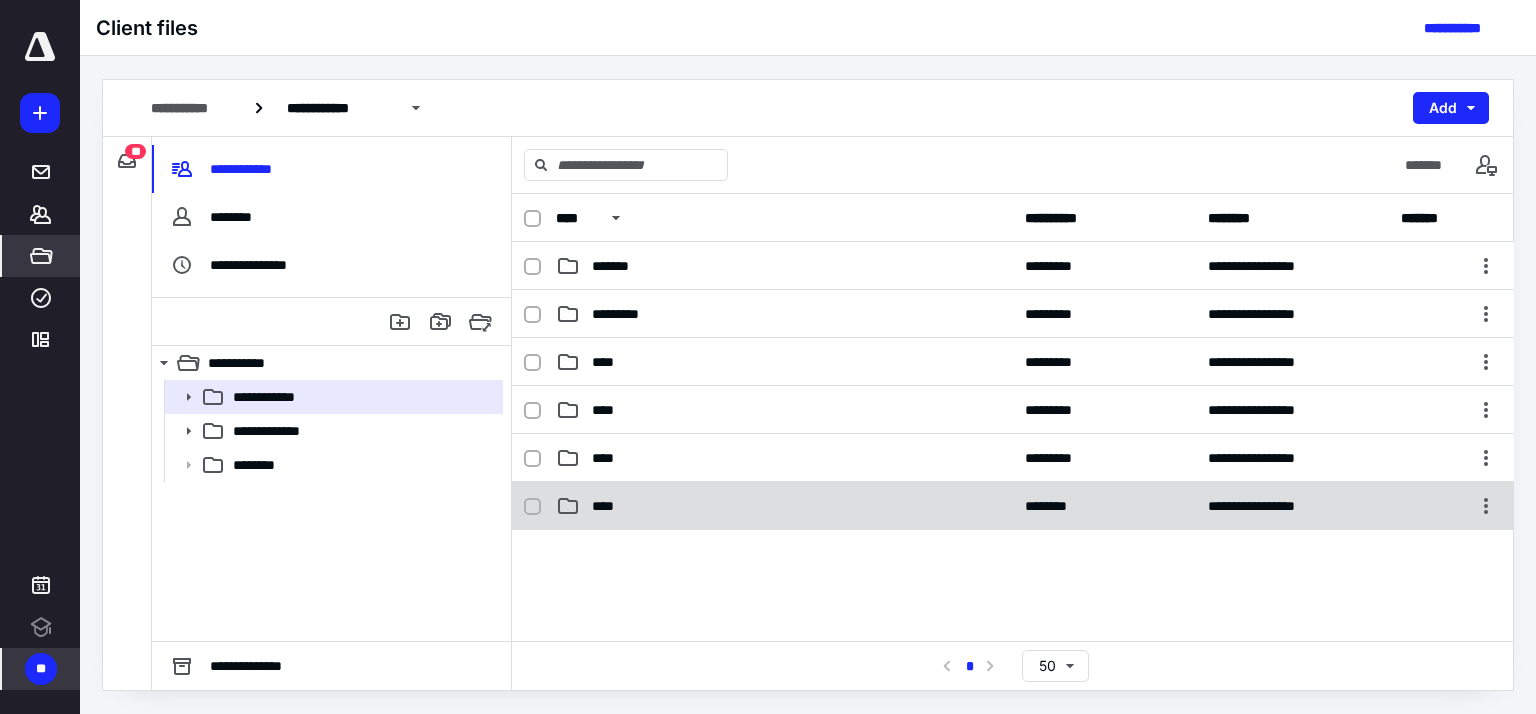 click on "****" at bounding box center (784, 506) 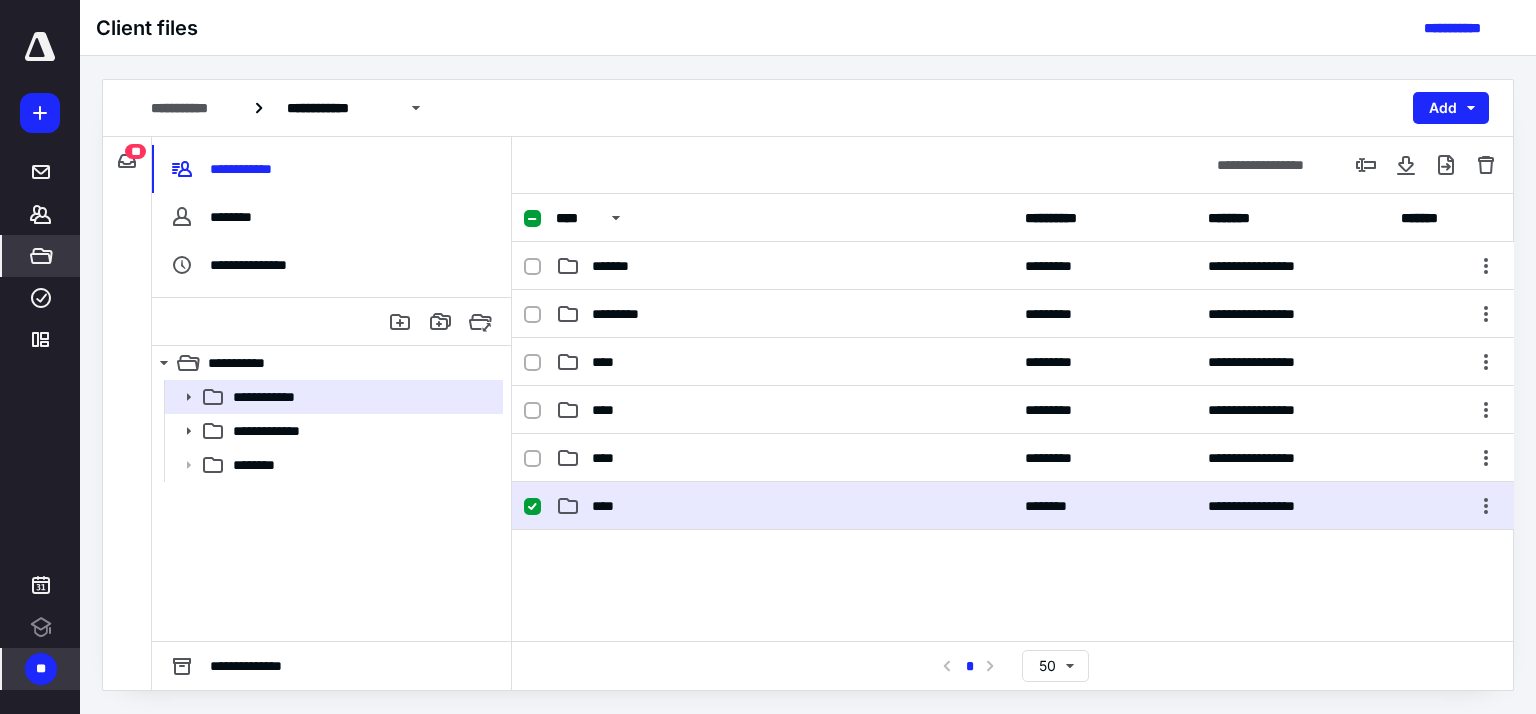 click on "****" at bounding box center [784, 506] 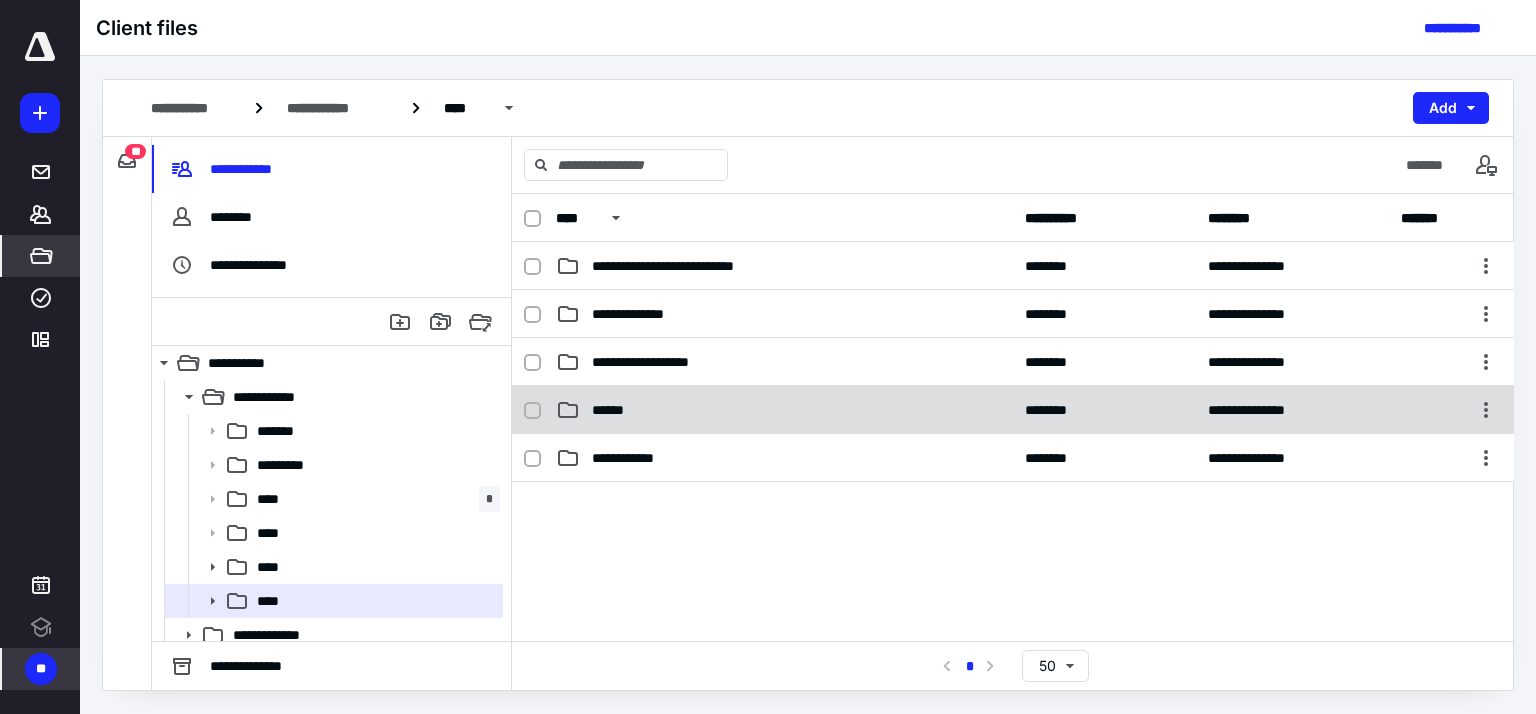 click on "******" at bounding box center (784, 410) 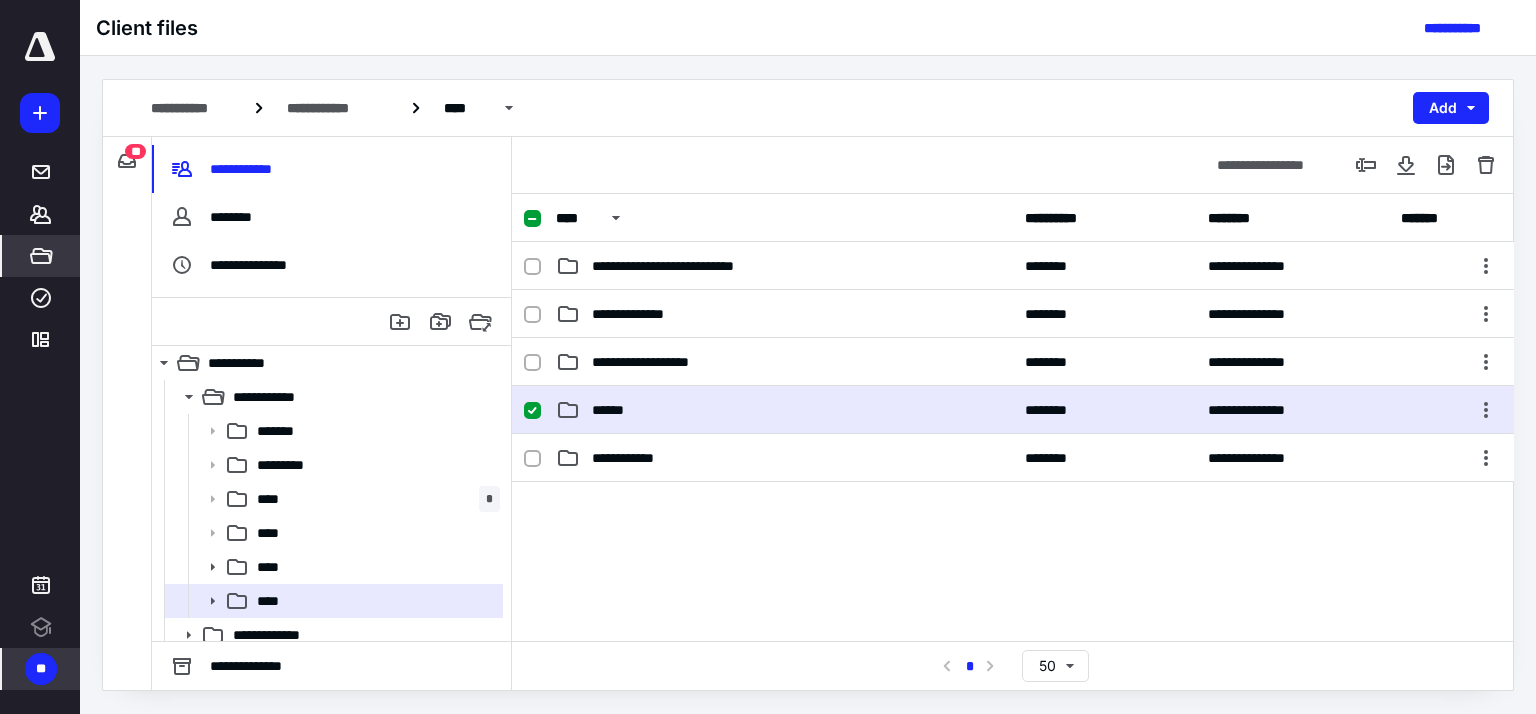 click on "******" at bounding box center [784, 410] 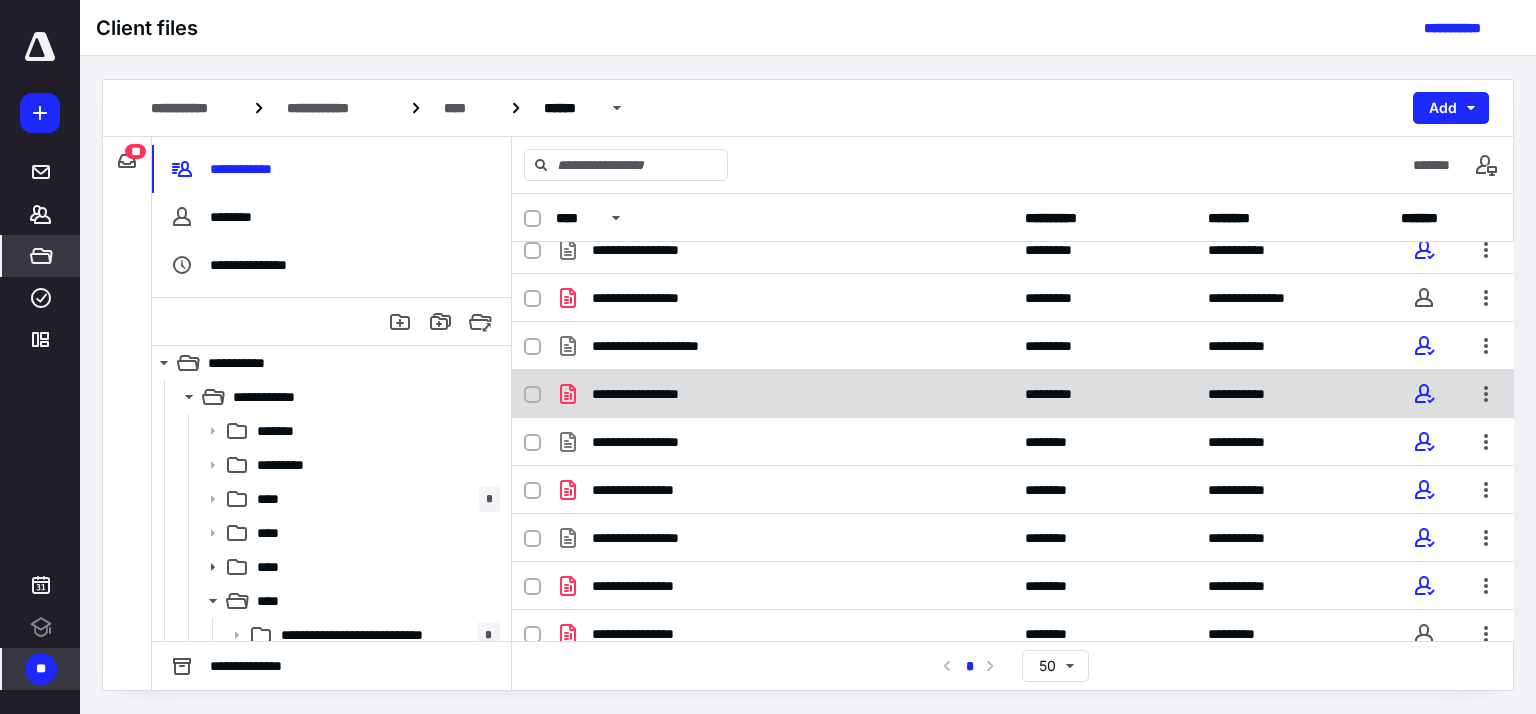 scroll, scrollTop: 31, scrollLeft: 0, axis: vertical 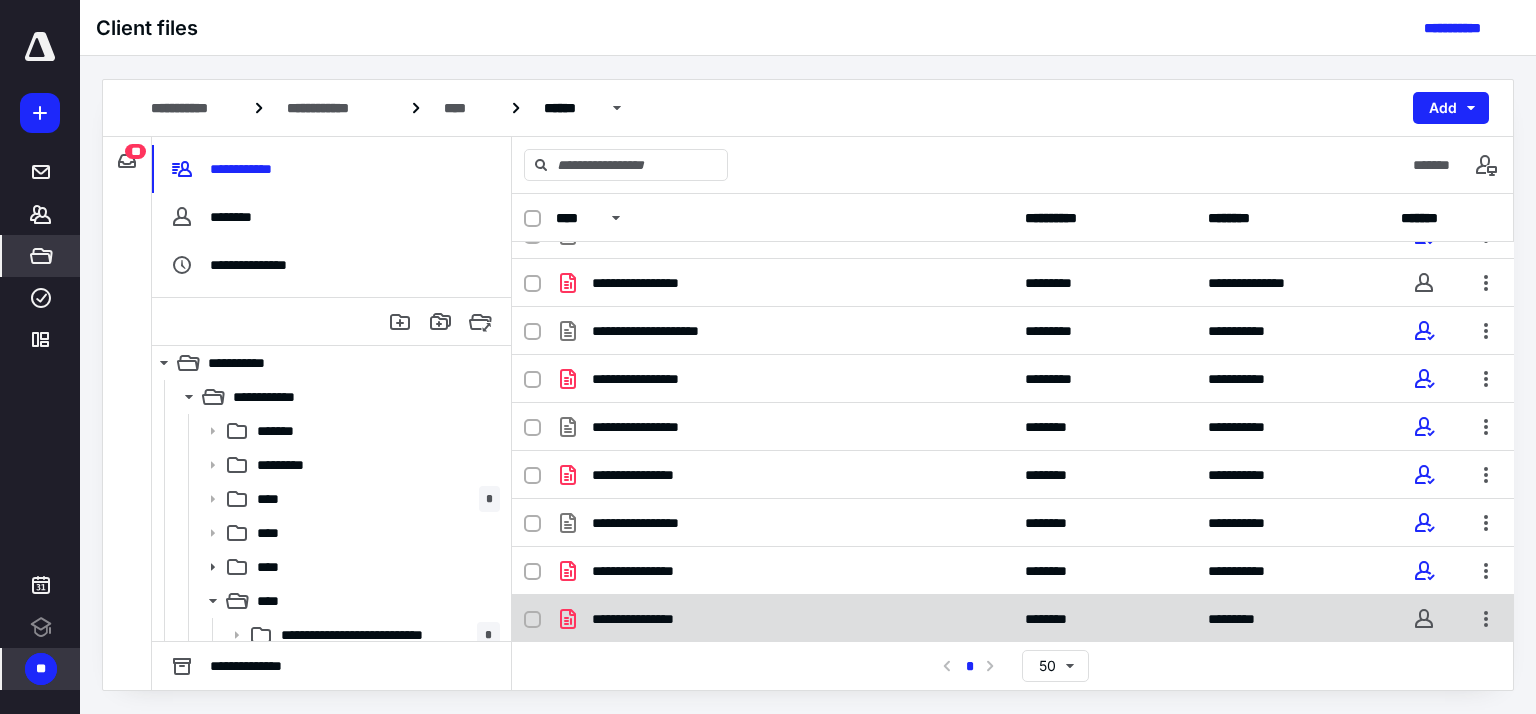 click on "**********" at bounding box center [1013, 619] 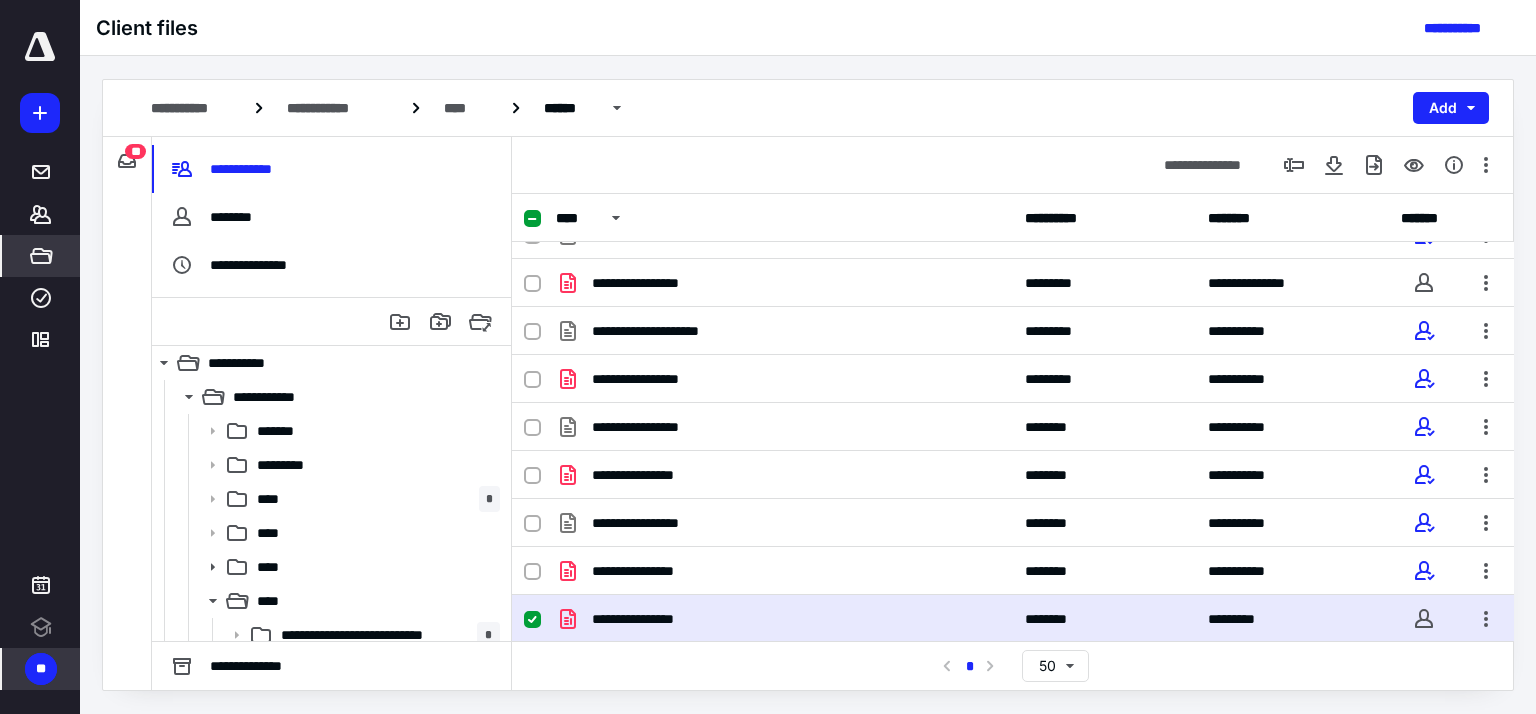 click on "**********" at bounding box center [1013, 619] 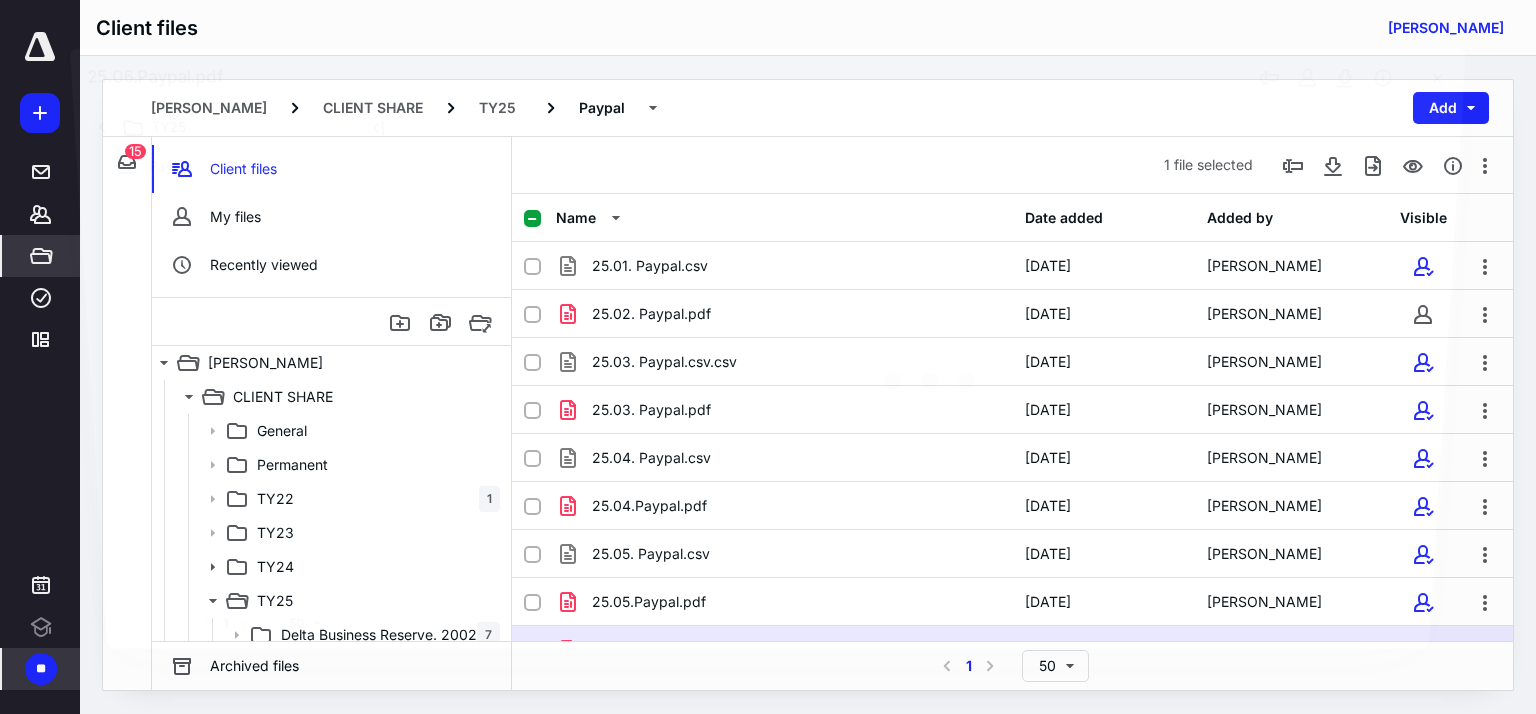 scroll, scrollTop: 31, scrollLeft: 0, axis: vertical 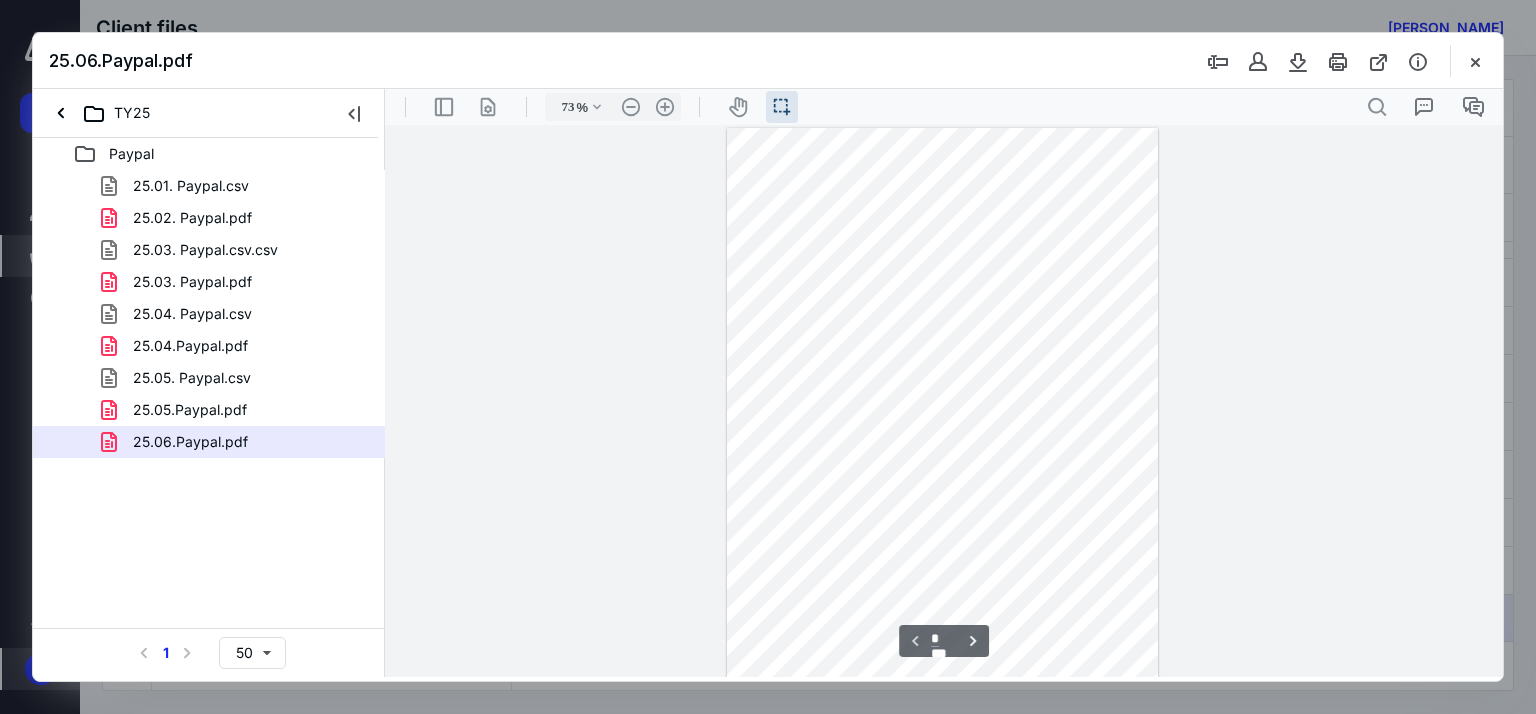 type on "80" 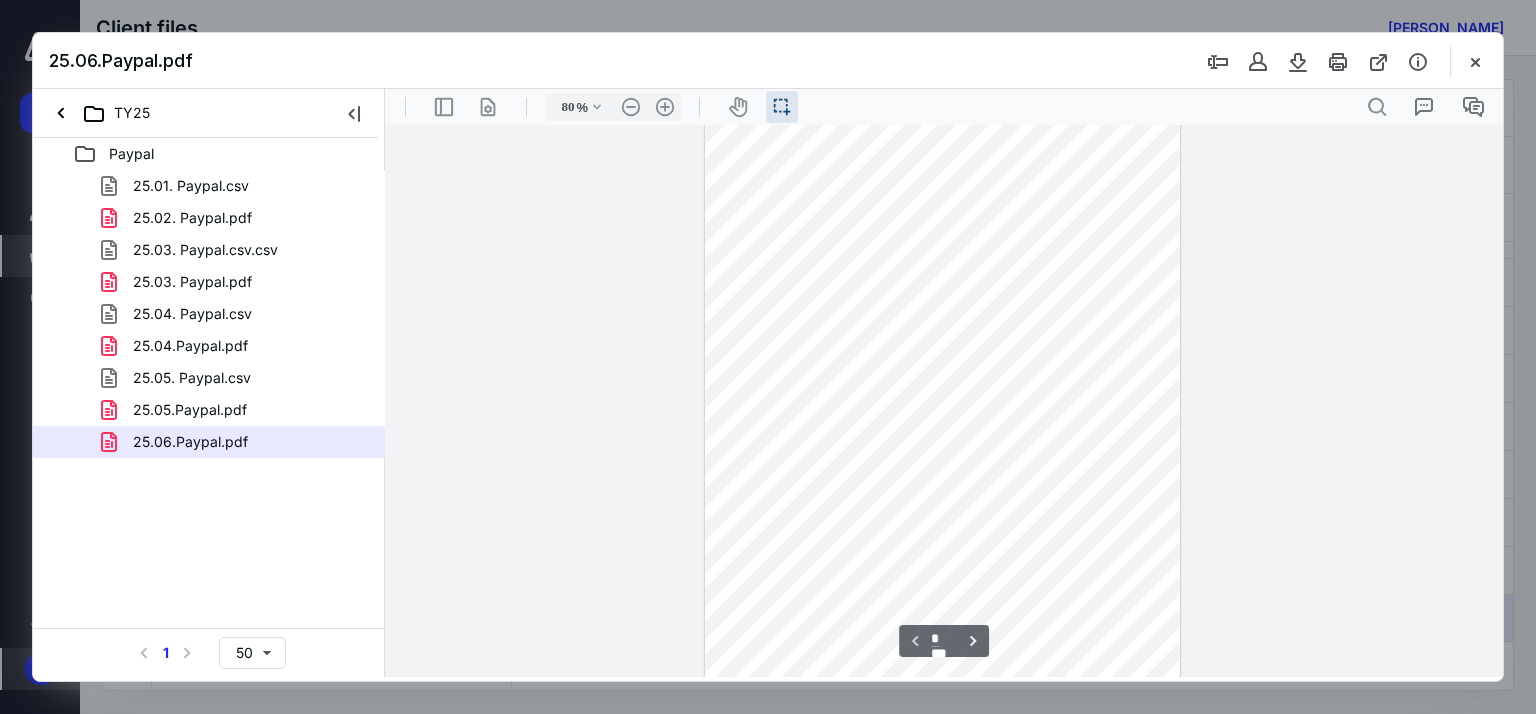 type on "*" 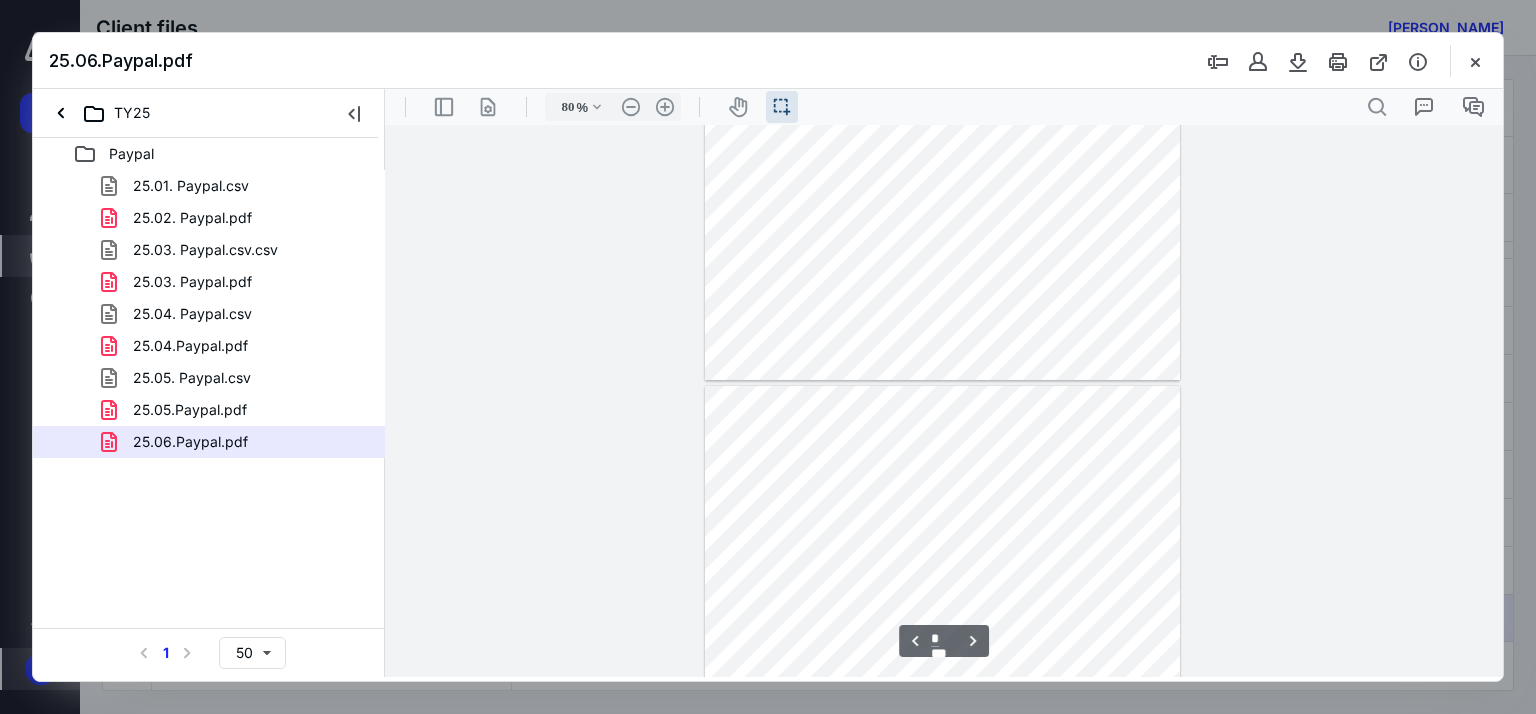 scroll, scrollTop: 635, scrollLeft: 0, axis: vertical 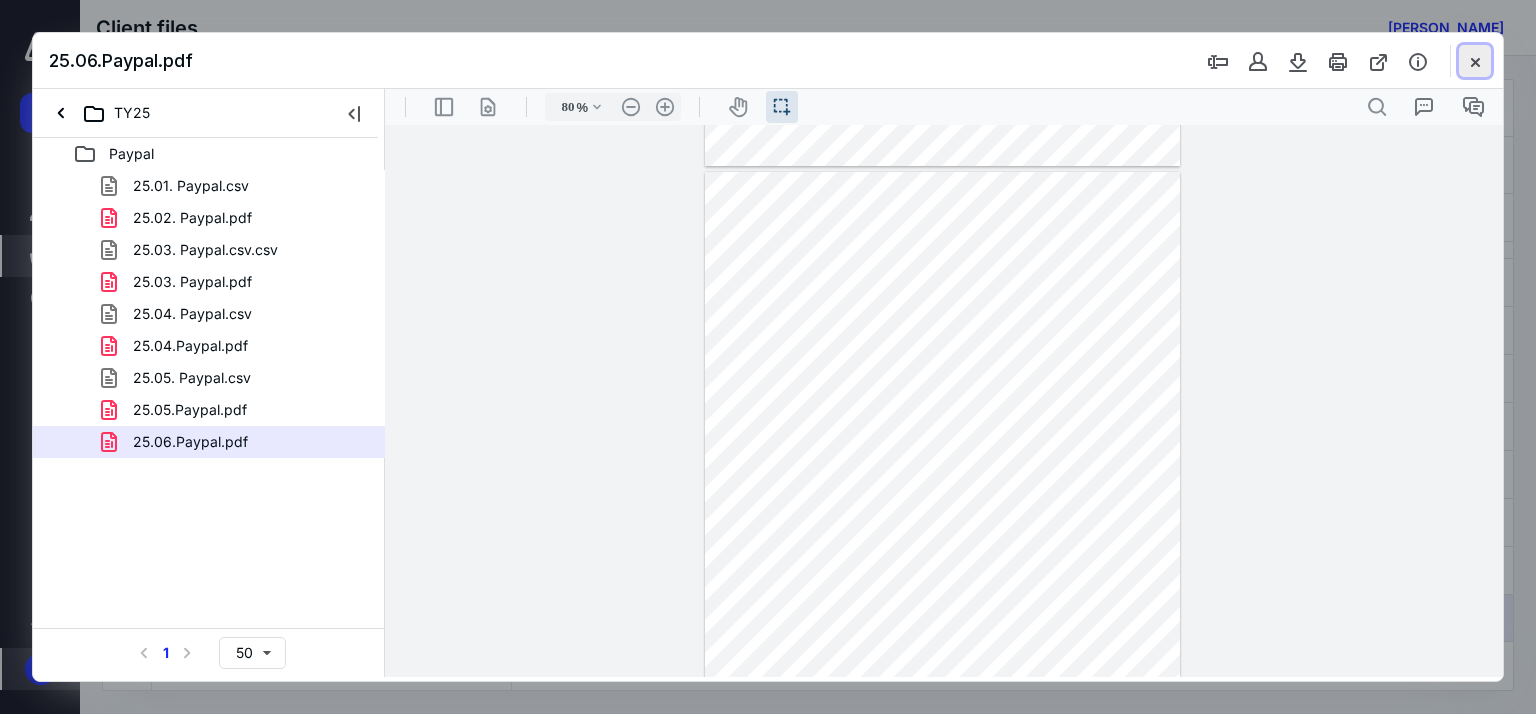 click at bounding box center (1475, 61) 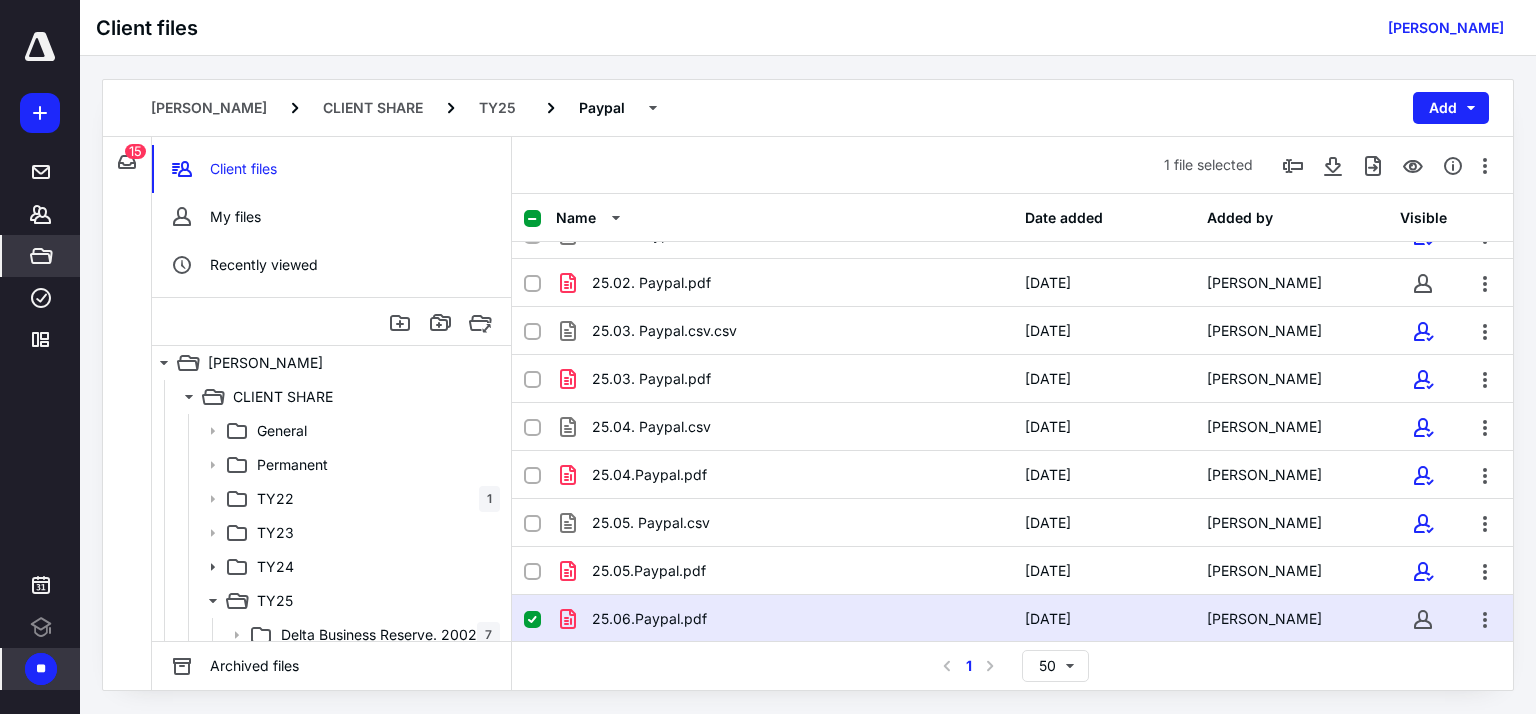 click on "**" at bounding box center (41, 669) 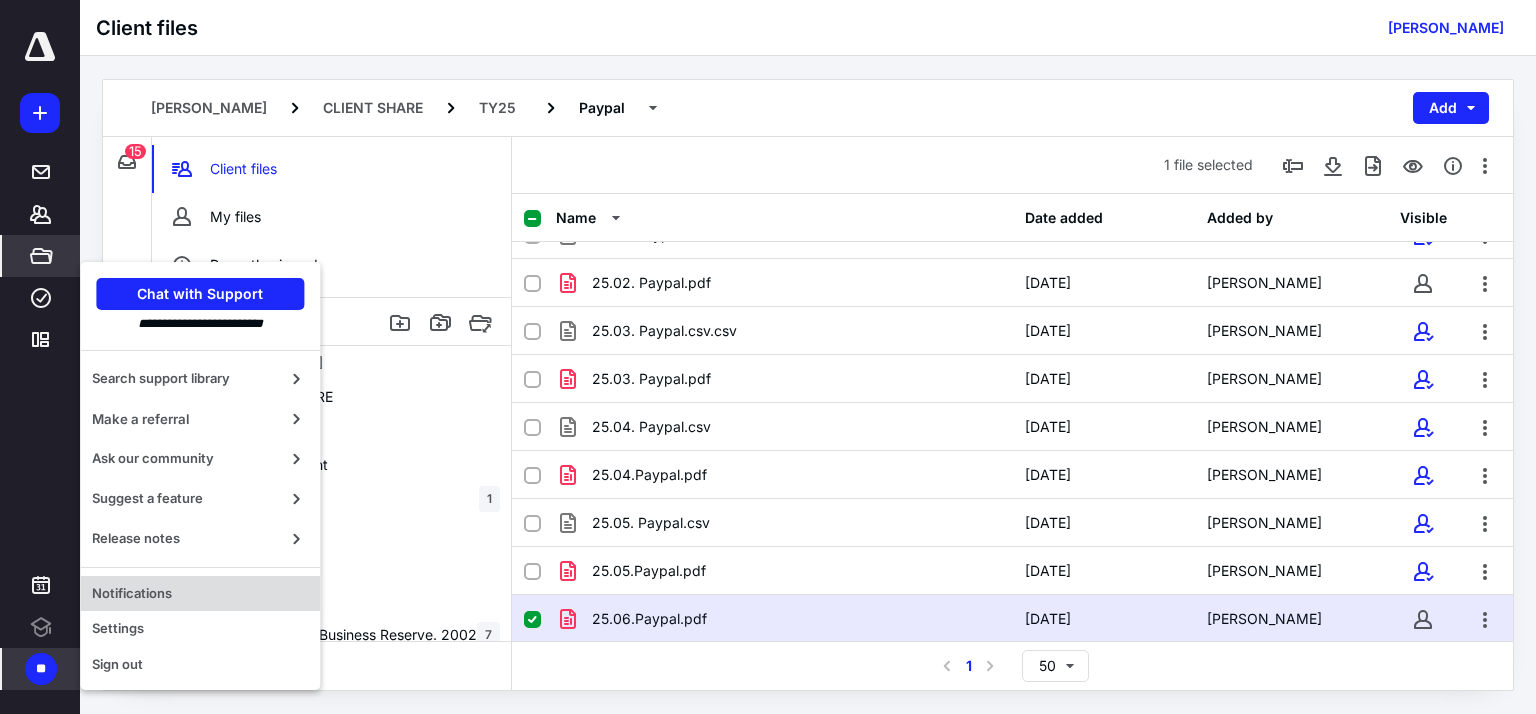 click on "Notifications" at bounding box center (200, 594) 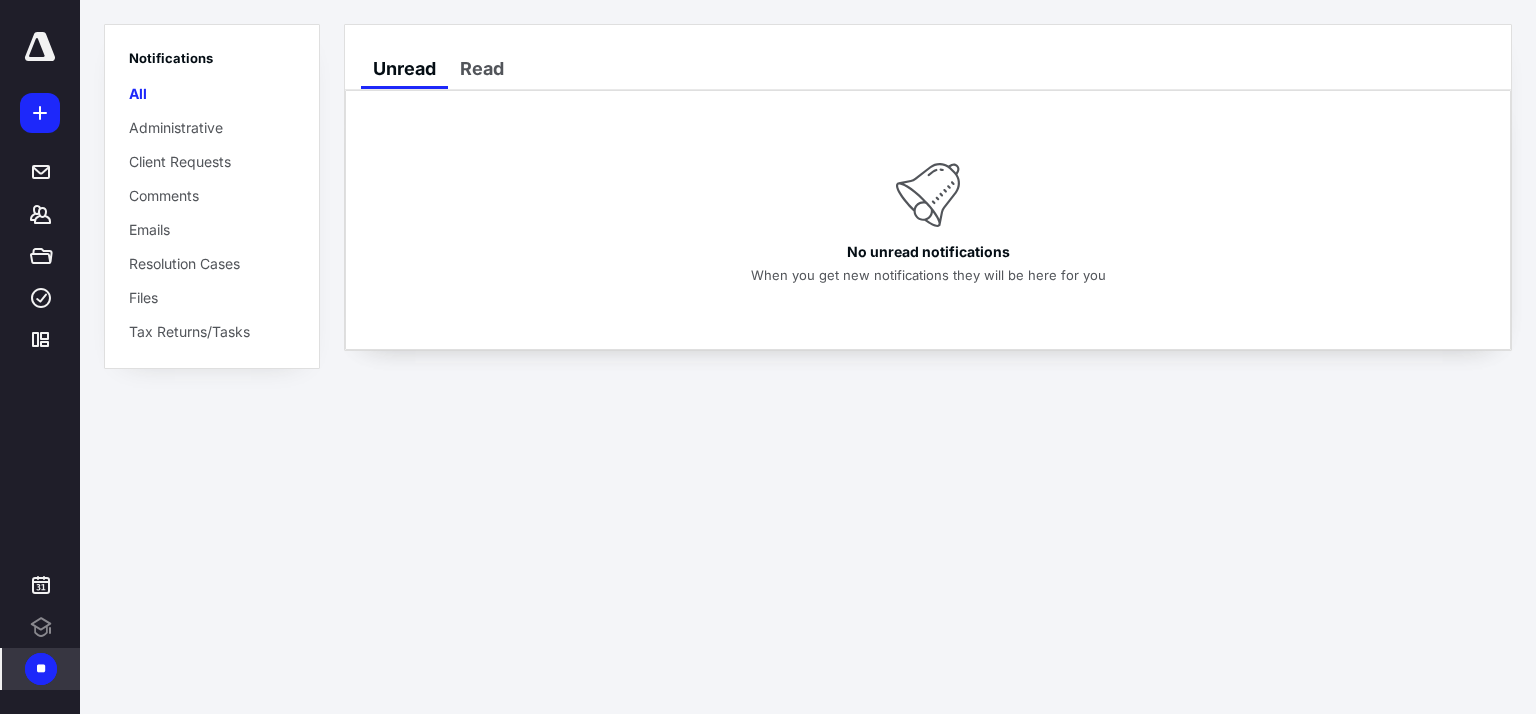 click on "Comments" at bounding box center [164, 195] 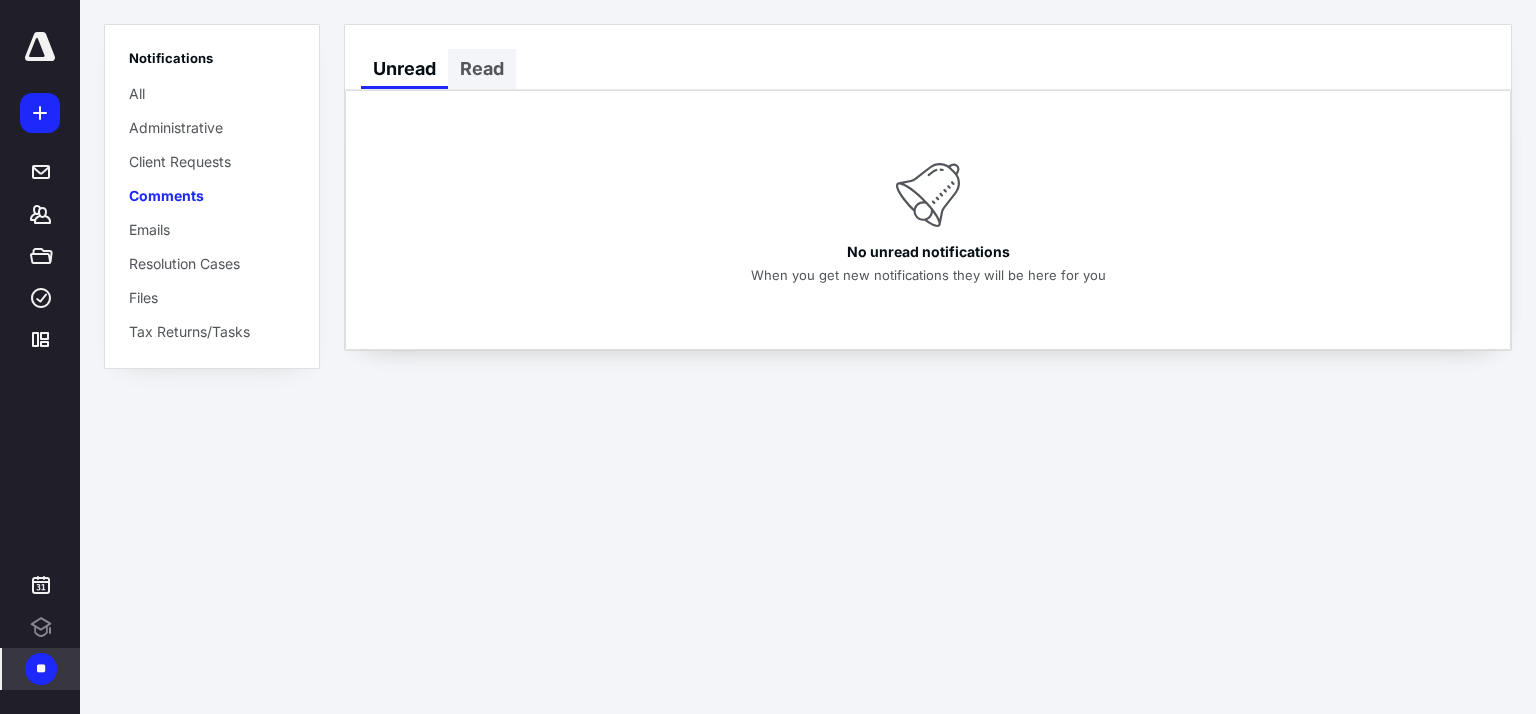 click on "Read" at bounding box center (482, 69) 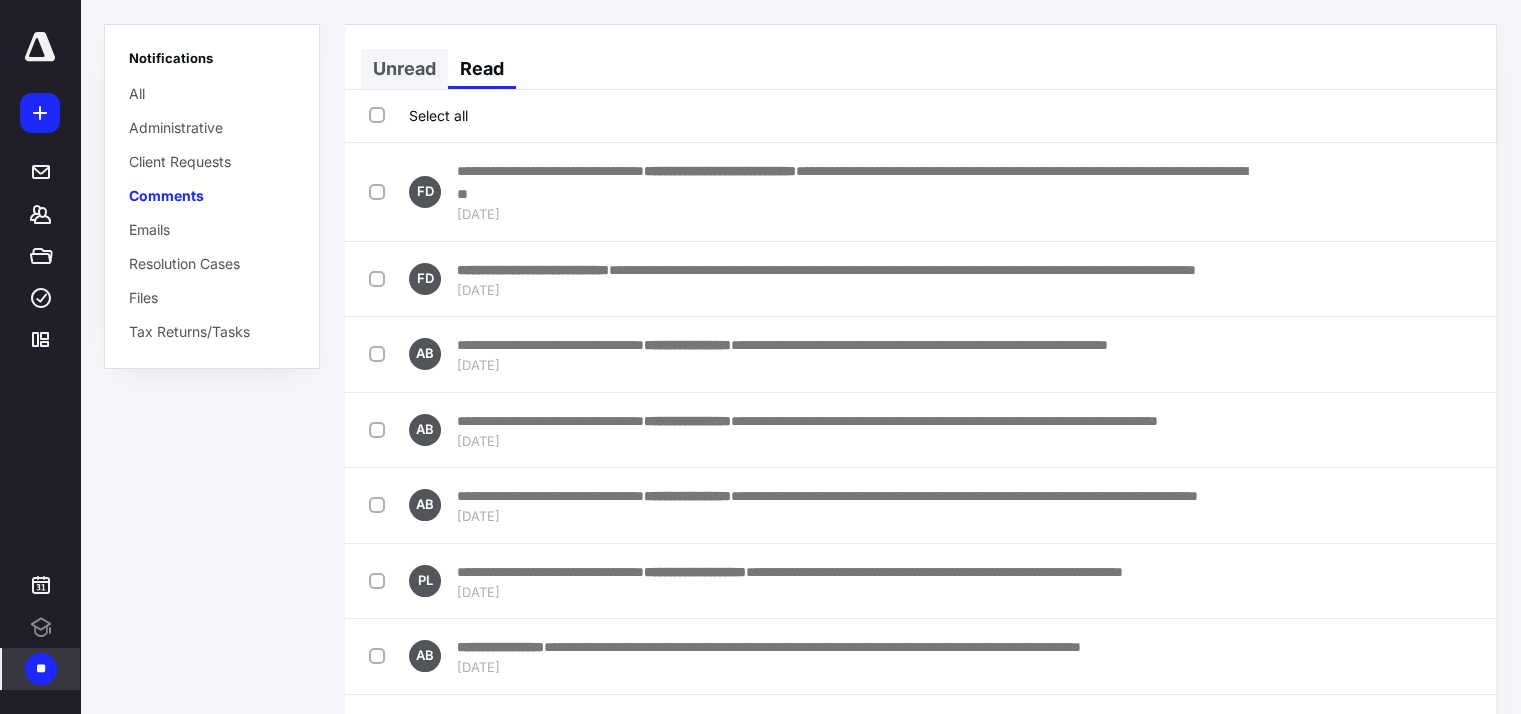 click on "Unread" at bounding box center [404, 69] 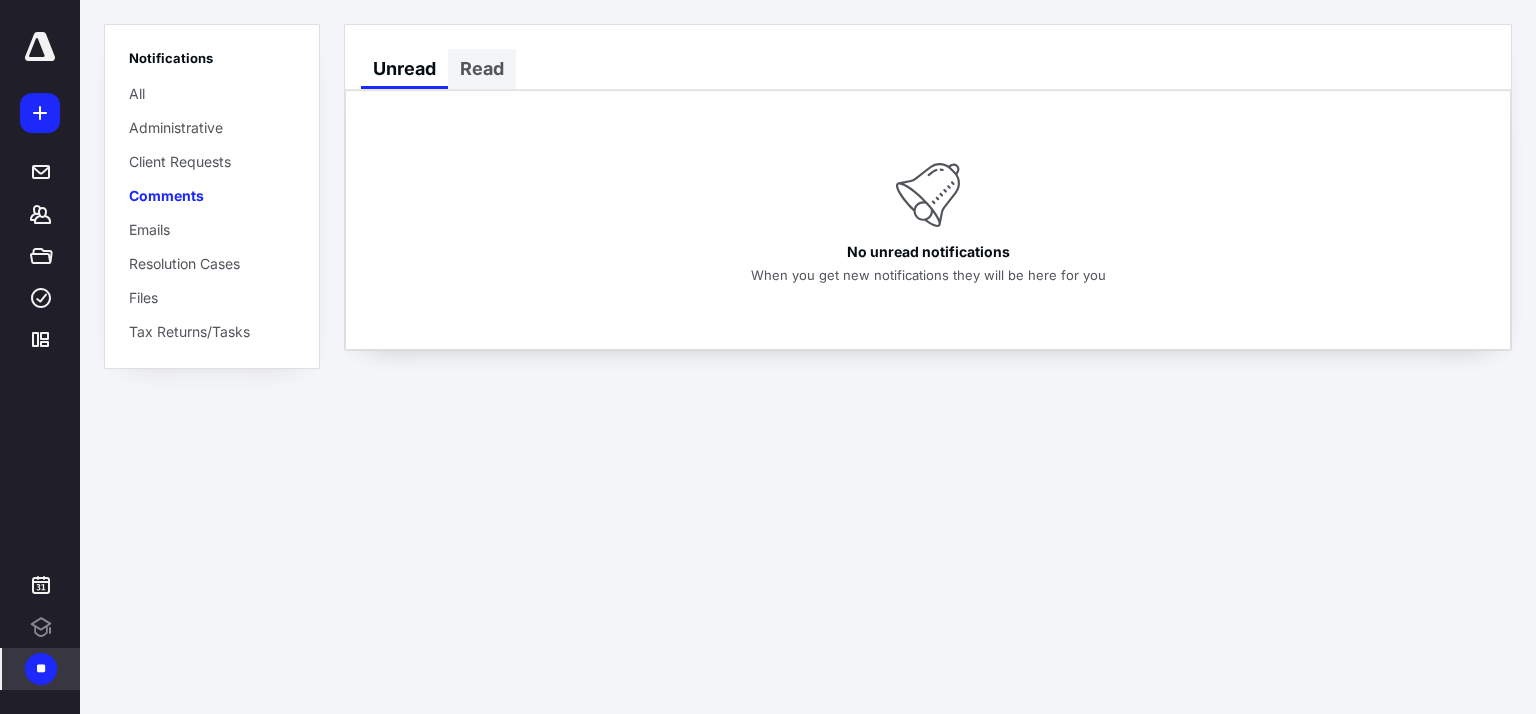 click on "Read" at bounding box center [482, 69] 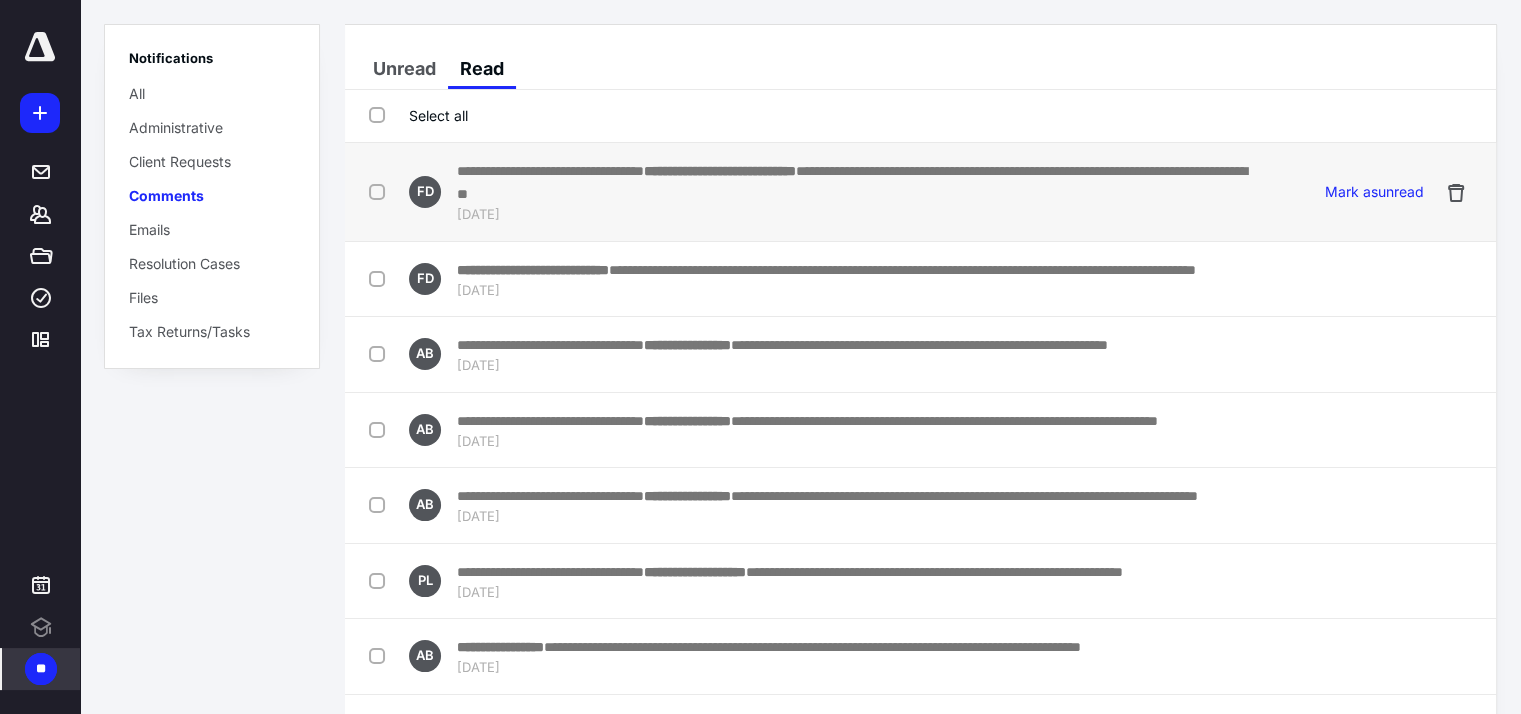 click on "Jul 5, 2025" at bounding box center (854, 215) 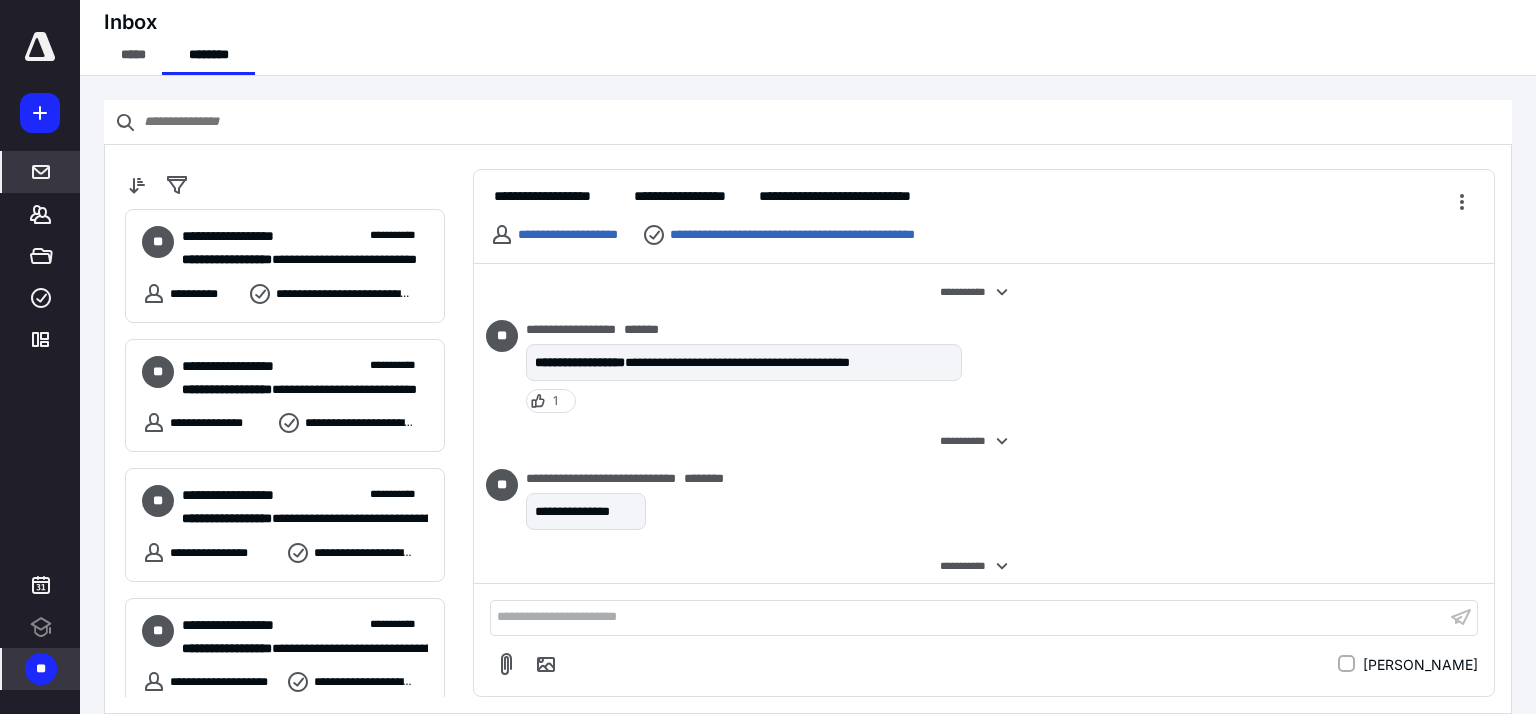 scroll, scrollTop: 318, scrollLeft: 0, axis: vertical 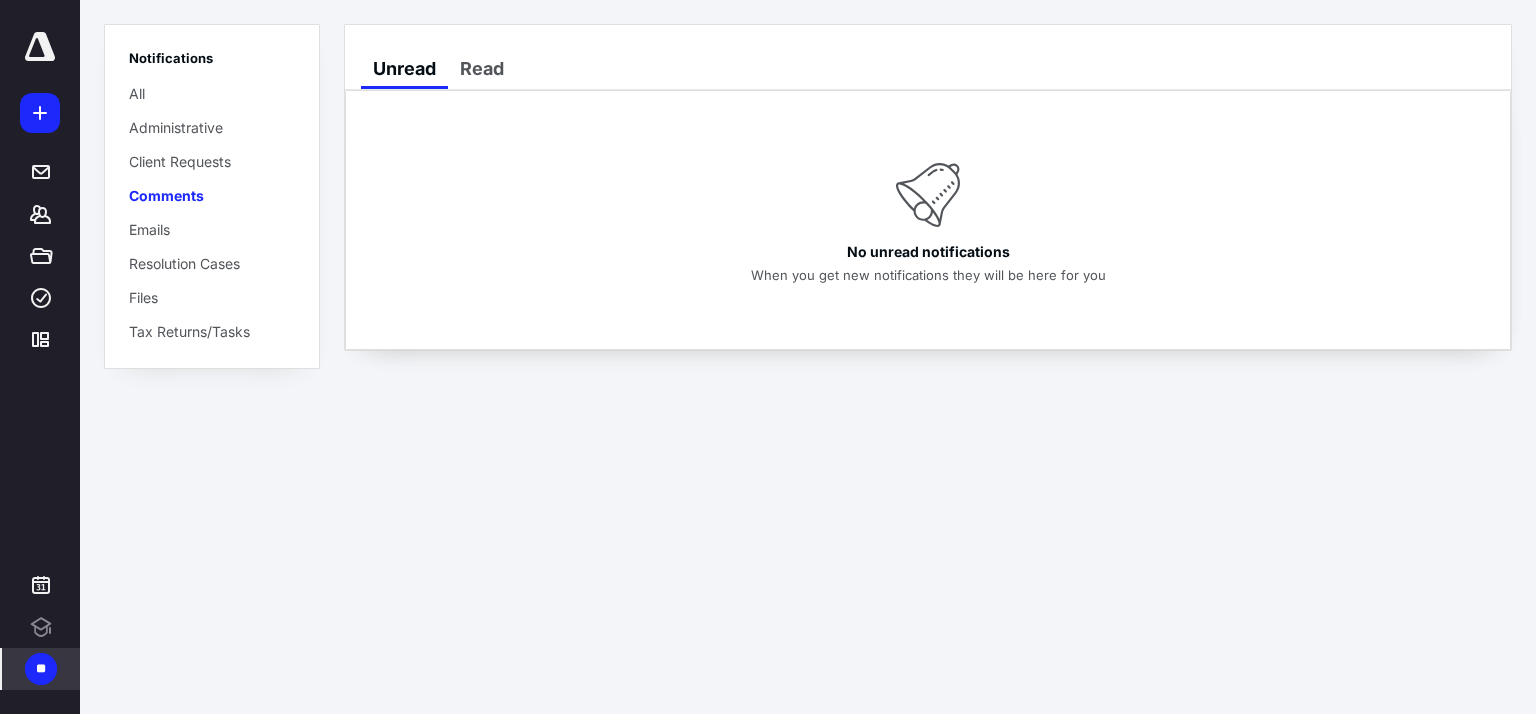click on "Emails" at bounding box center (149, 229) 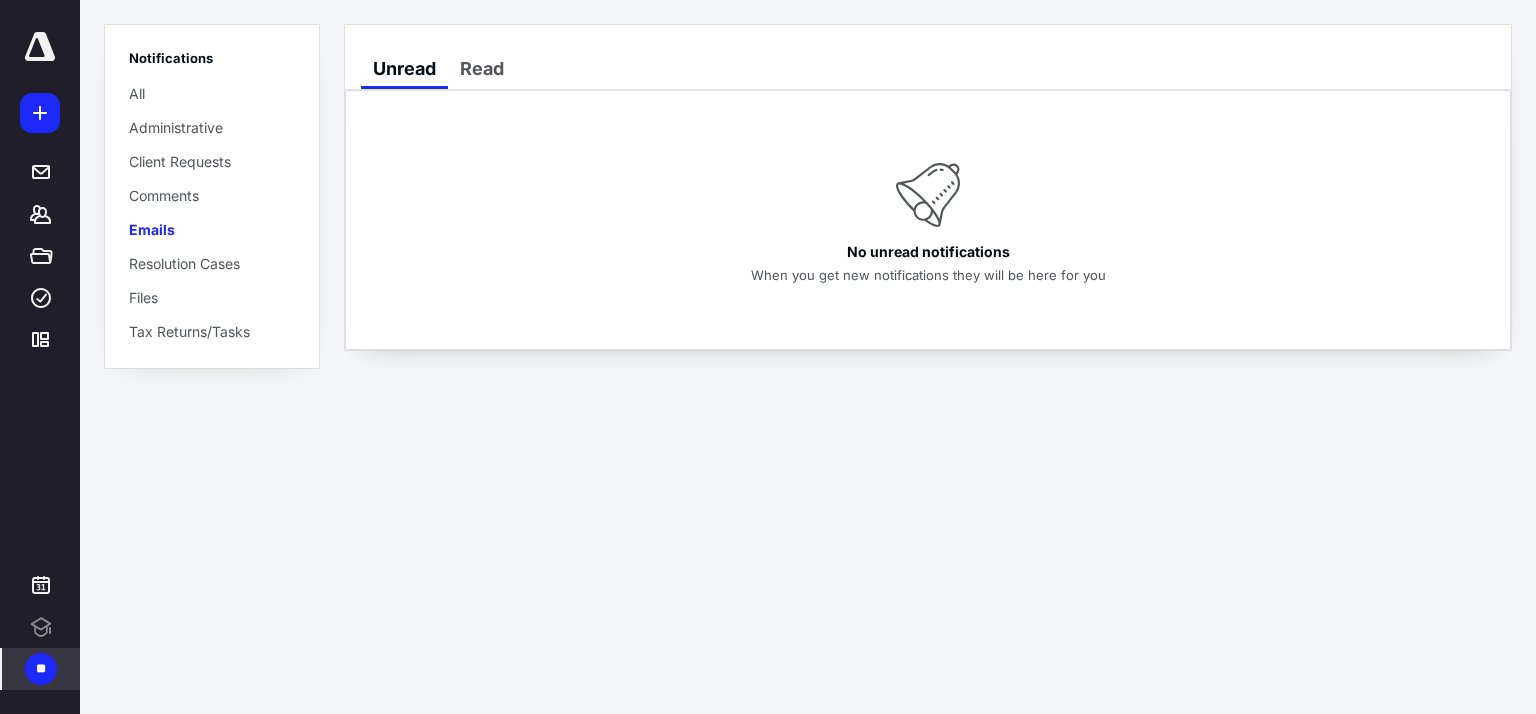 click on "Resolution Cases" at bounding box center (184, 263) 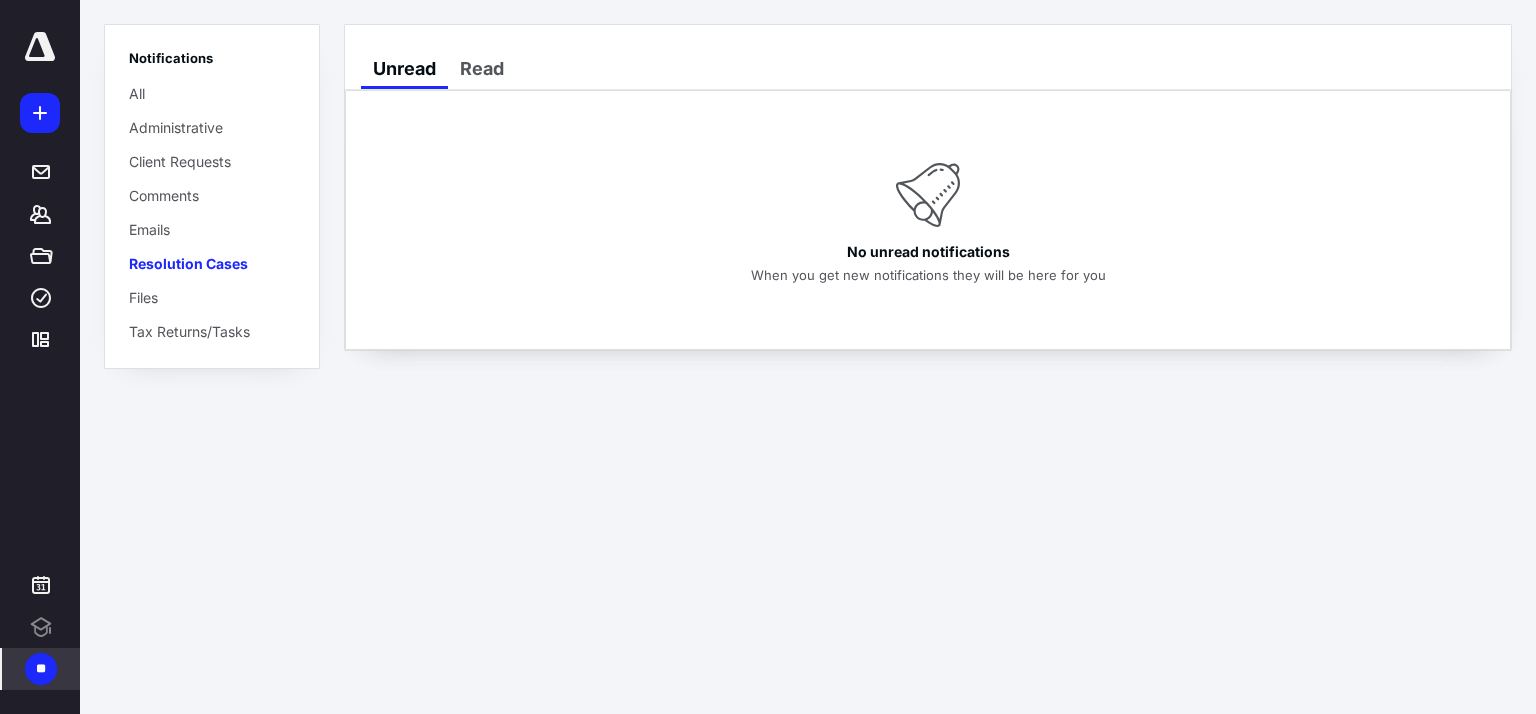 click on "Files" at bounding box center [143, 297] 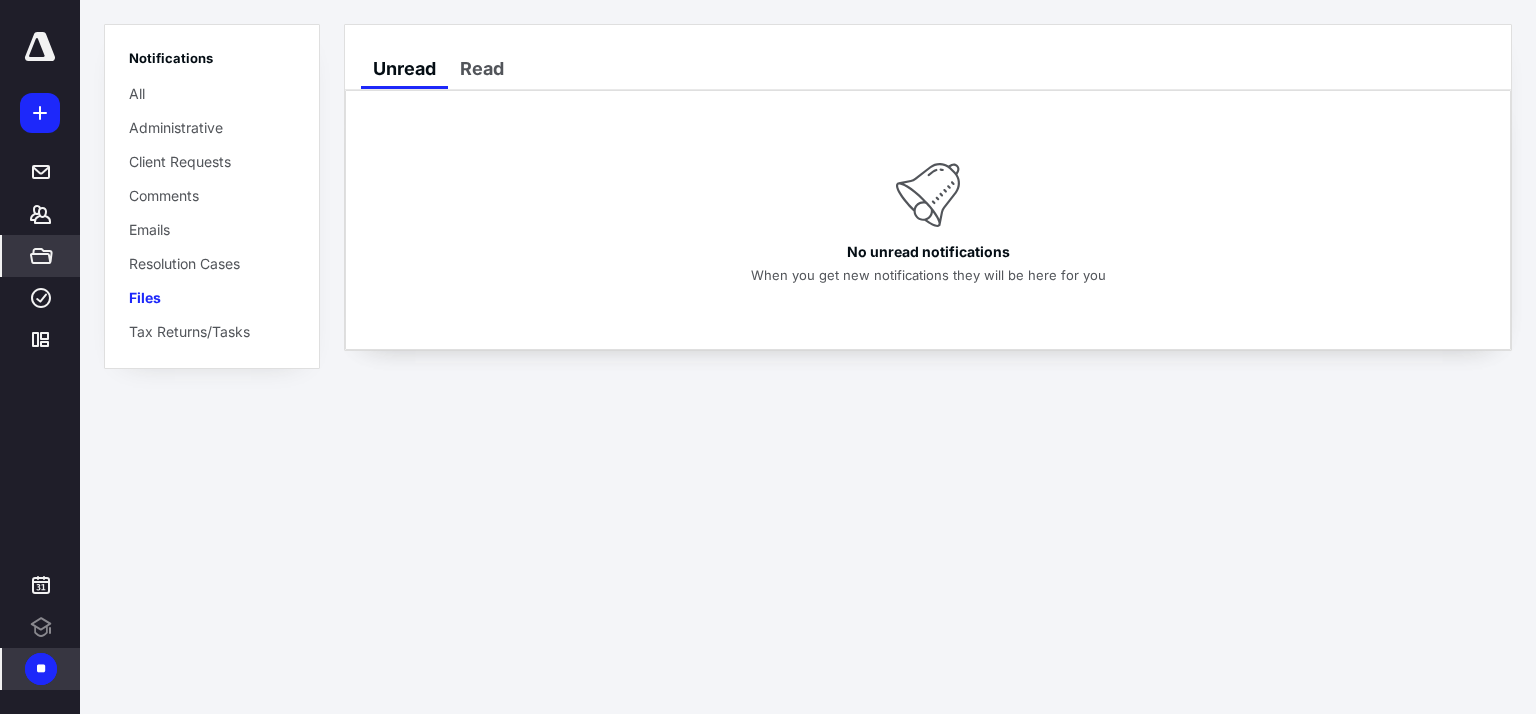drag, startPoint x: 35, startPoint y: 257, endPoint x: 58, endPoint y: 241, distance: 28.01785 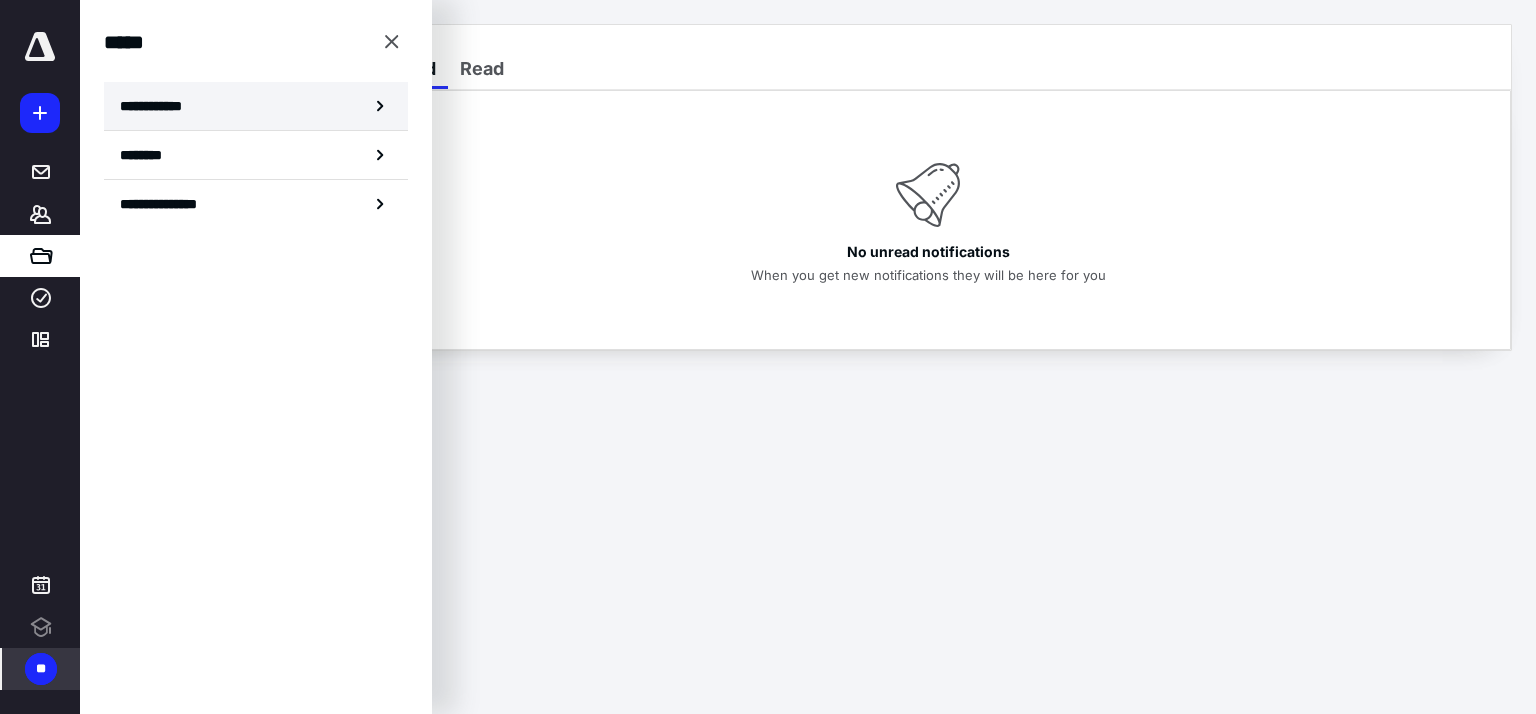 click on "**********" at bounding box center (256, 106) 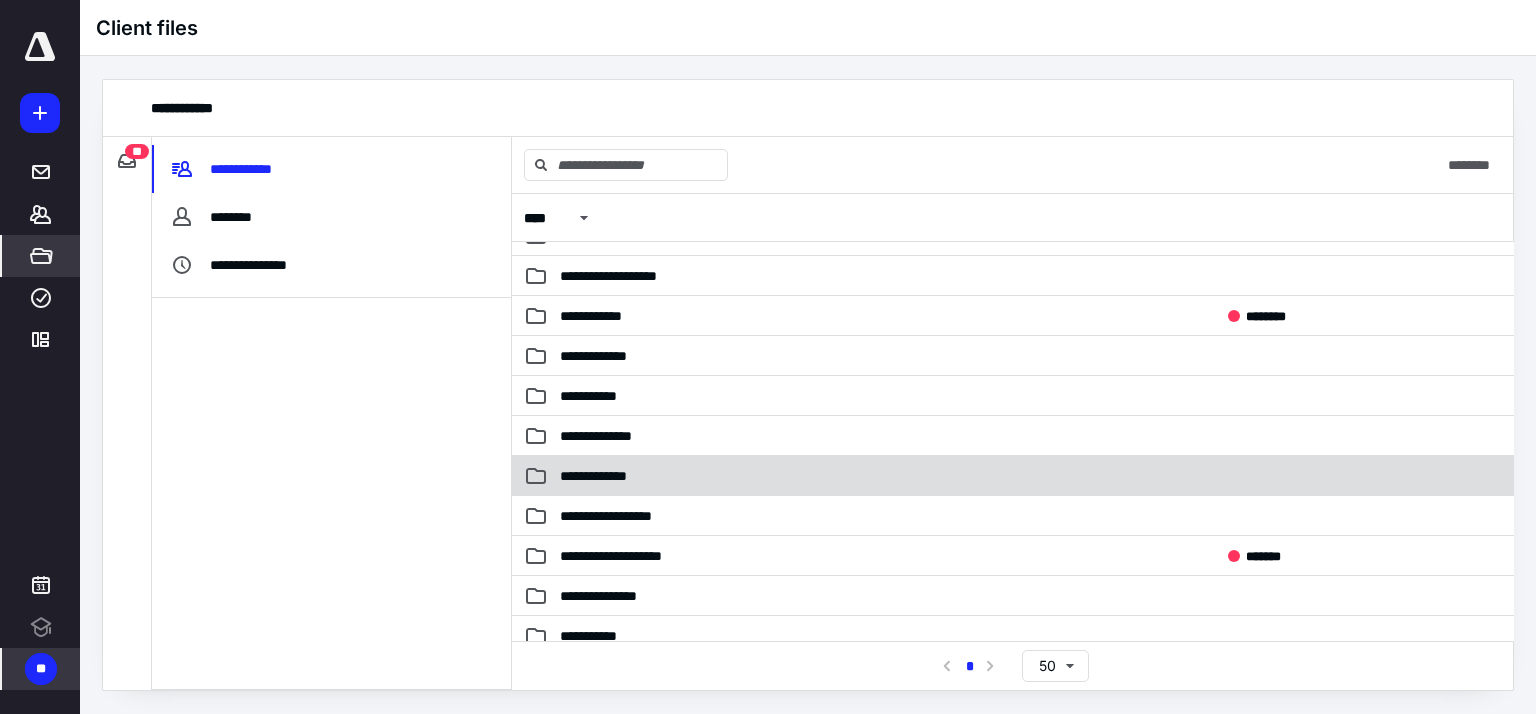 scroll, scrollTop: 700, scrollLeft: 0, axis: vertical 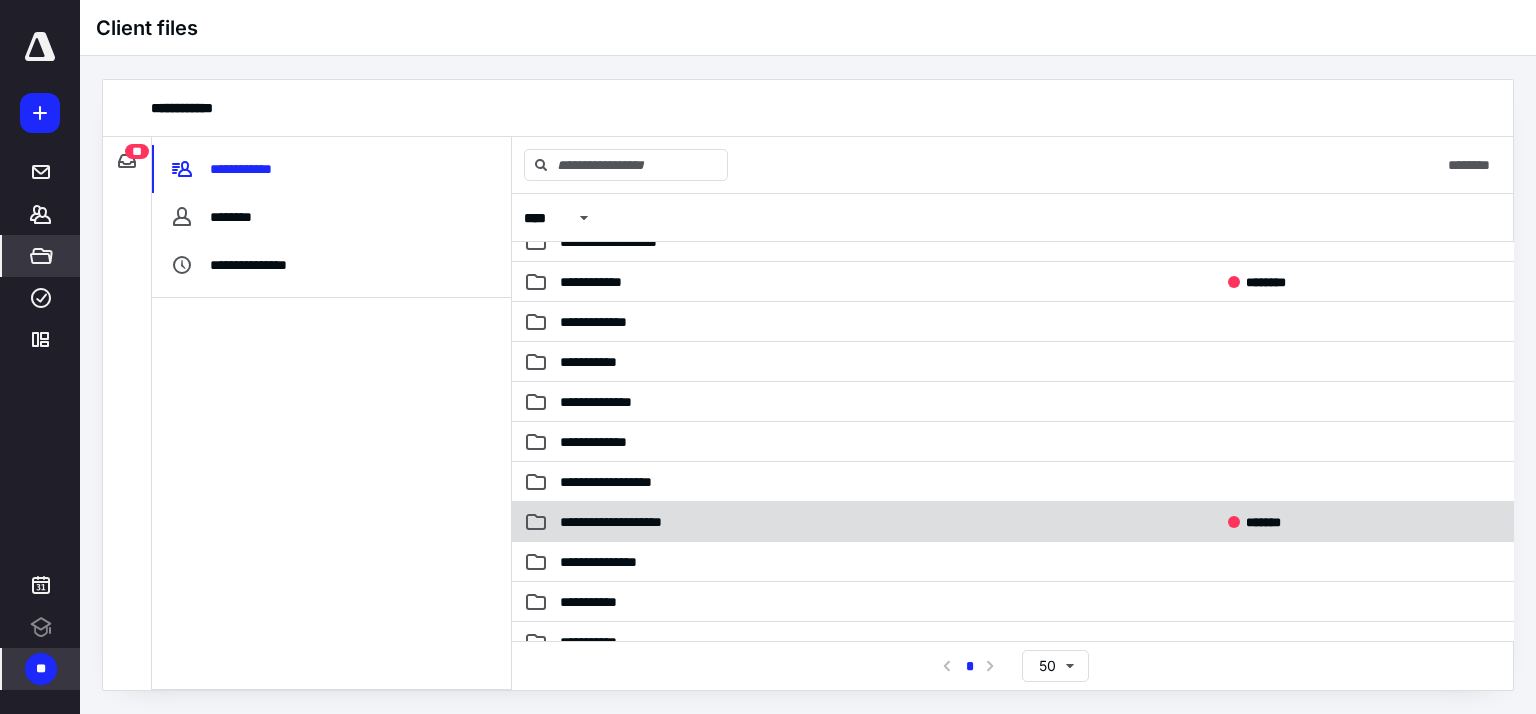 click on "**********" at bounding box center [873, 522] 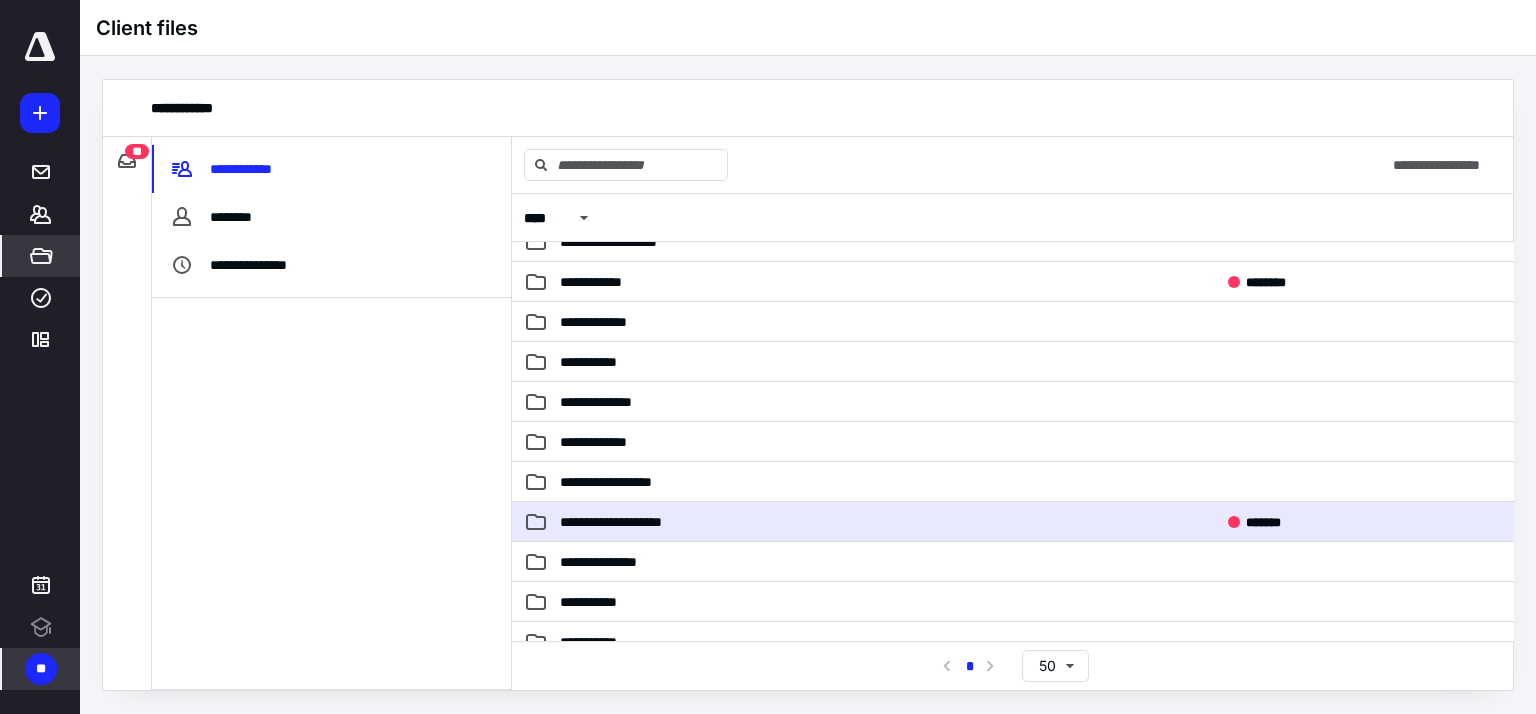 click on "**********" at bounding box center (873, 522) 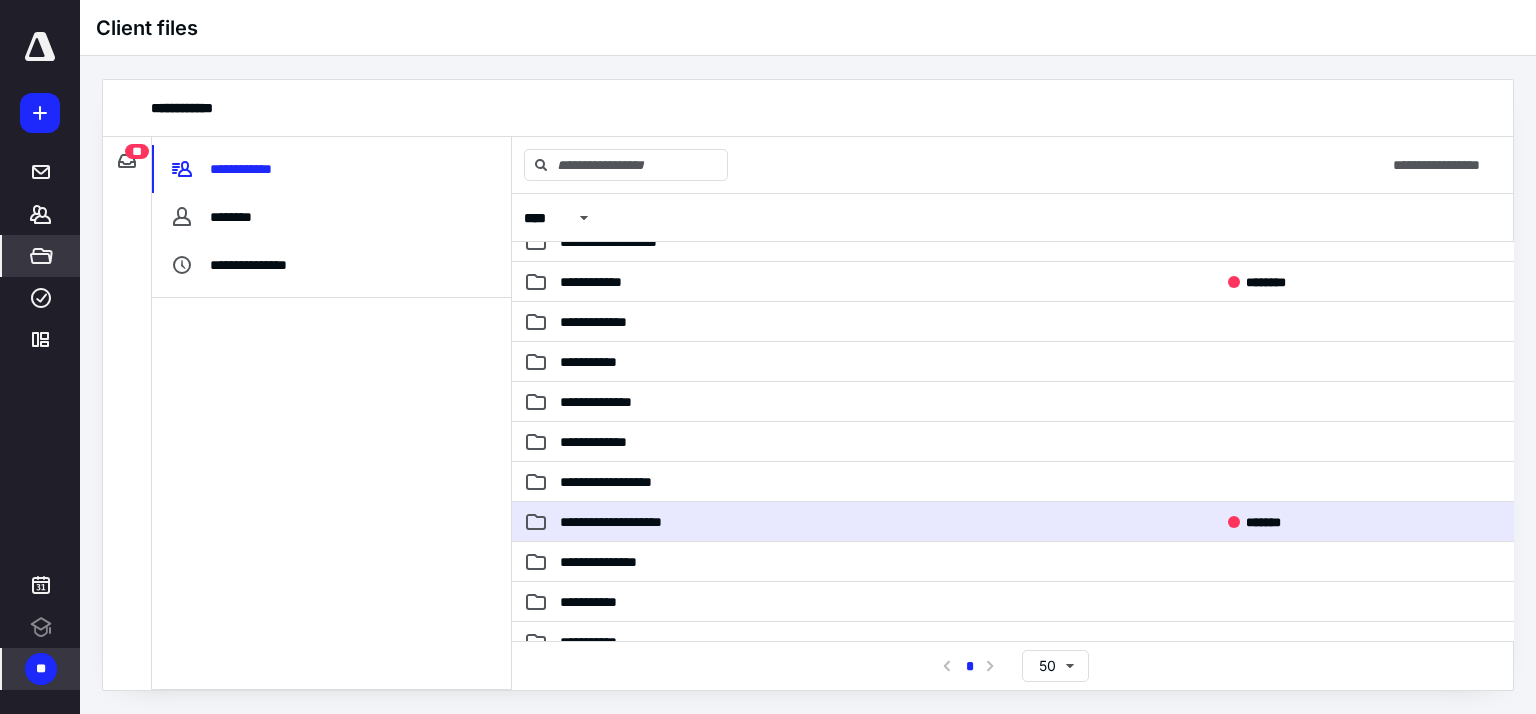scroll, scrollTop: 0, scrollLeft: 0, axis: both 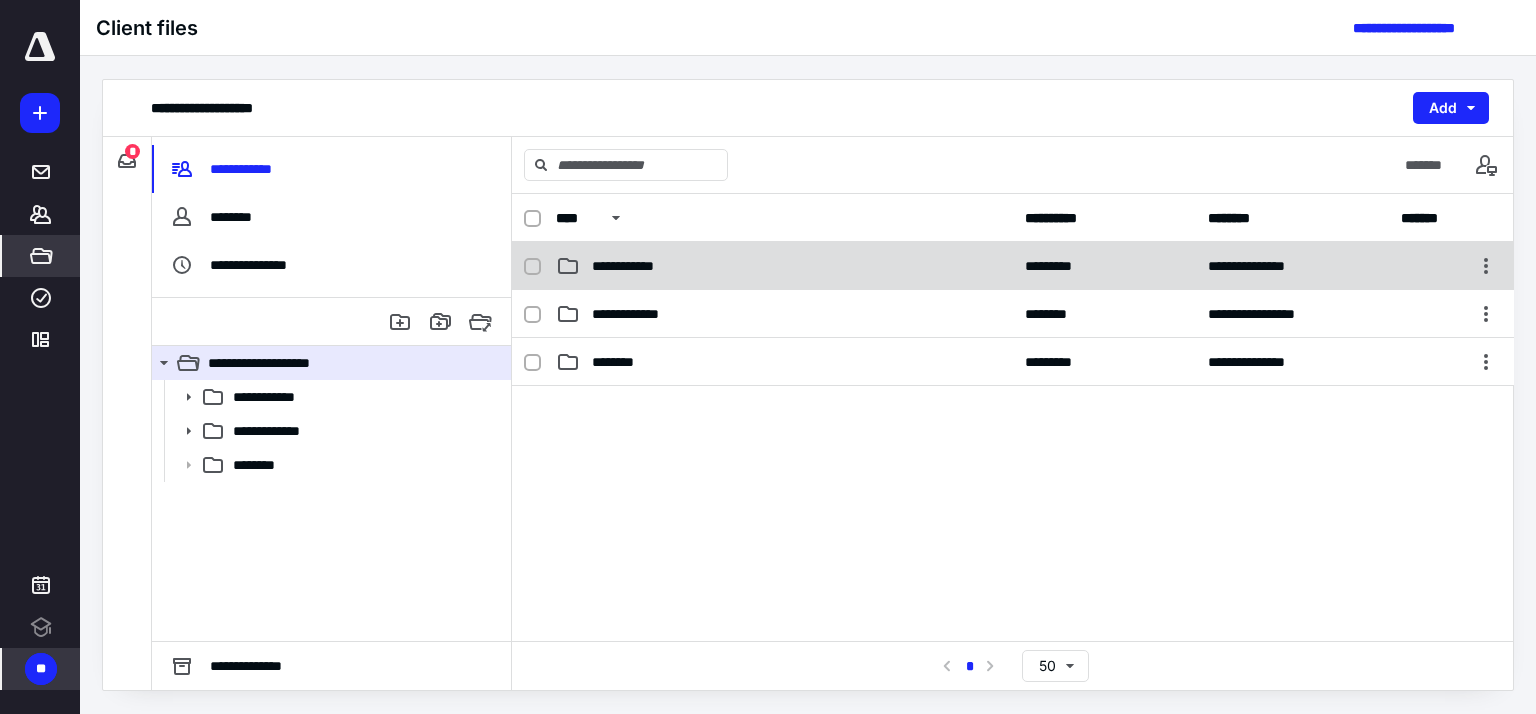 click on "**********" at bounding box center [1013, 266] 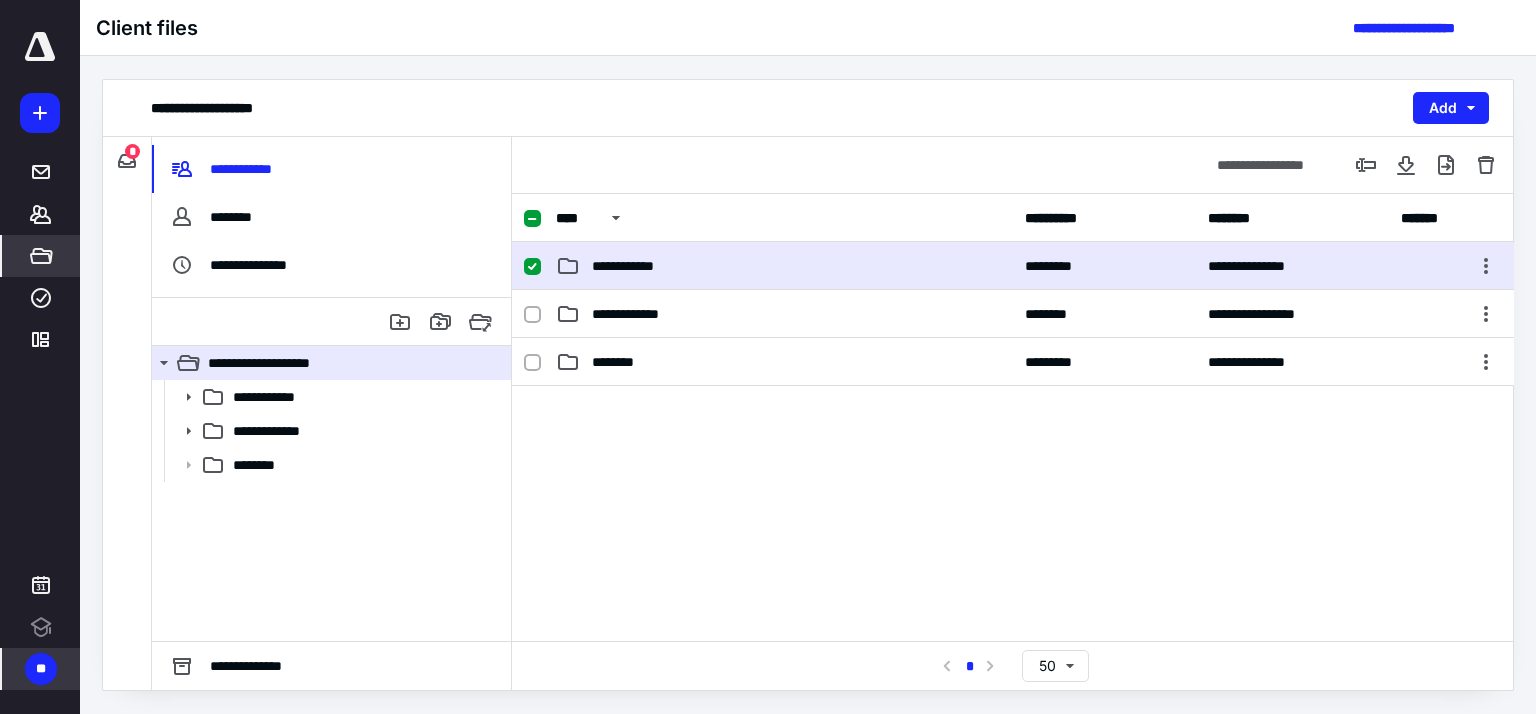 click on "**********" at bounding box center [1013, 266] 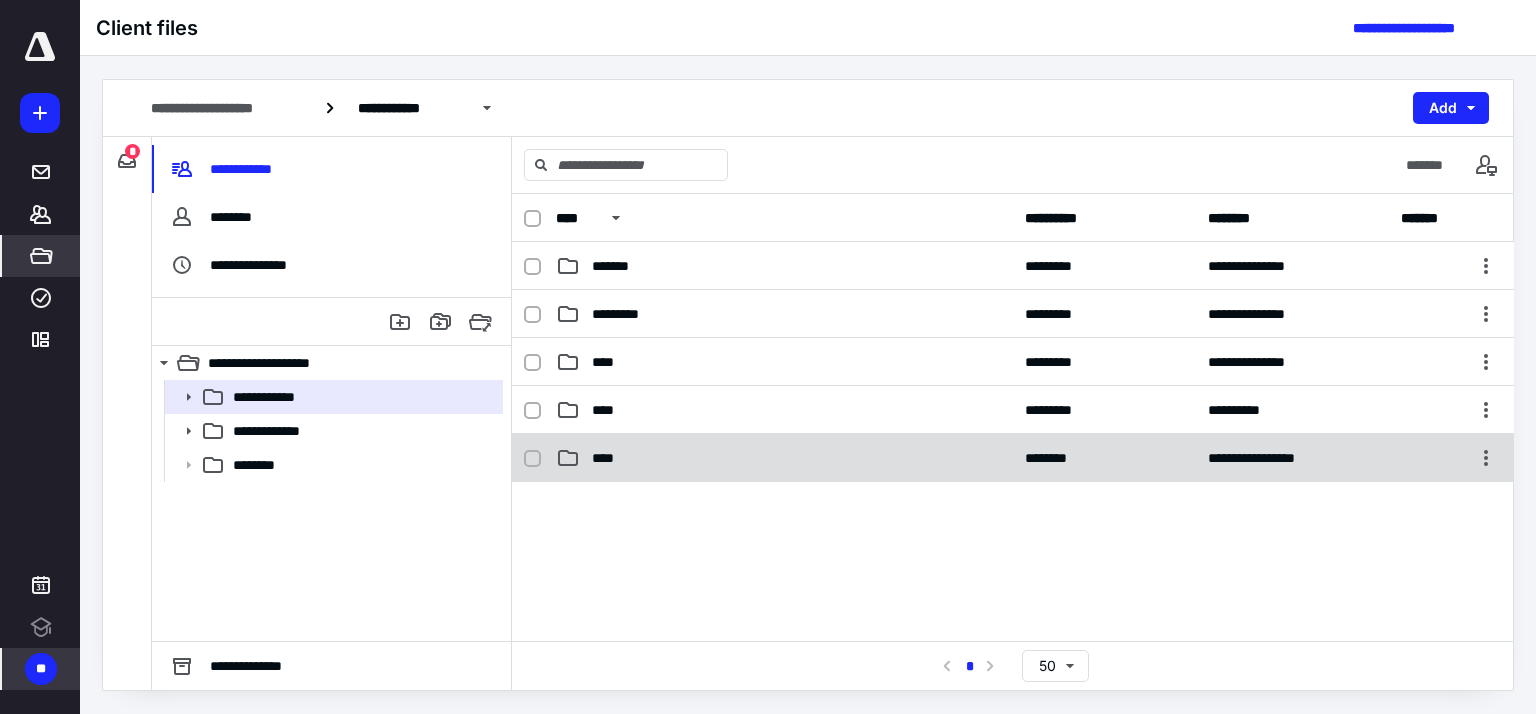 click on "****" at bounding box center (610, 458) 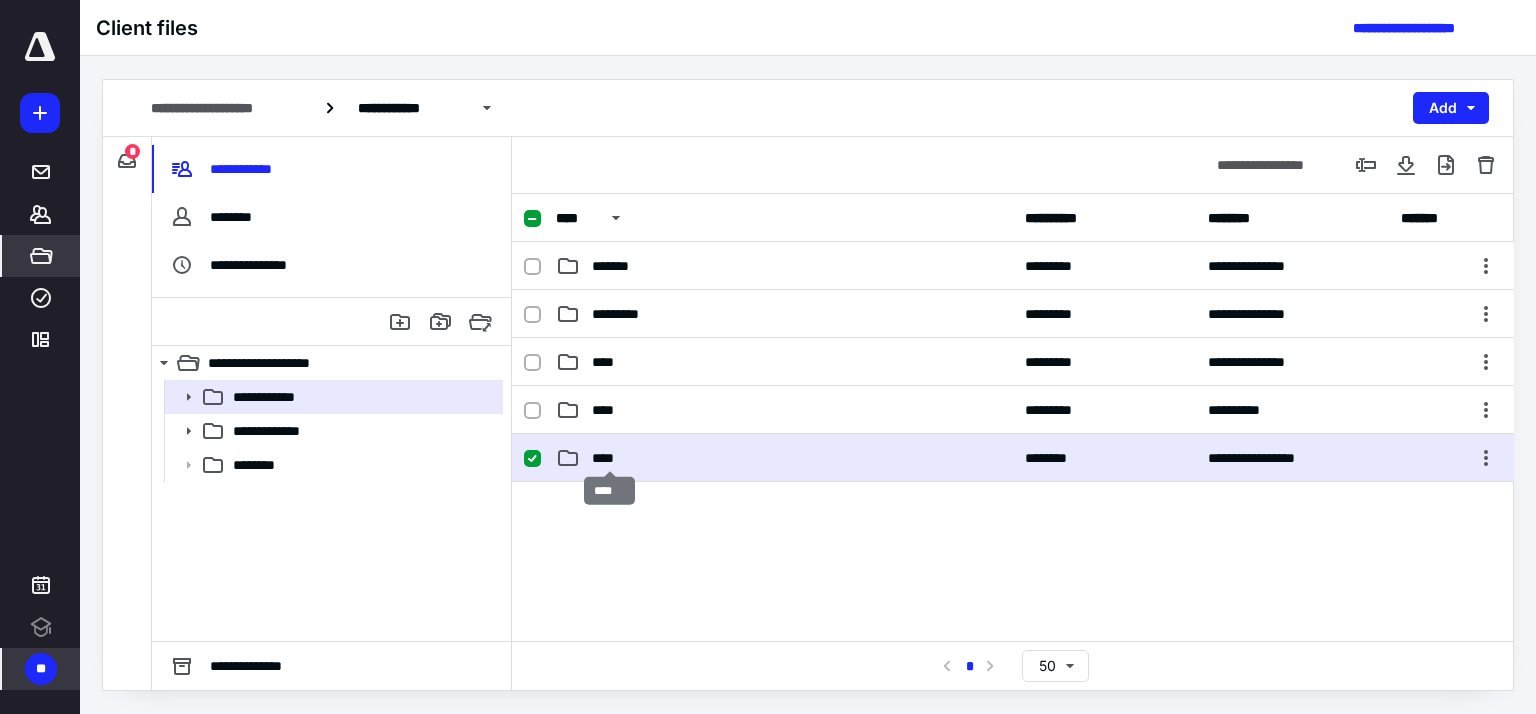 click on "****" at bounding box center [610, 458] 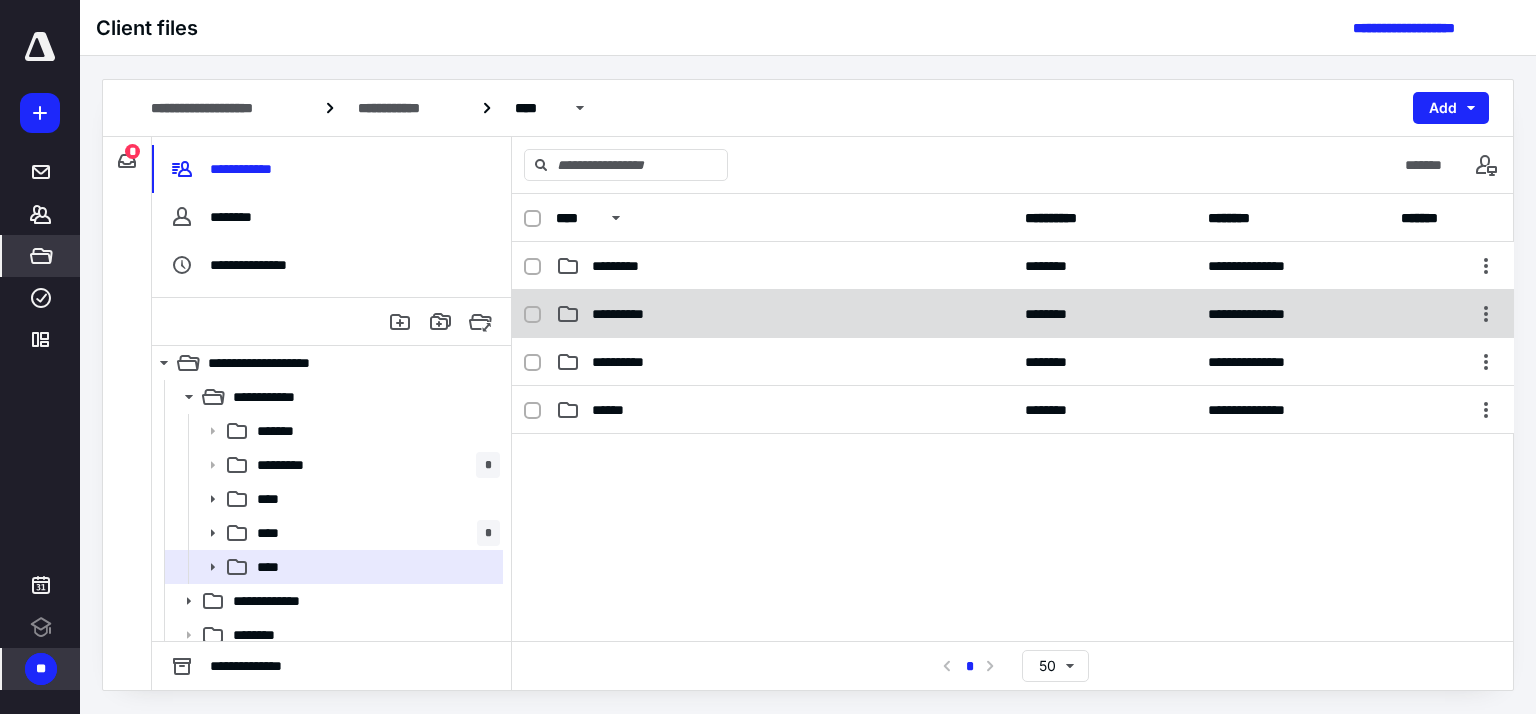 click on "**********" at bounding box center (1013, 314) 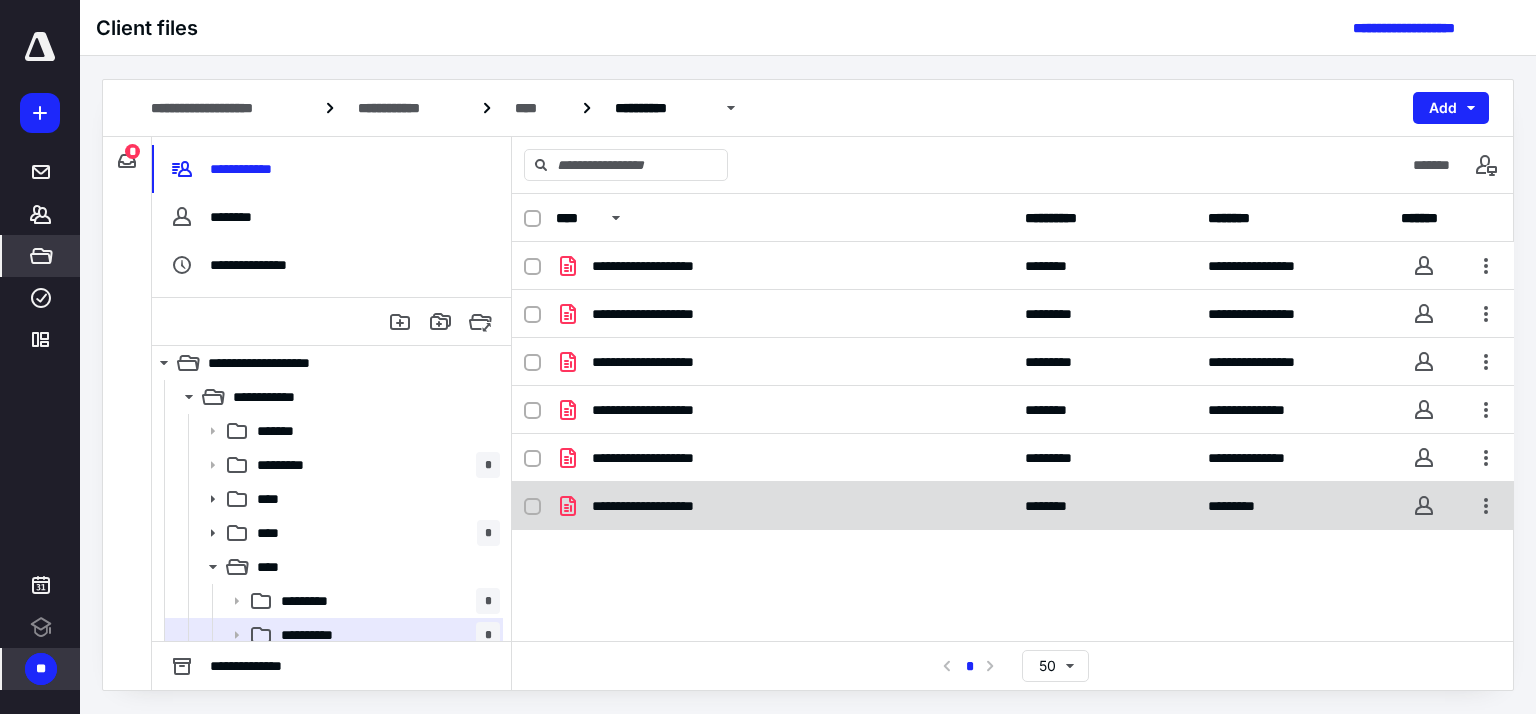 click on "**********" at bounding box center [784, 506] 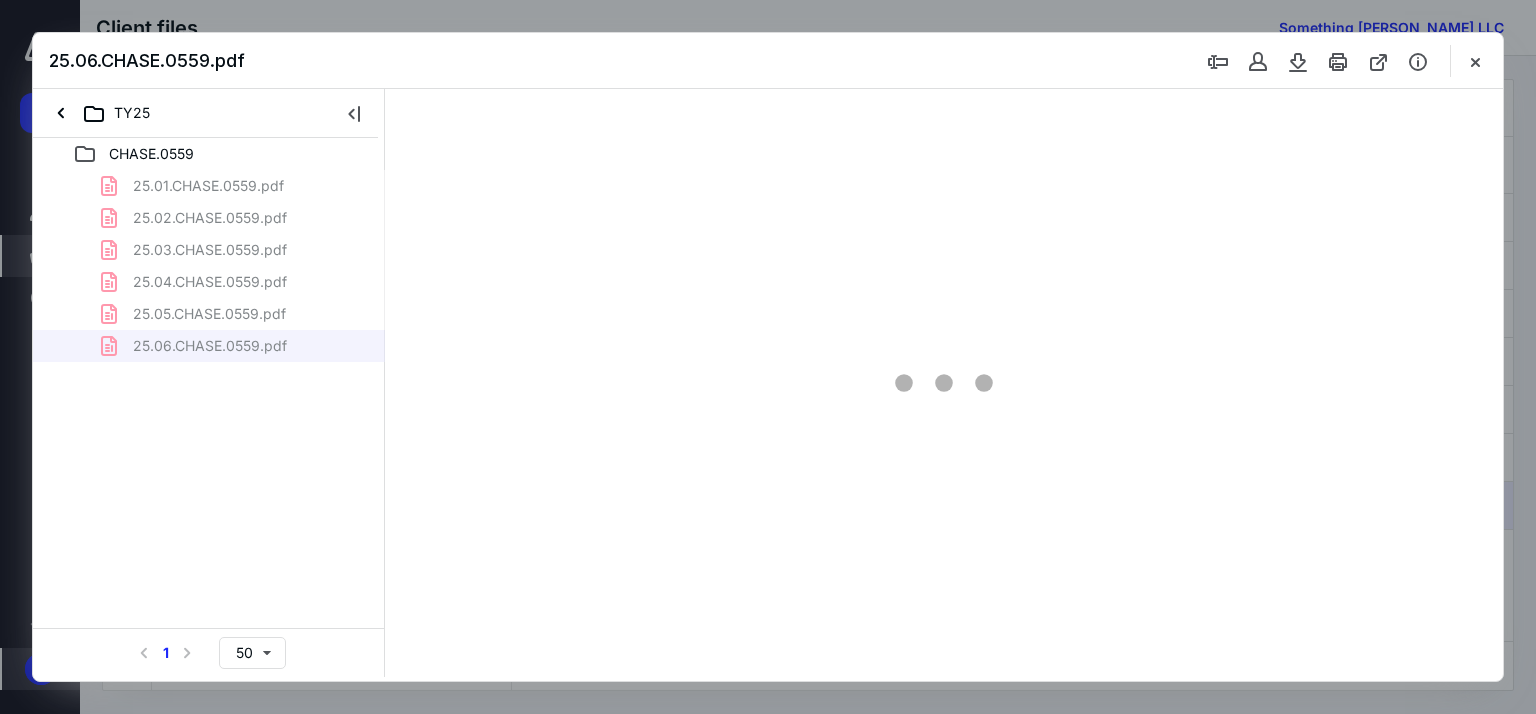 scroll, scrollTop: 0, scrollLeft: 0, axis: both 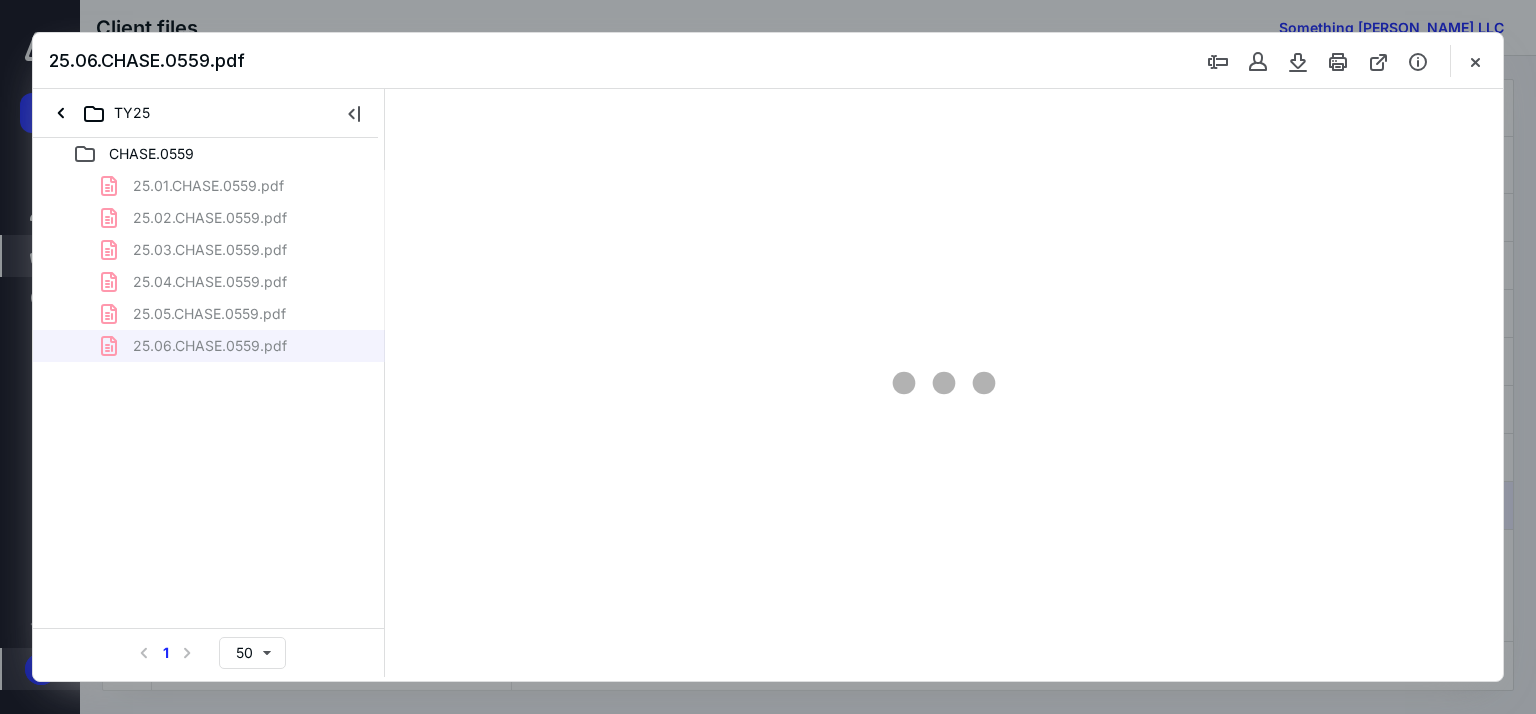 type on "69" 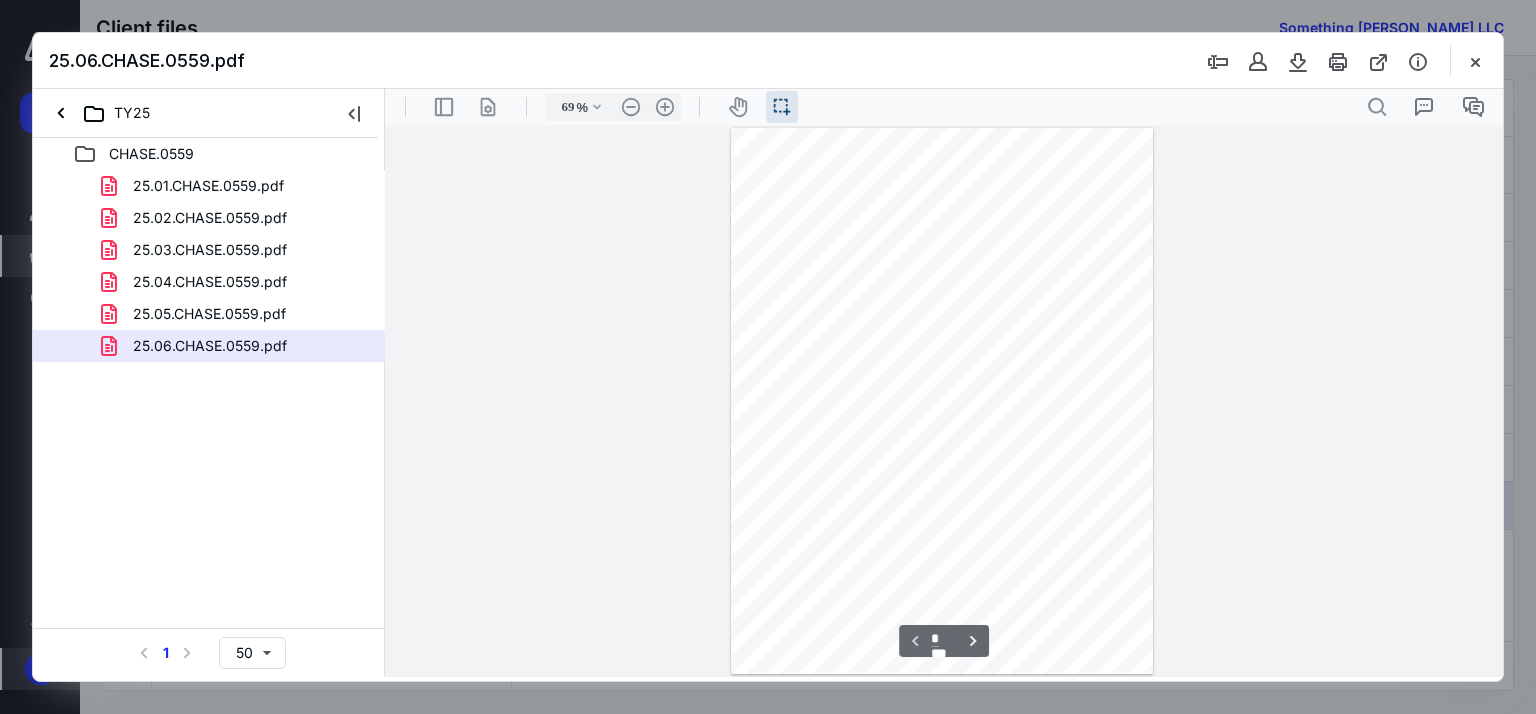 scroll, scrollTop: 39, scrollLeft: 0, axis: vertical 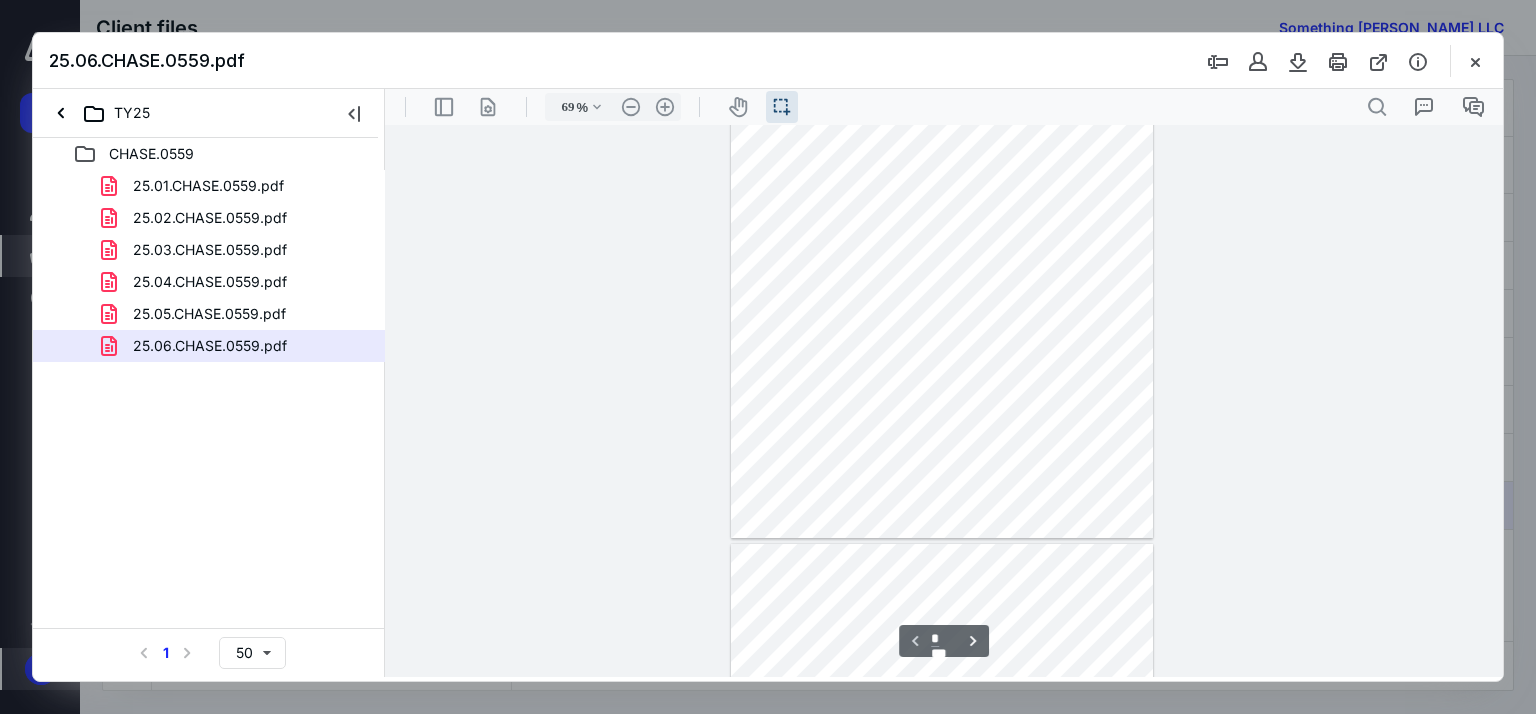 type on "*" 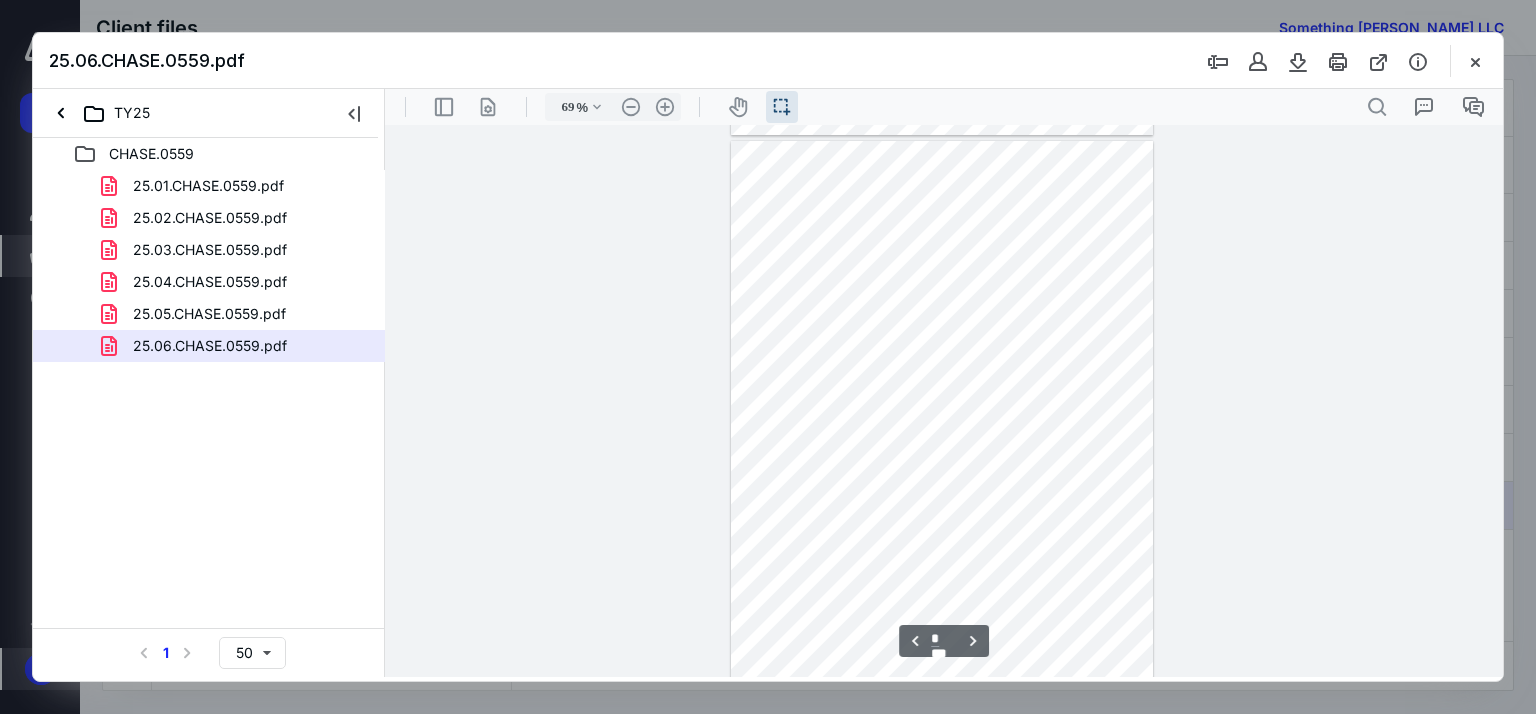 type on "77" 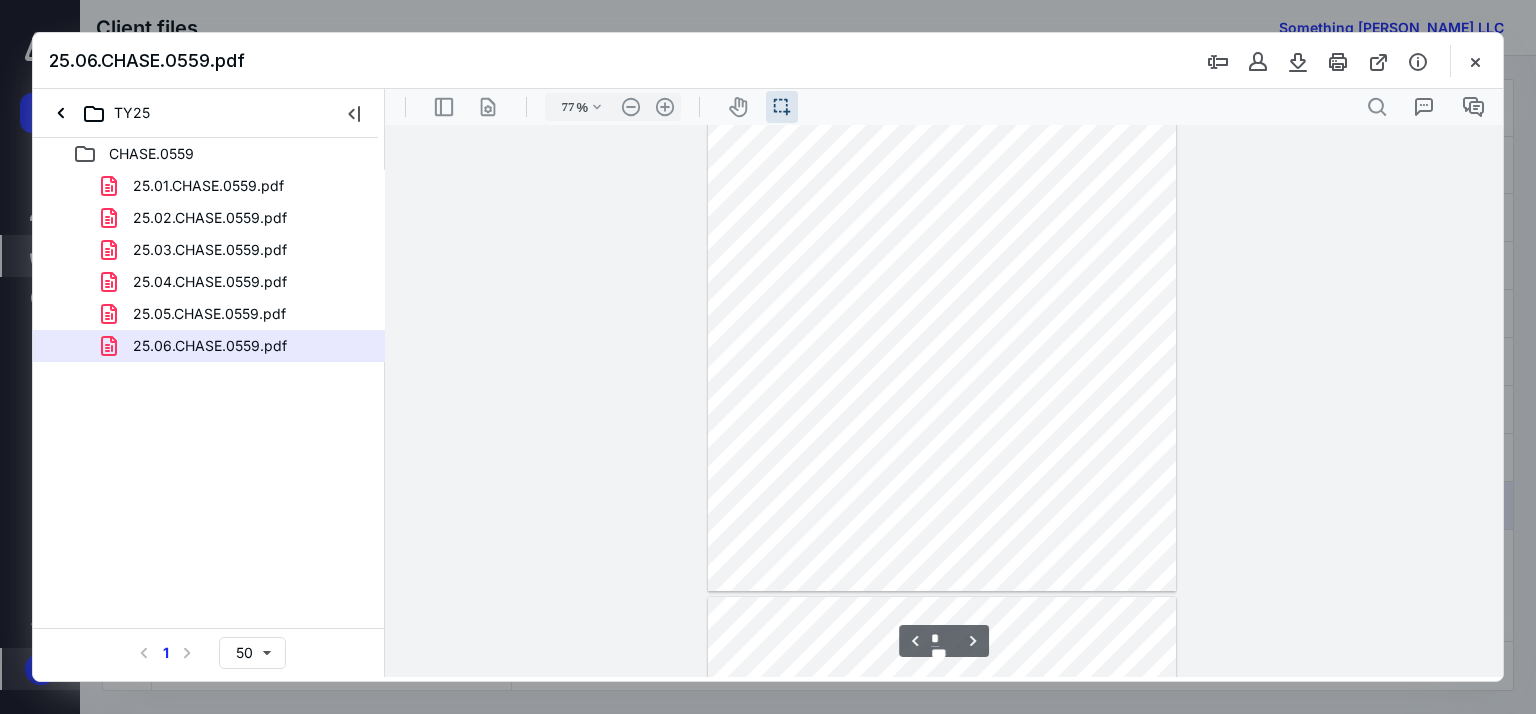 type on "*" 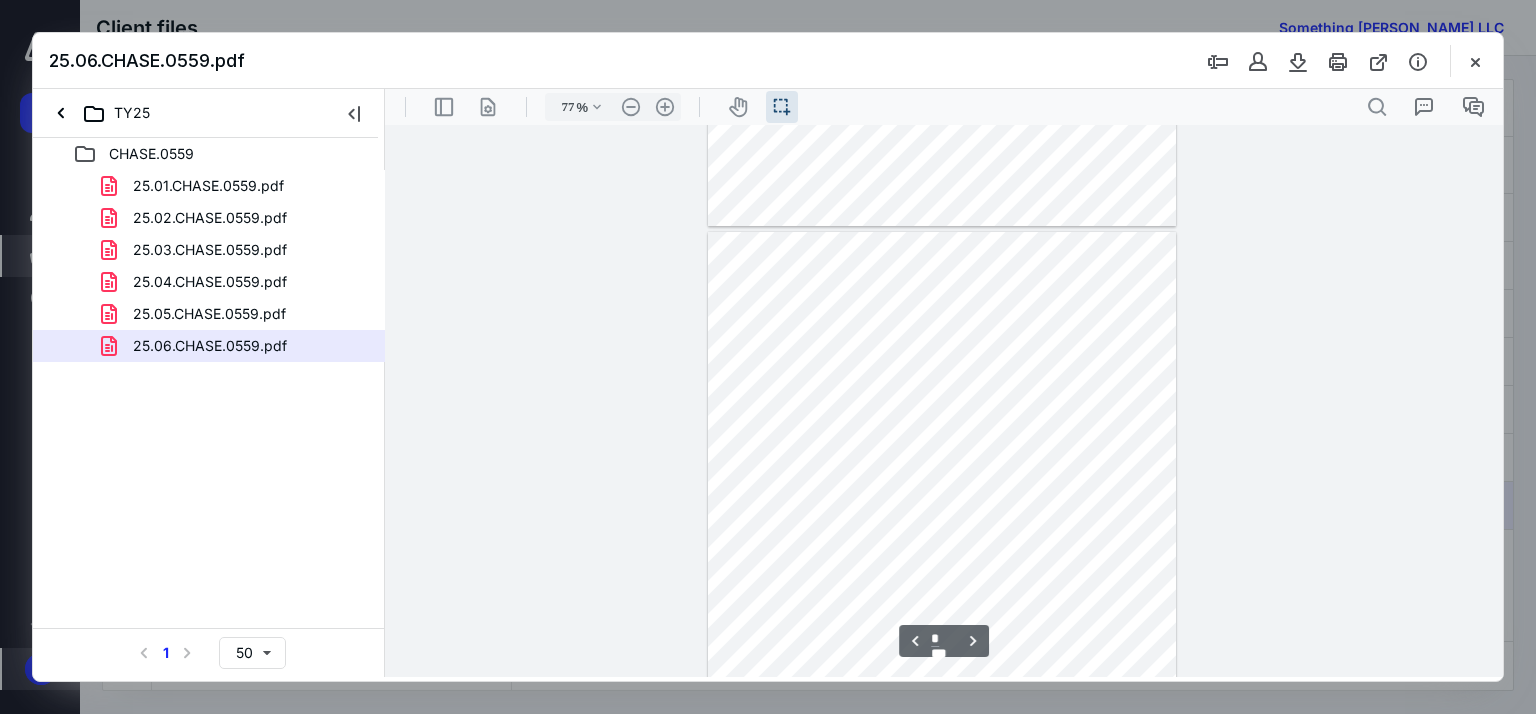 type on "84" 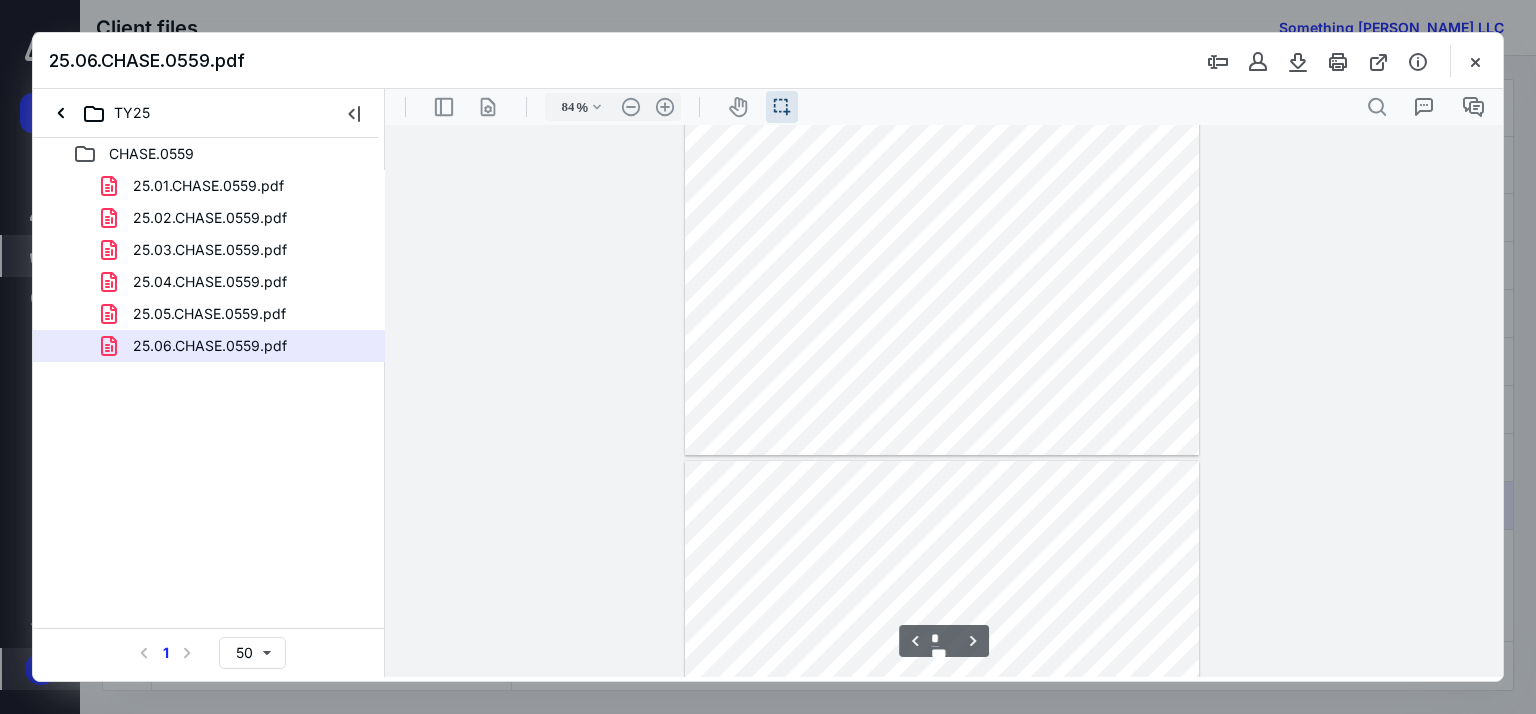 scroll, scrollTop: 1648, scrollLeft: 0, axis: vertical 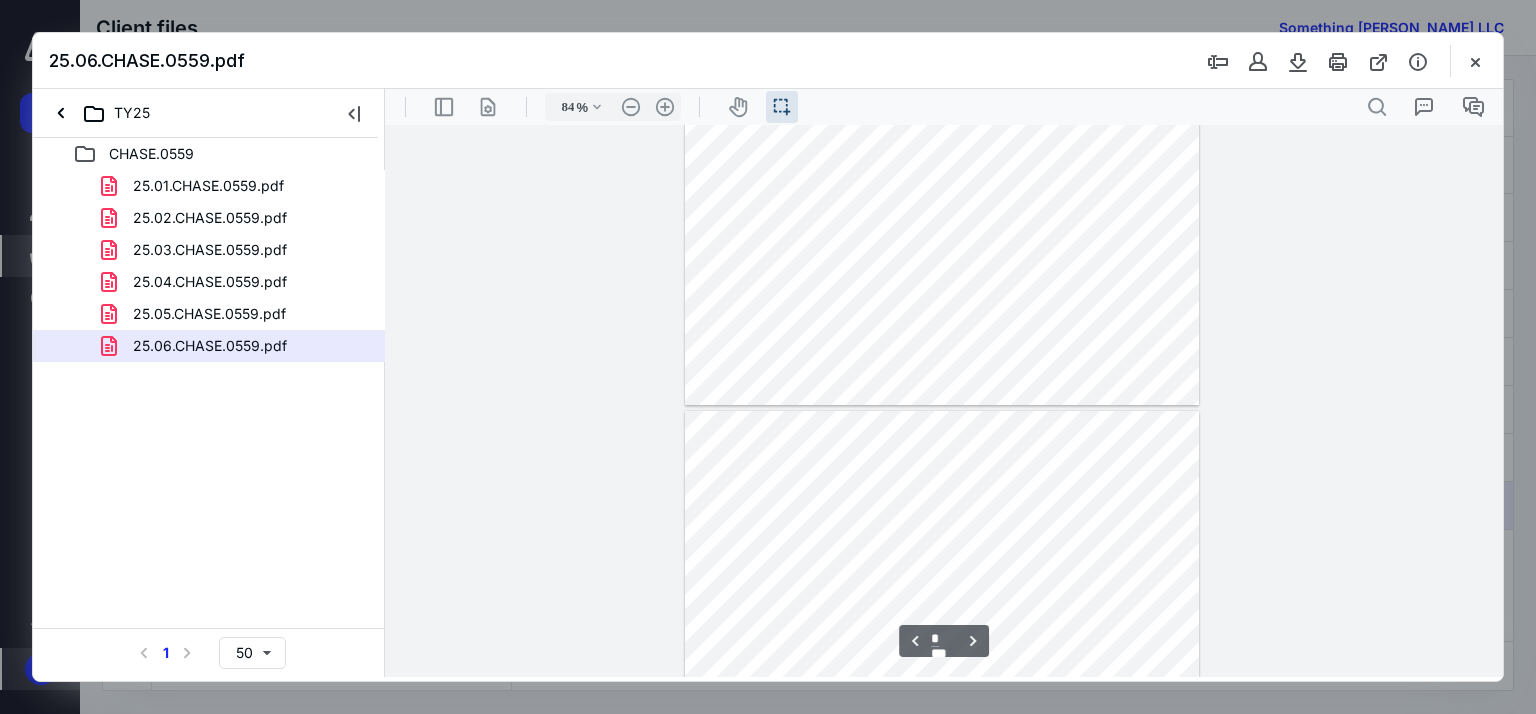 type on "*" 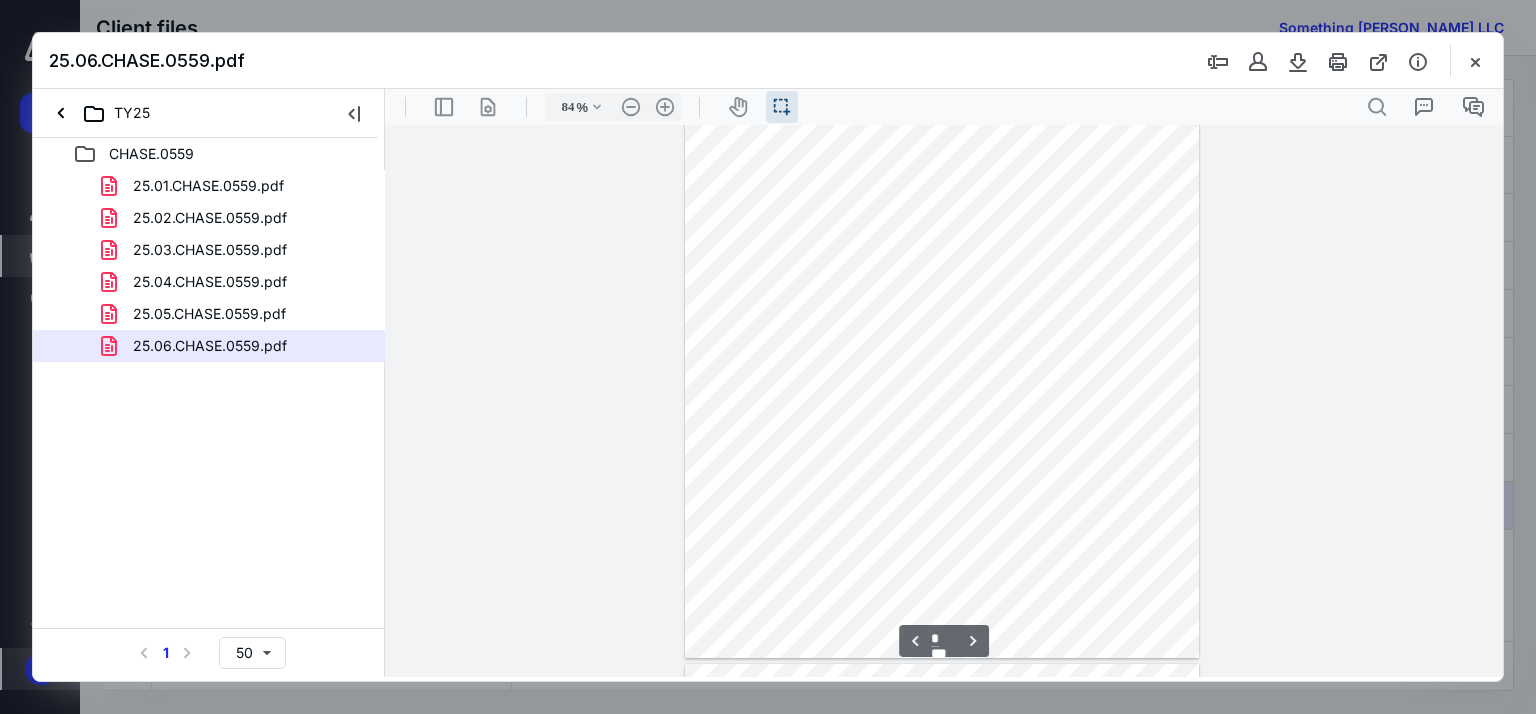 scroll, scrollTop: 2048, scrollLeft: 0, axis: vertical 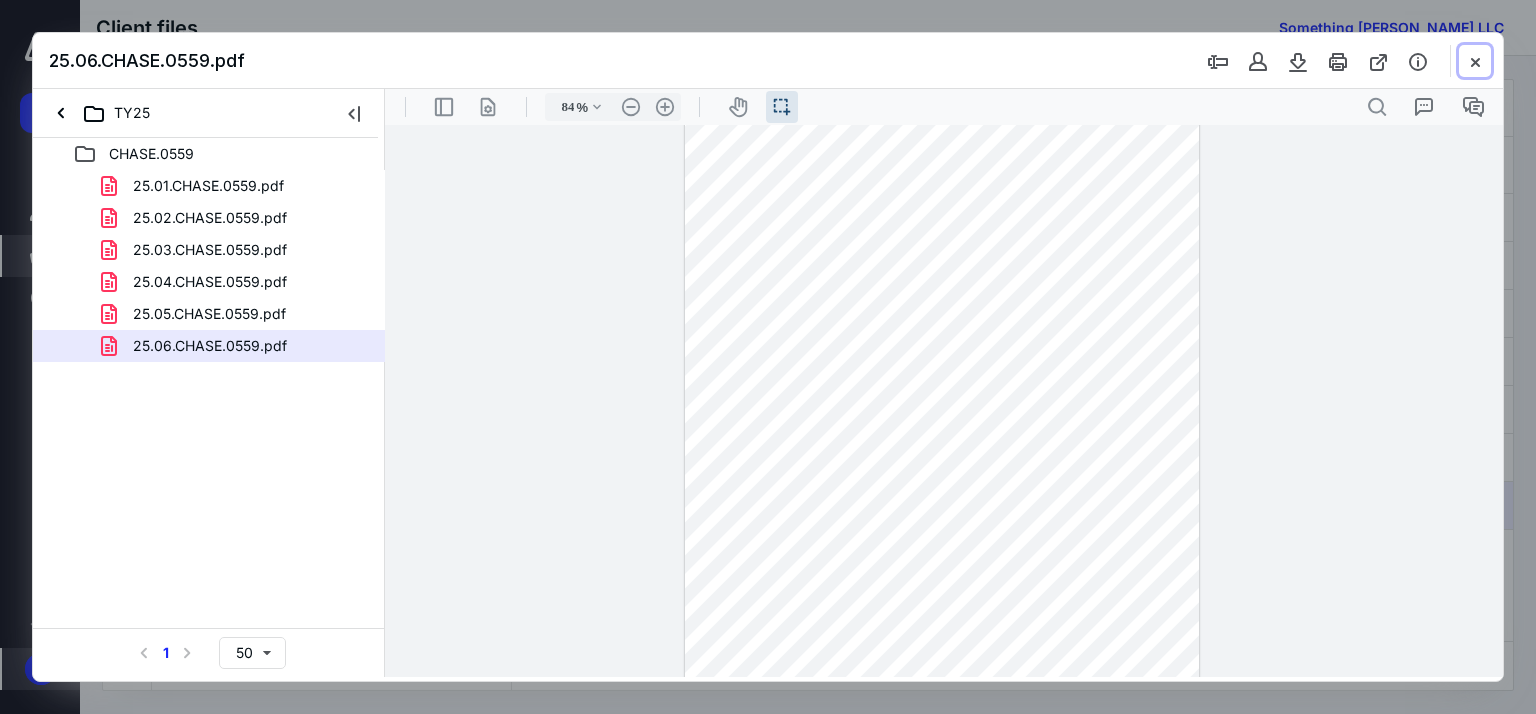 click at bounding box center (1475, 61) 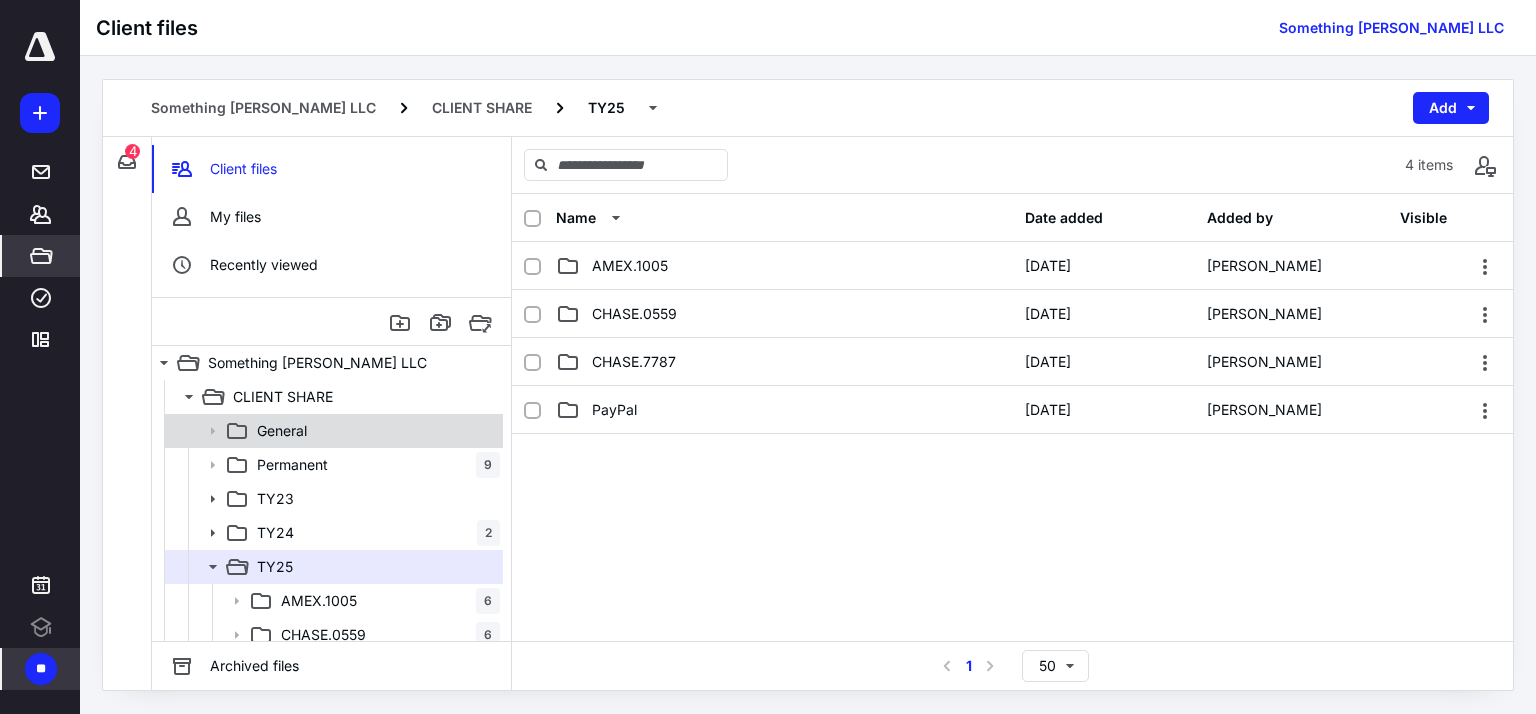 click on "General" at bounding box center [374, 431] 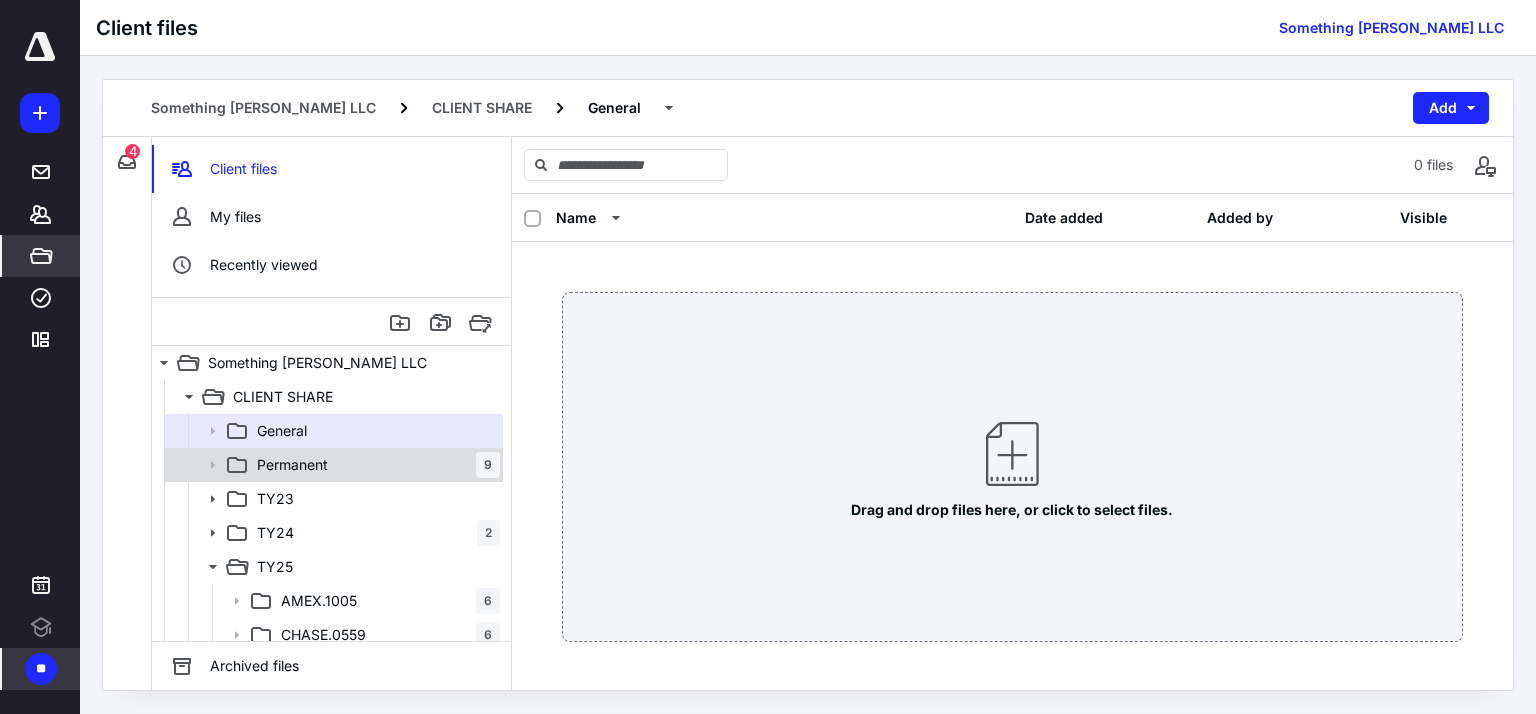 click on "Permanent 9" at bounding box center (374, 465) 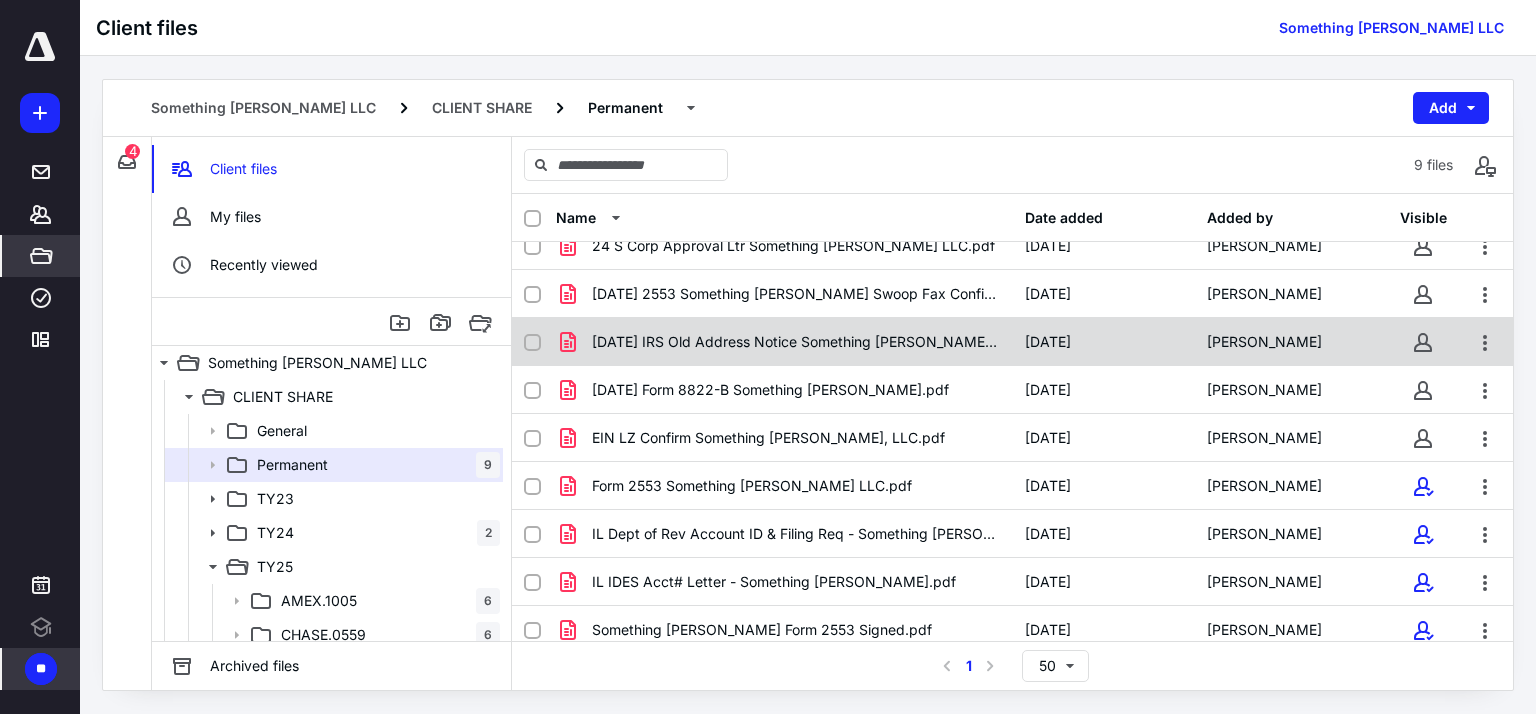 scroll, scrollTop: 31, scrollLeft: 0, axis: vertical 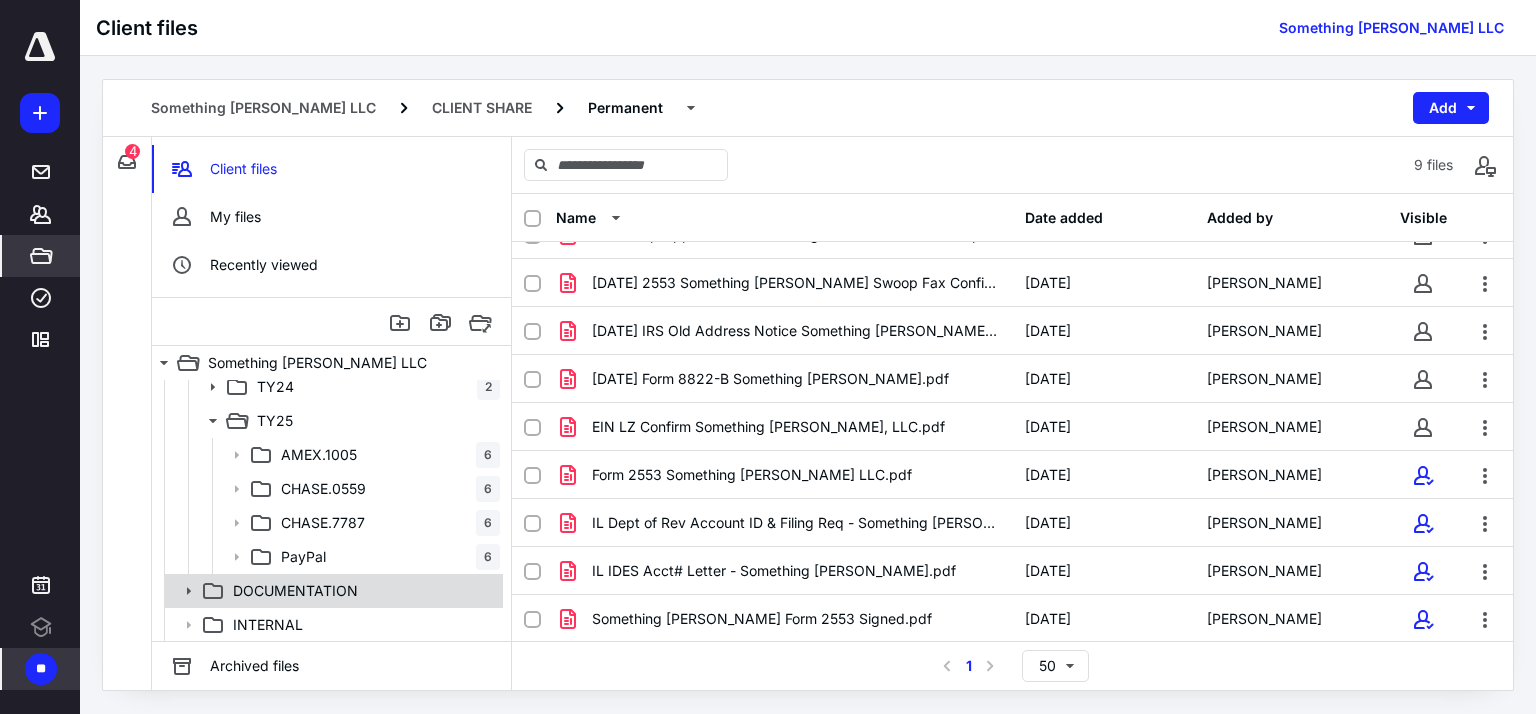 click on "DOCUMENTATION" at bounding box center (295, 591) 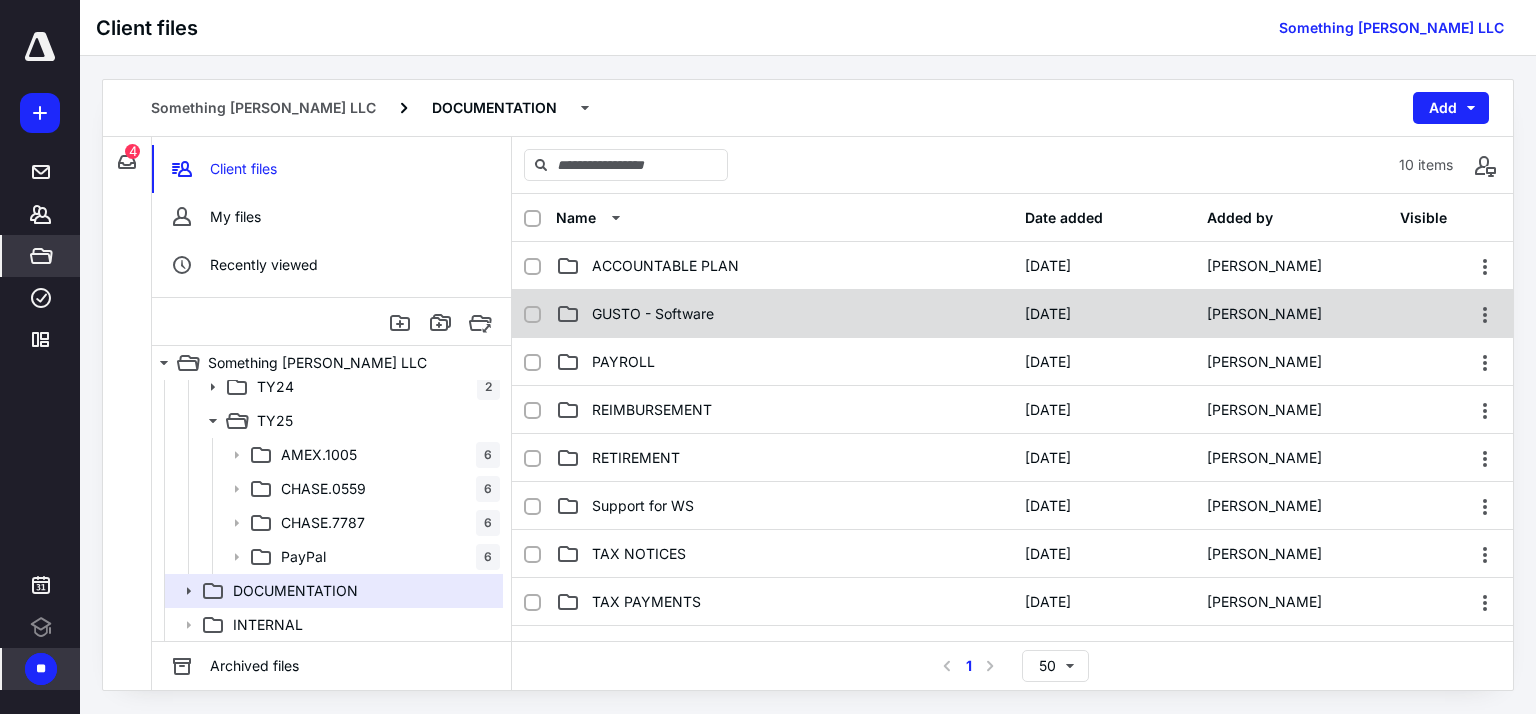 click on "GUSTO - Software 2/26/2025 Jenett Calising" at bounding box center (1012, 314) 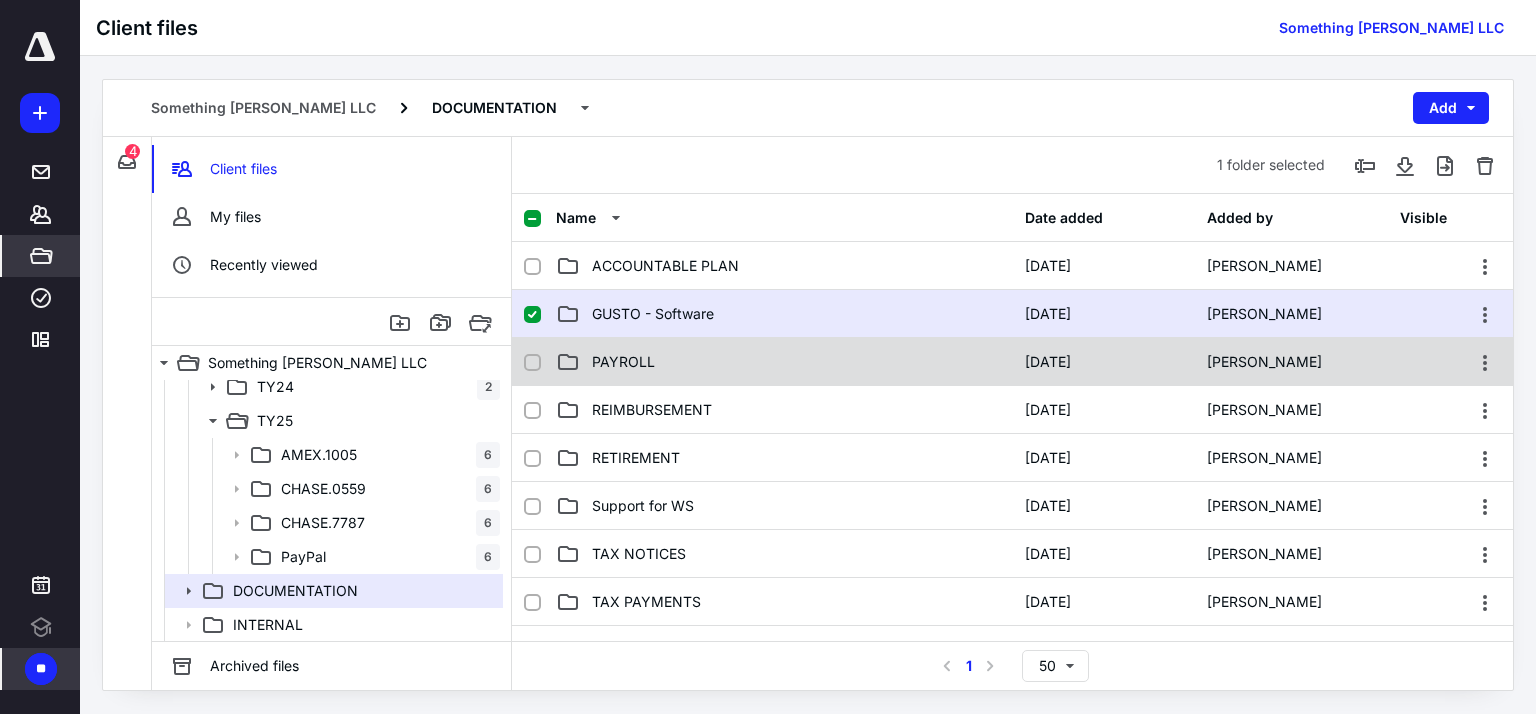 click on "PAYROLL" at bounding box center (784, 362) 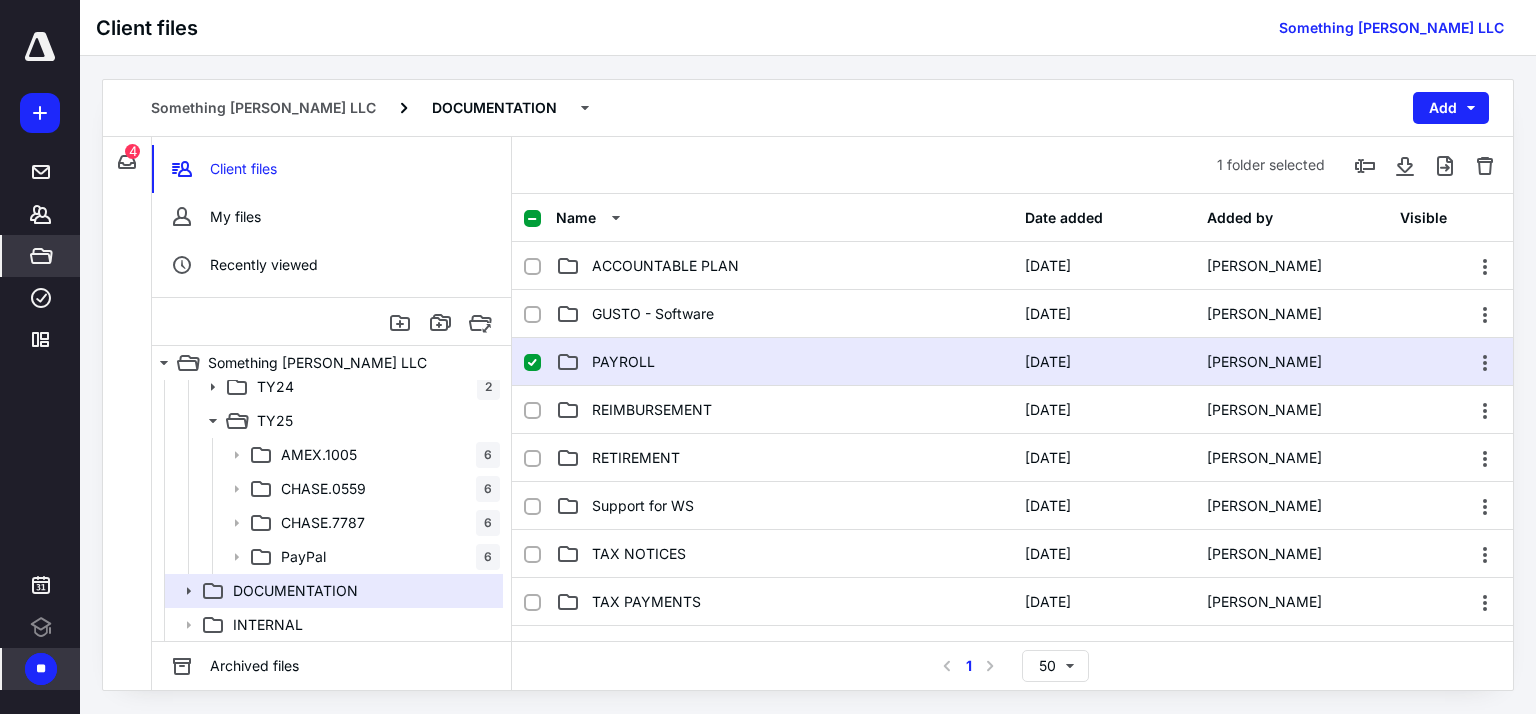 click on "PAYROLL 9/5/2024 Alexandria Beteet" at bounding box center [1012, 362] 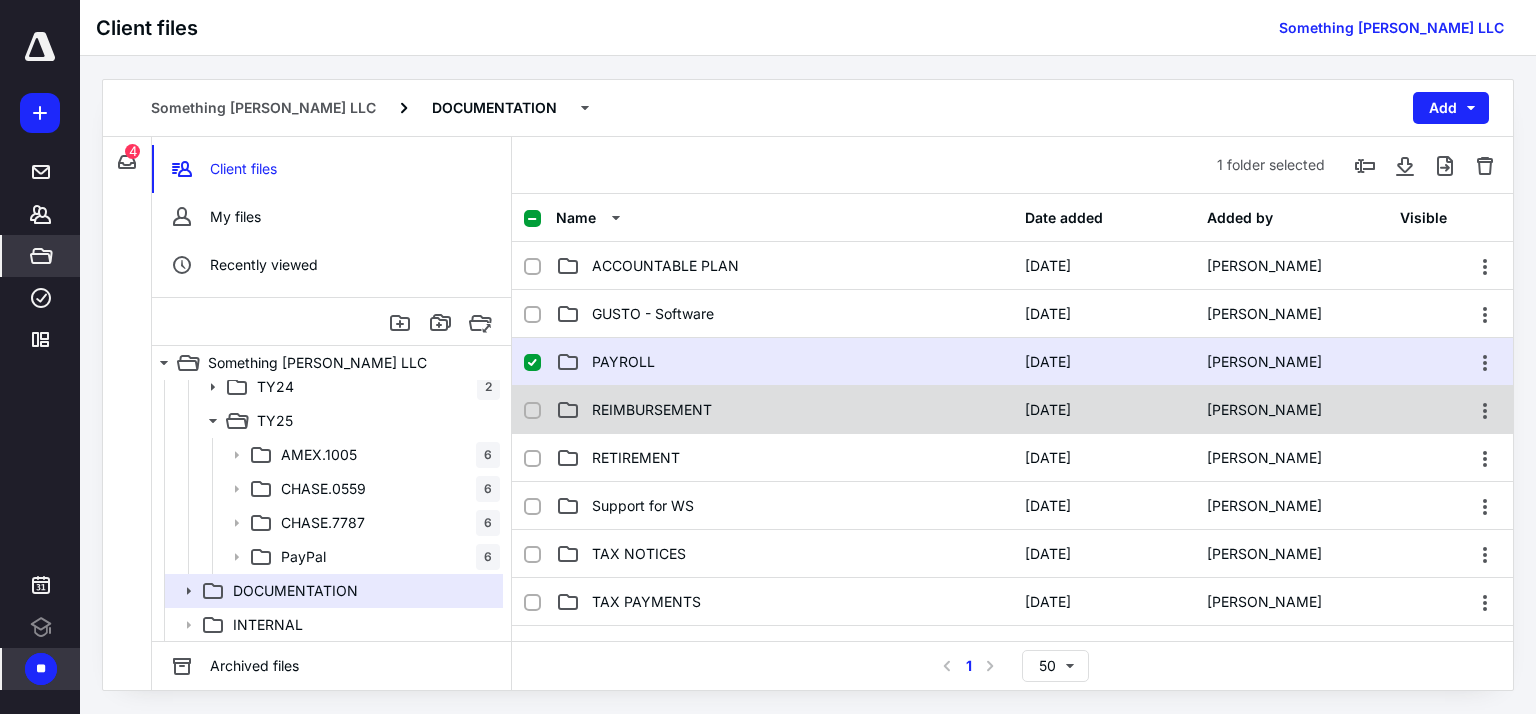 click on "REIMBURSEMENT" at bounding box center (784, 410) 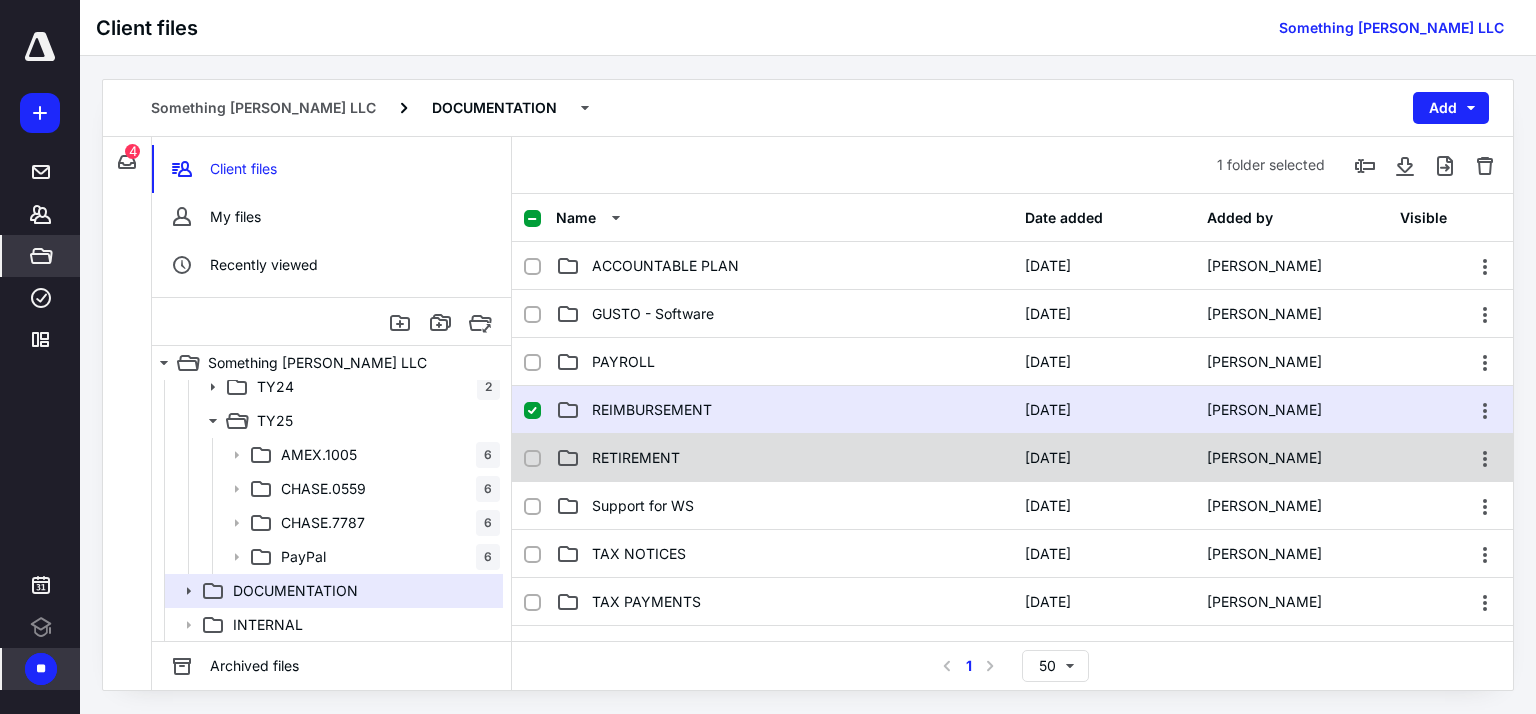 click on "RETIREMENT" at bounding box center (784, 458) 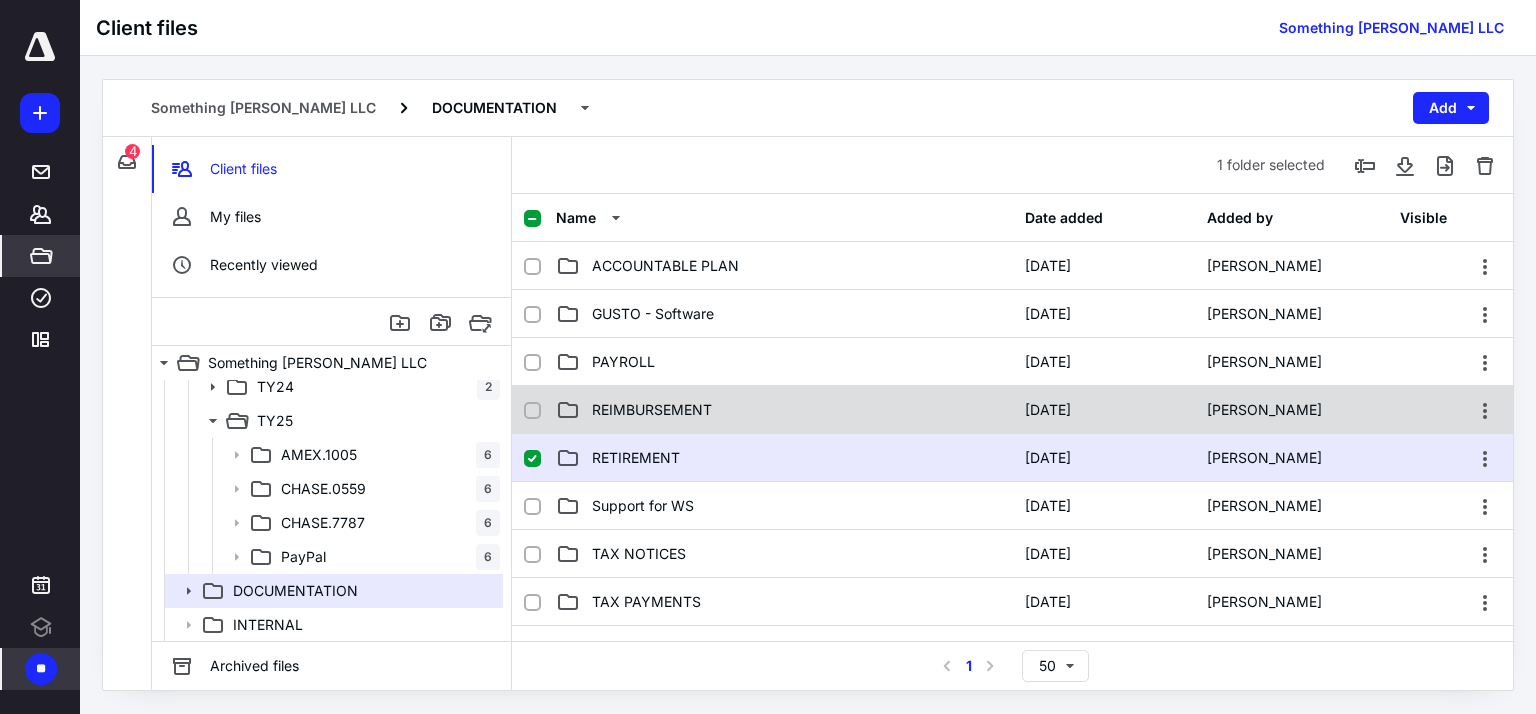 click on "REIMBURSEMENT" at bounding box center (784, 410) 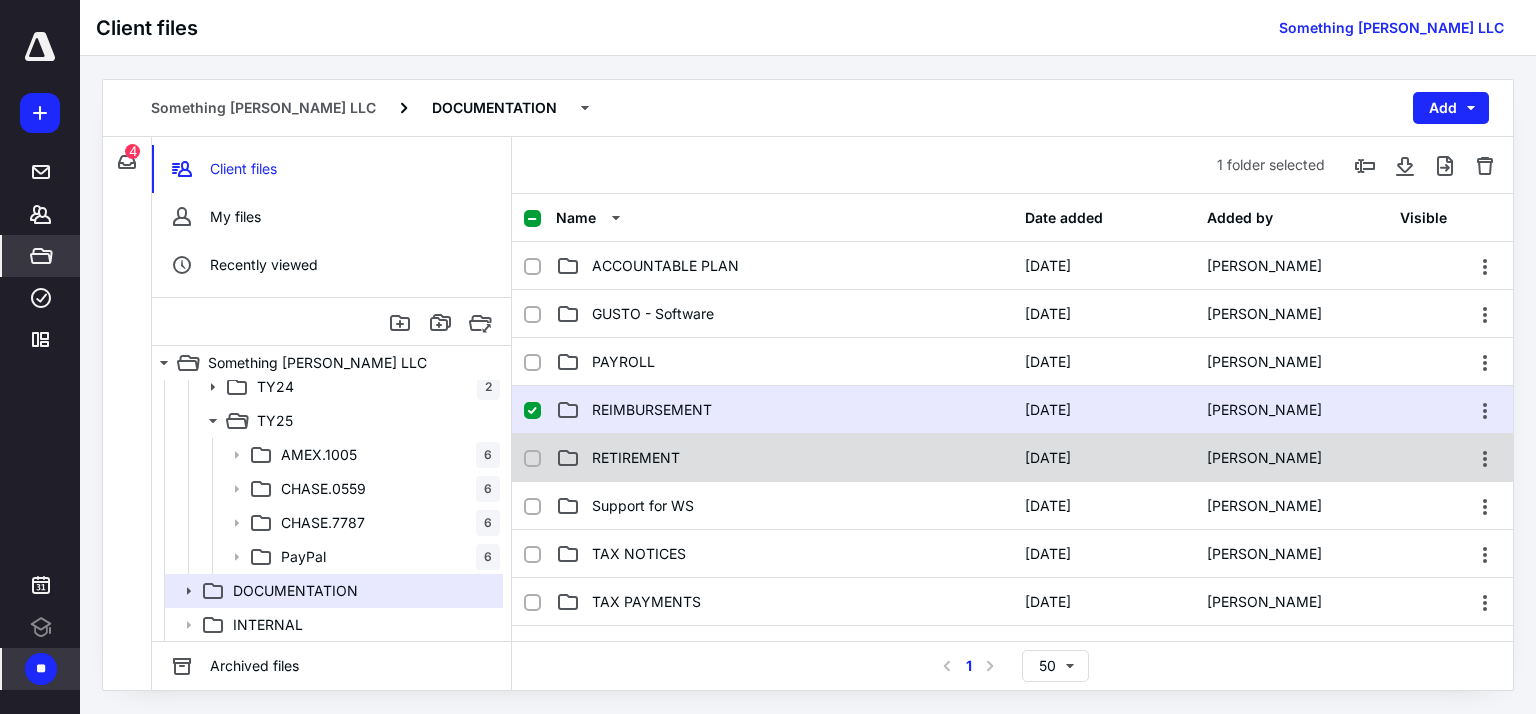 click on "RETIREMENT" at bounding box center (784, 458) 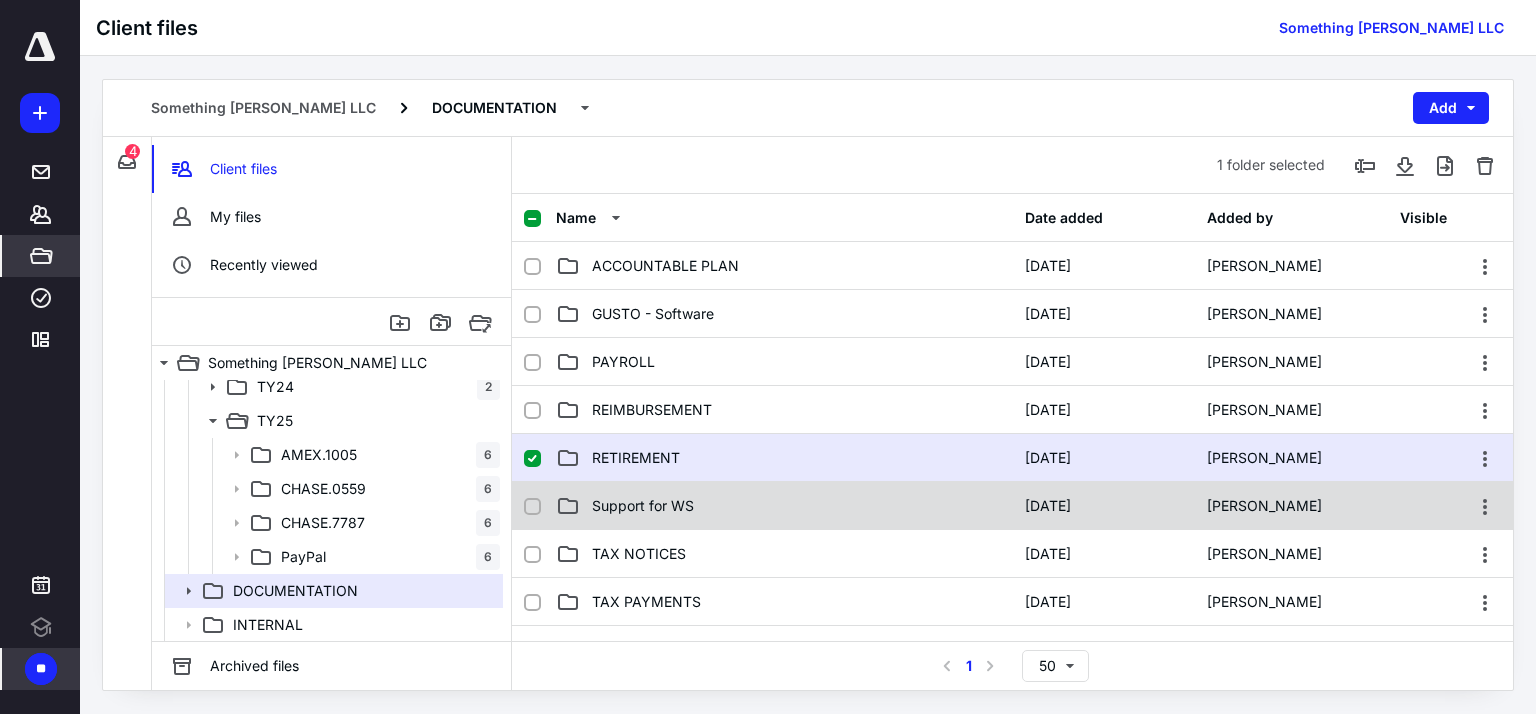 click on "Support for WS" at bounding box center [784, 506] 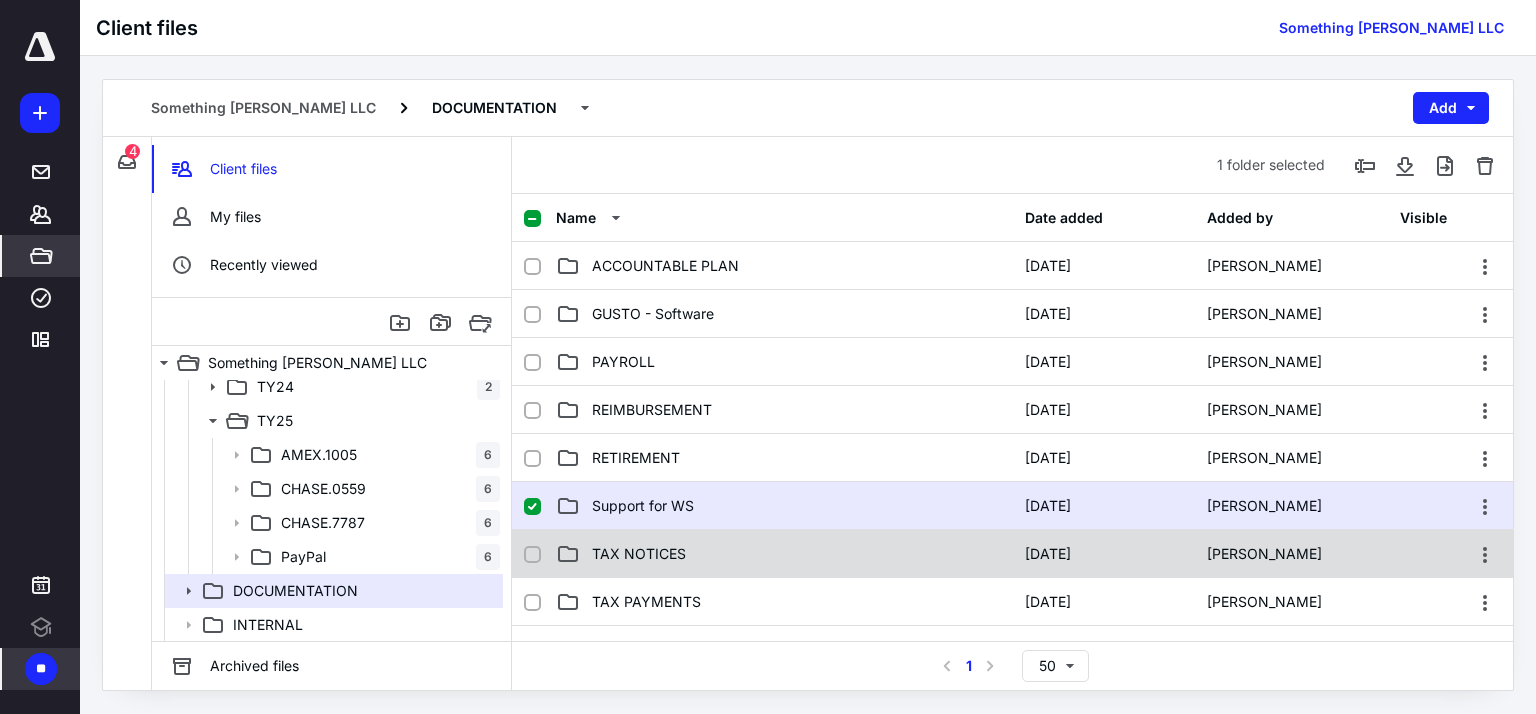 click on "TAX NOTICES" at bounding box center [784, 554] 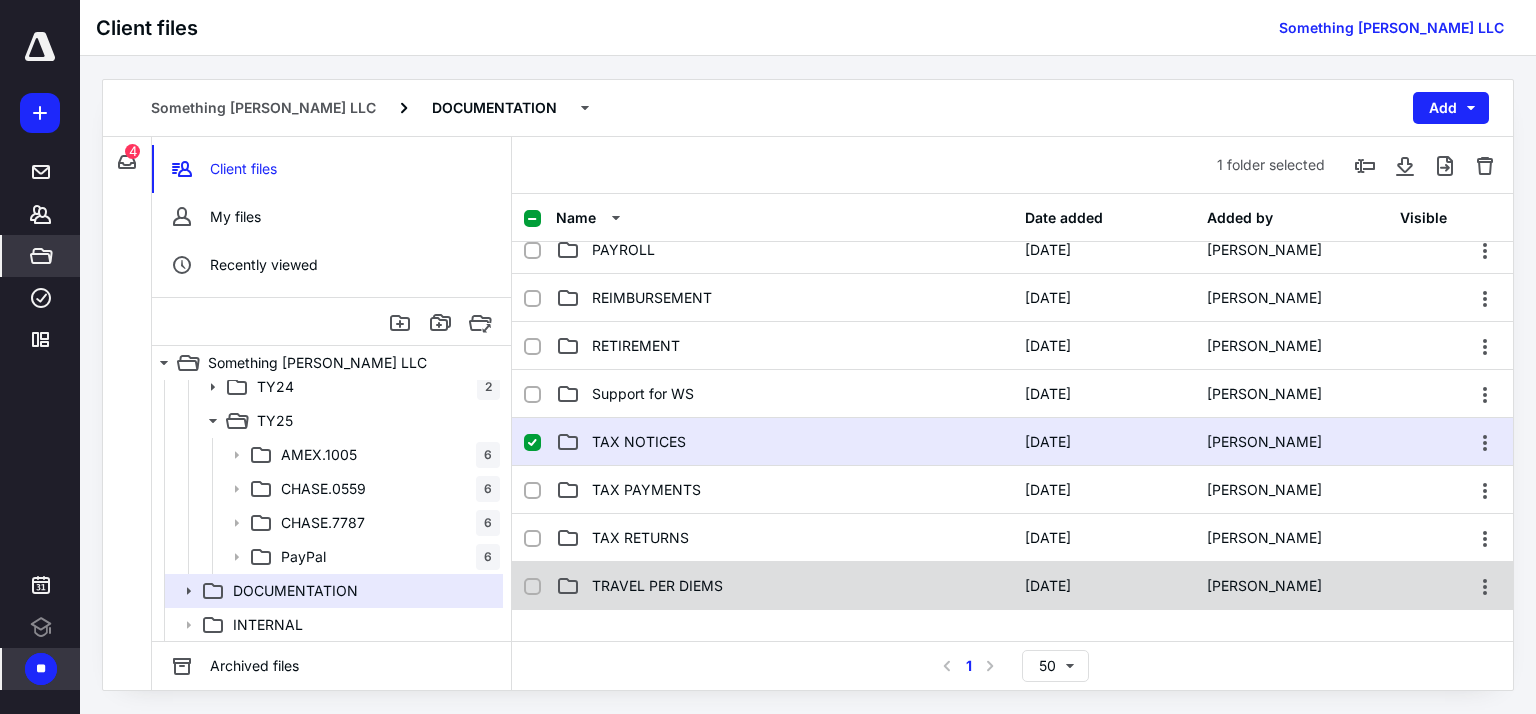 scroll, scrollTop: 0, scrollLeft: 0, axis: both 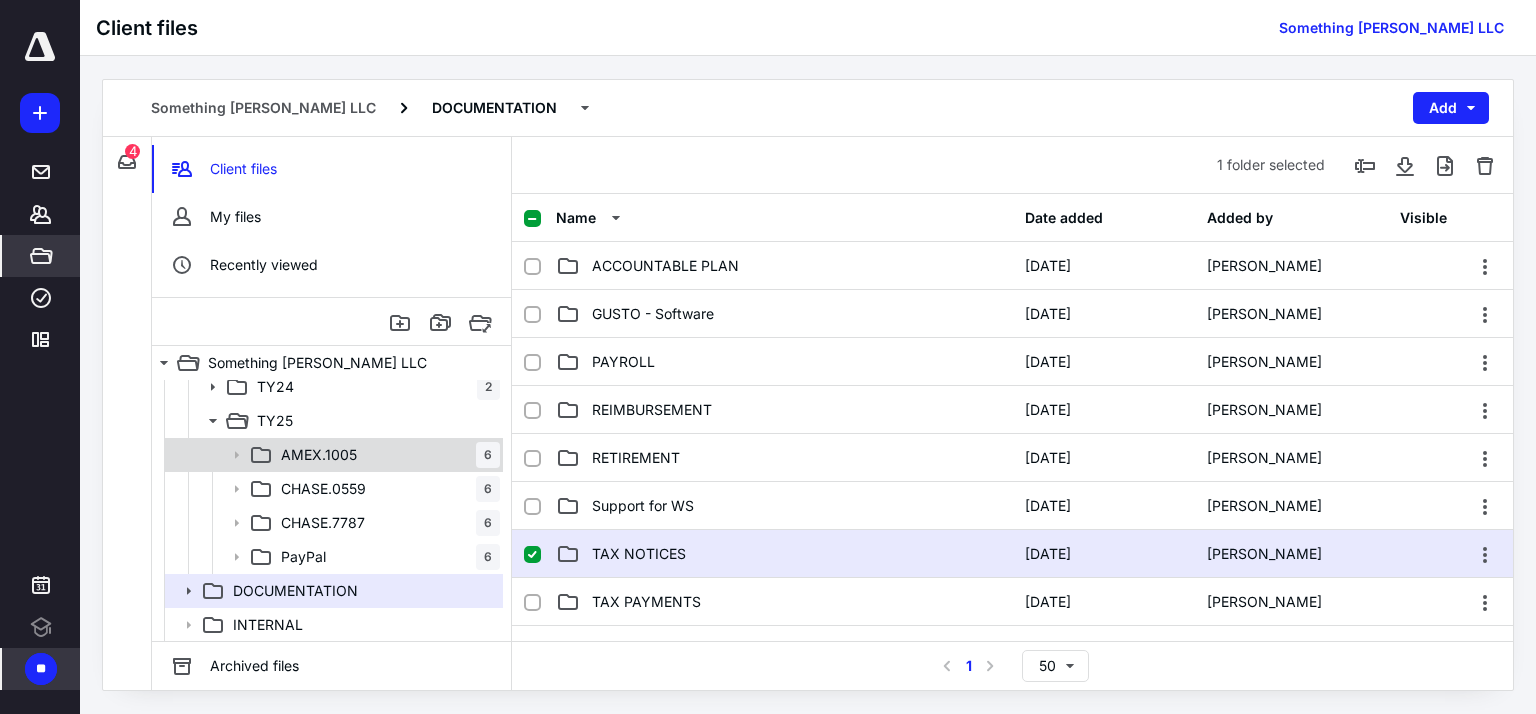 click on "AMEX.1005 6" at bounding box center [386, 455] 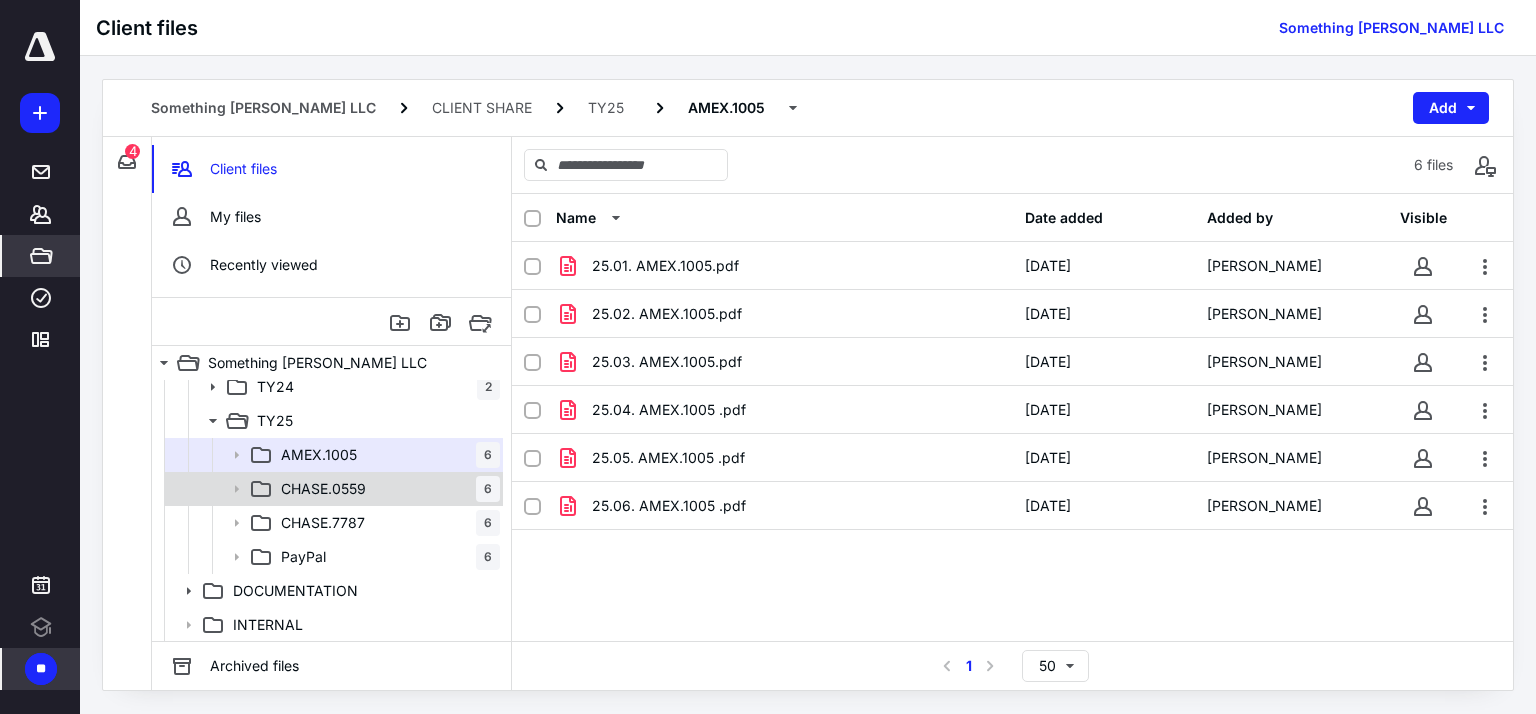 click on "CHASE.0559" at bounding box center (323, 489) 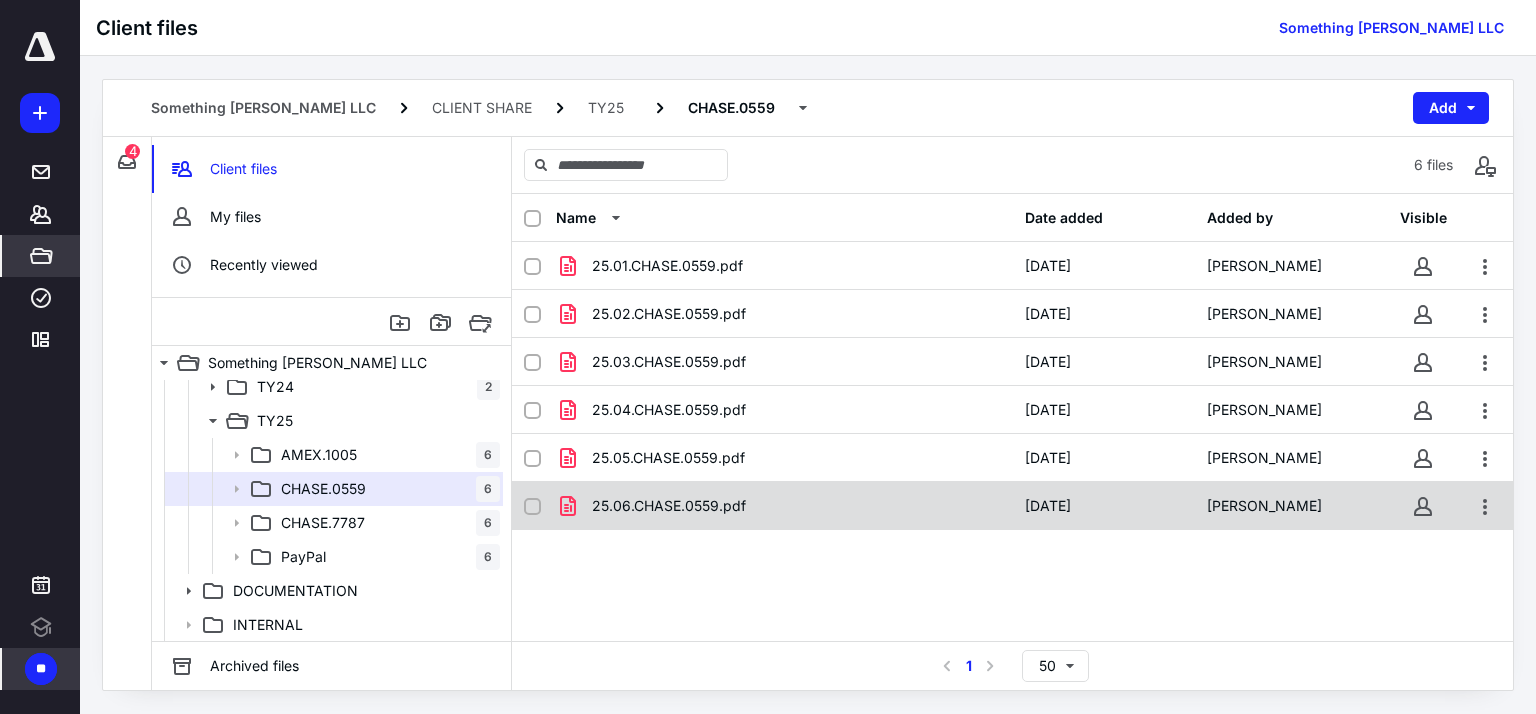 click on "25.06.CHASE.0559.pdf 7/2/2025 Ruth Nava" at bounding box center [1012, 506] 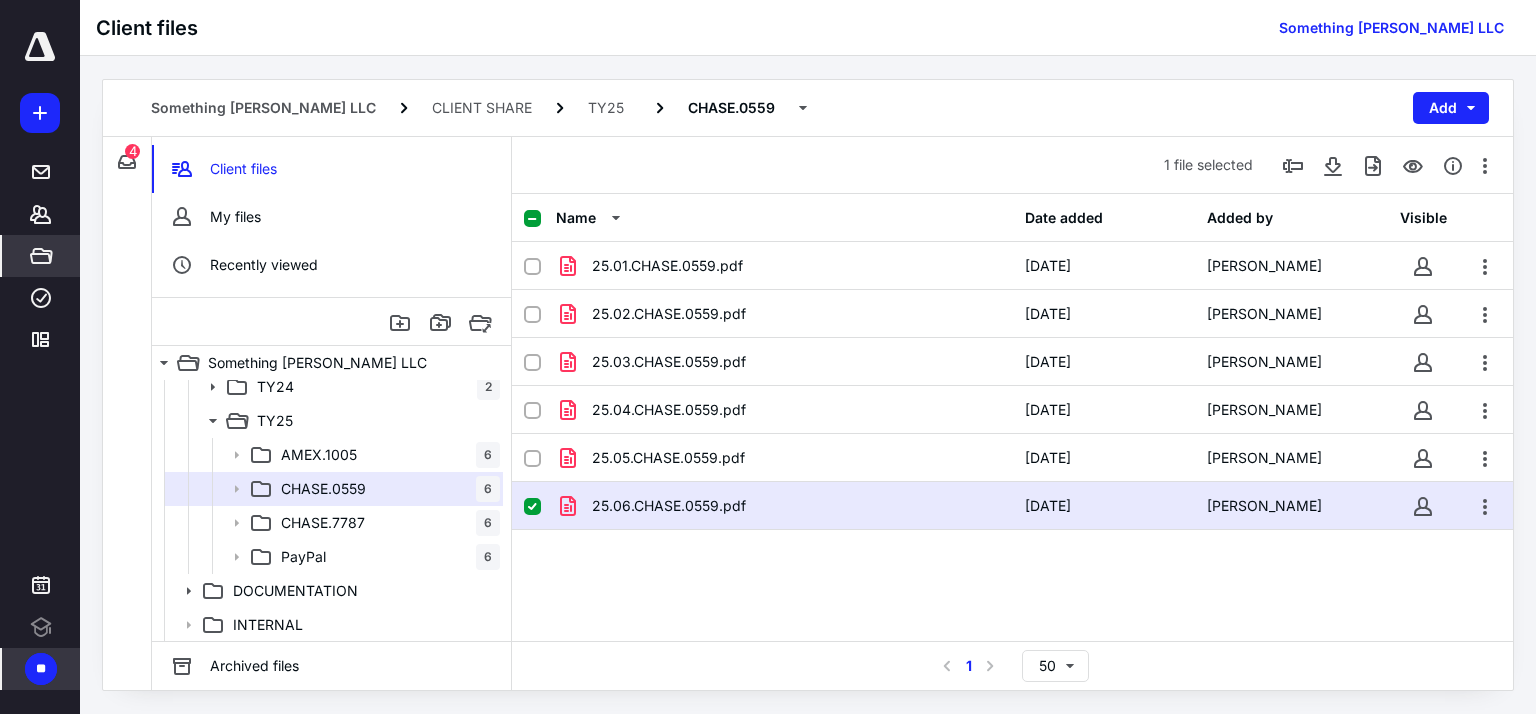 click on "25.06.CHASE.0559.pdf 7/2/2025 Ruth Nava" at bounding box center (1012, 506) 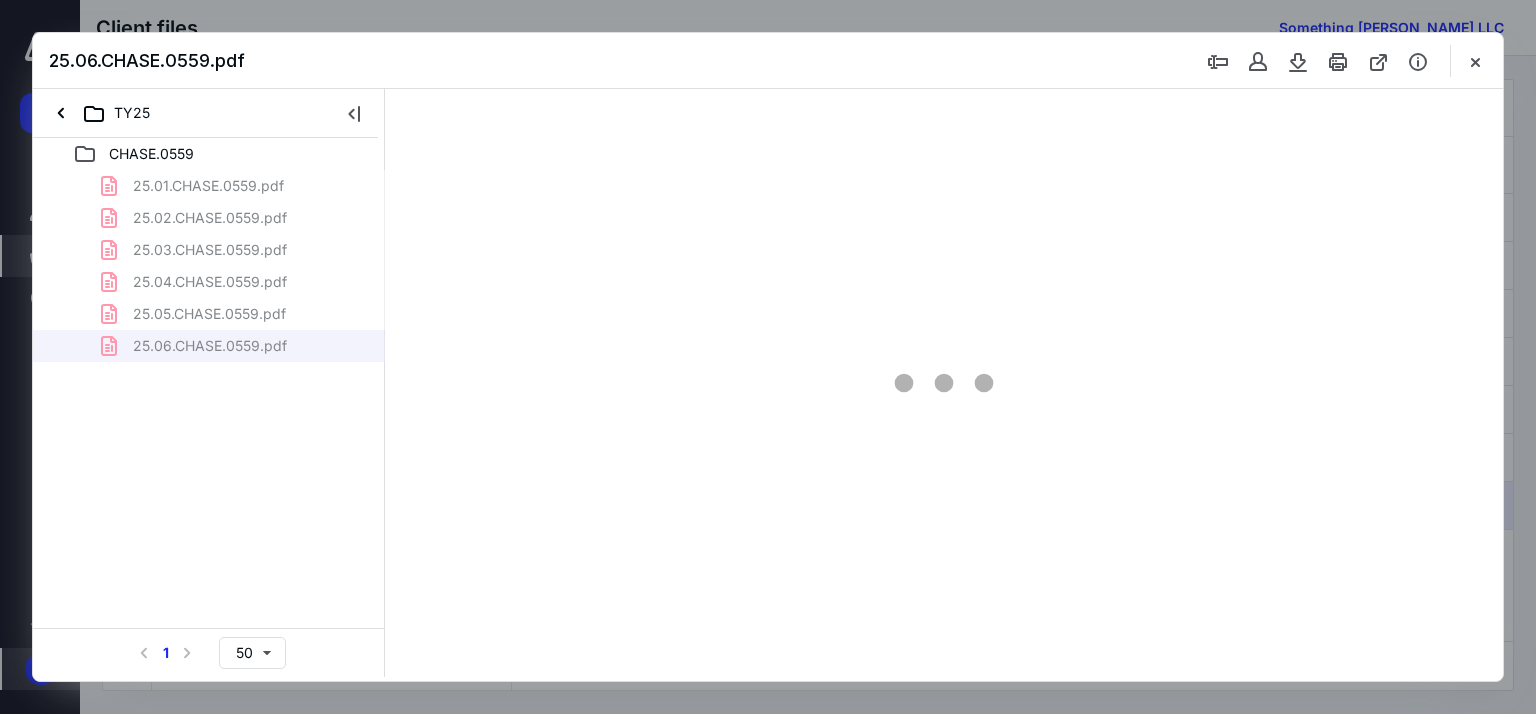scroll, scrollTop: 0, scrollLeft: 0, axis: both 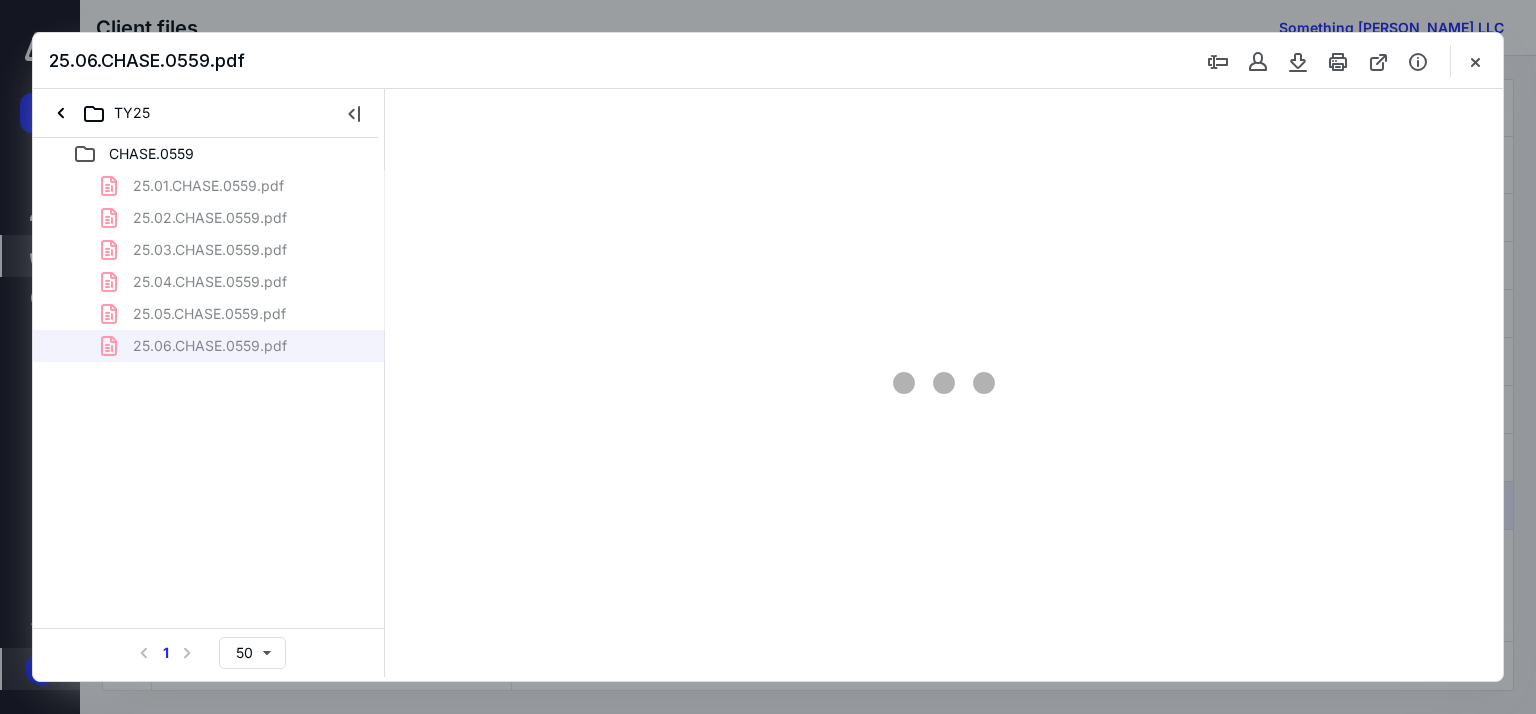 type on "69" 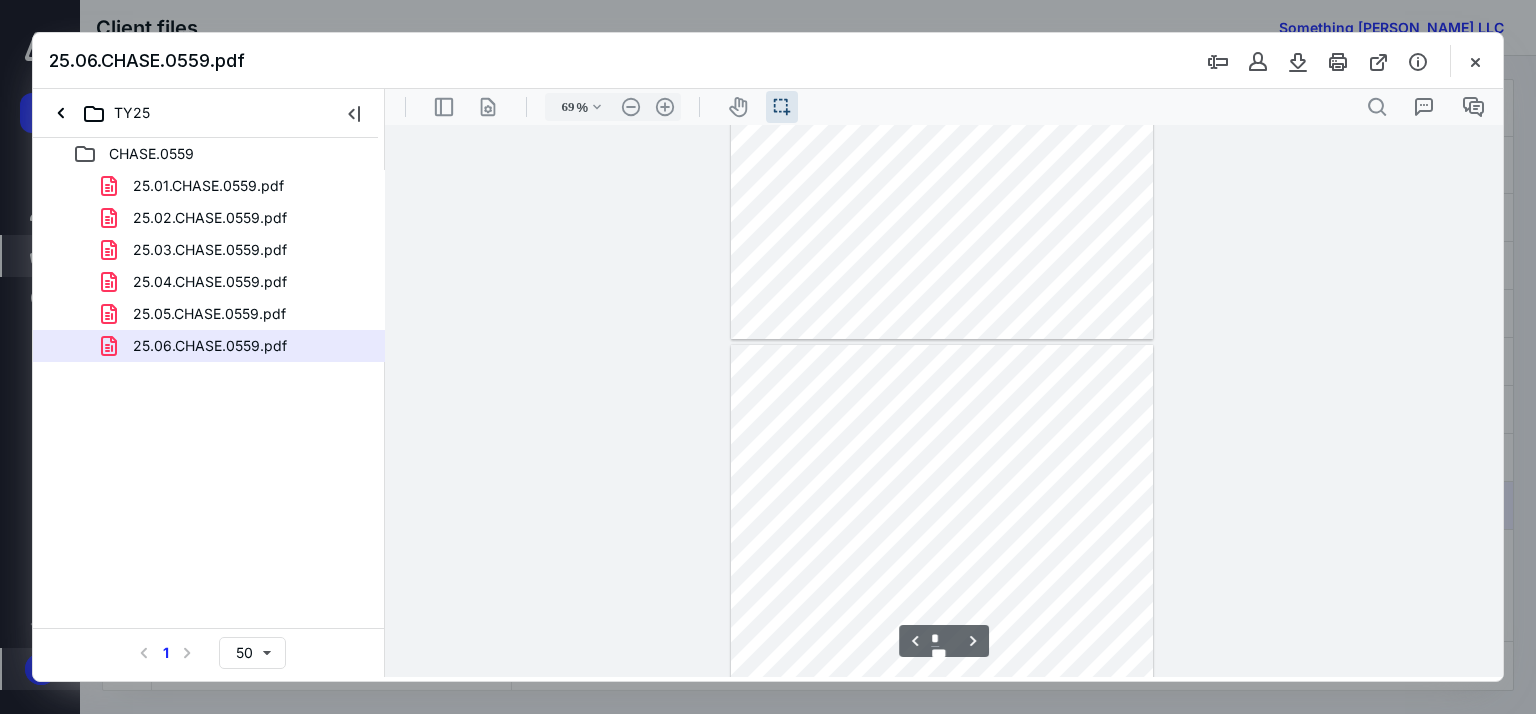 scroll, scrollTop: 1539, scrollLeft: 0, axis: vertical 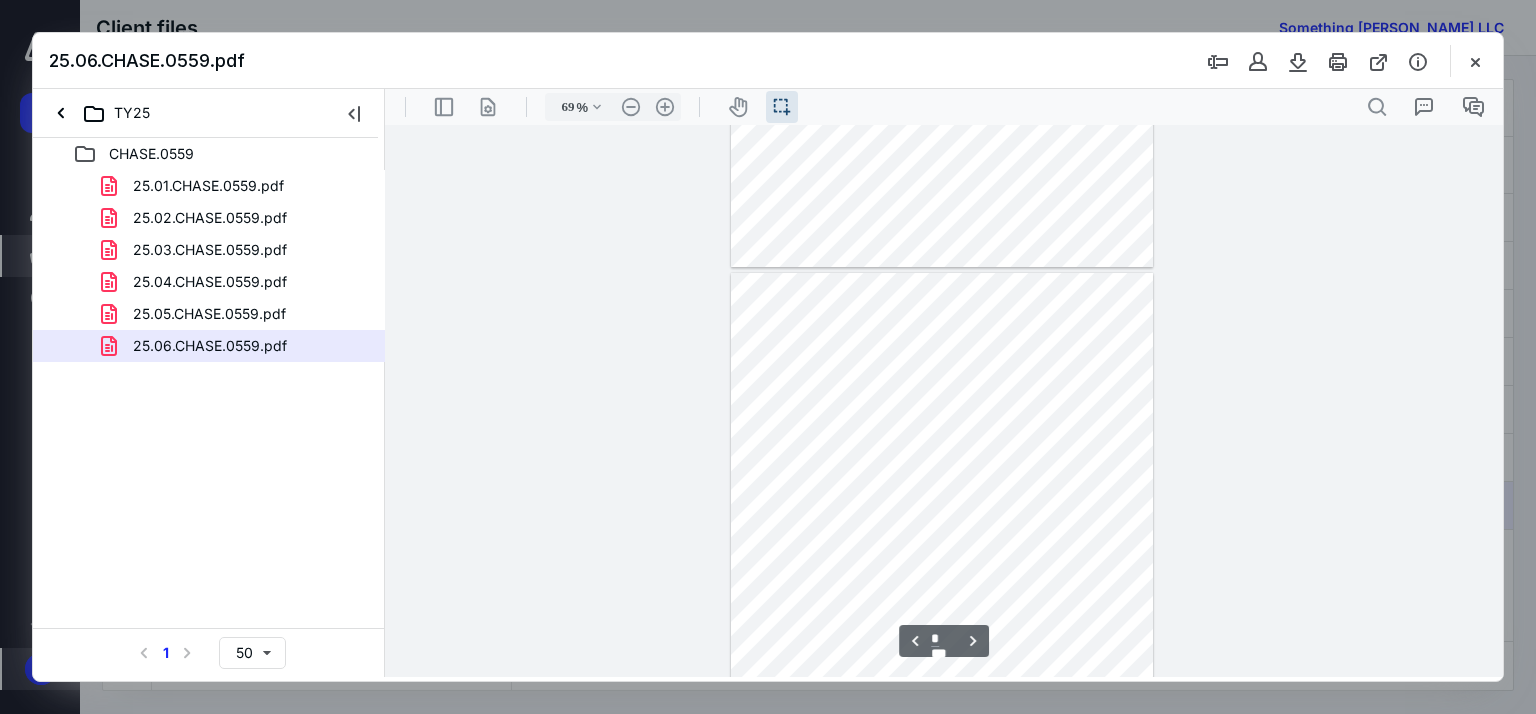 type on "*" 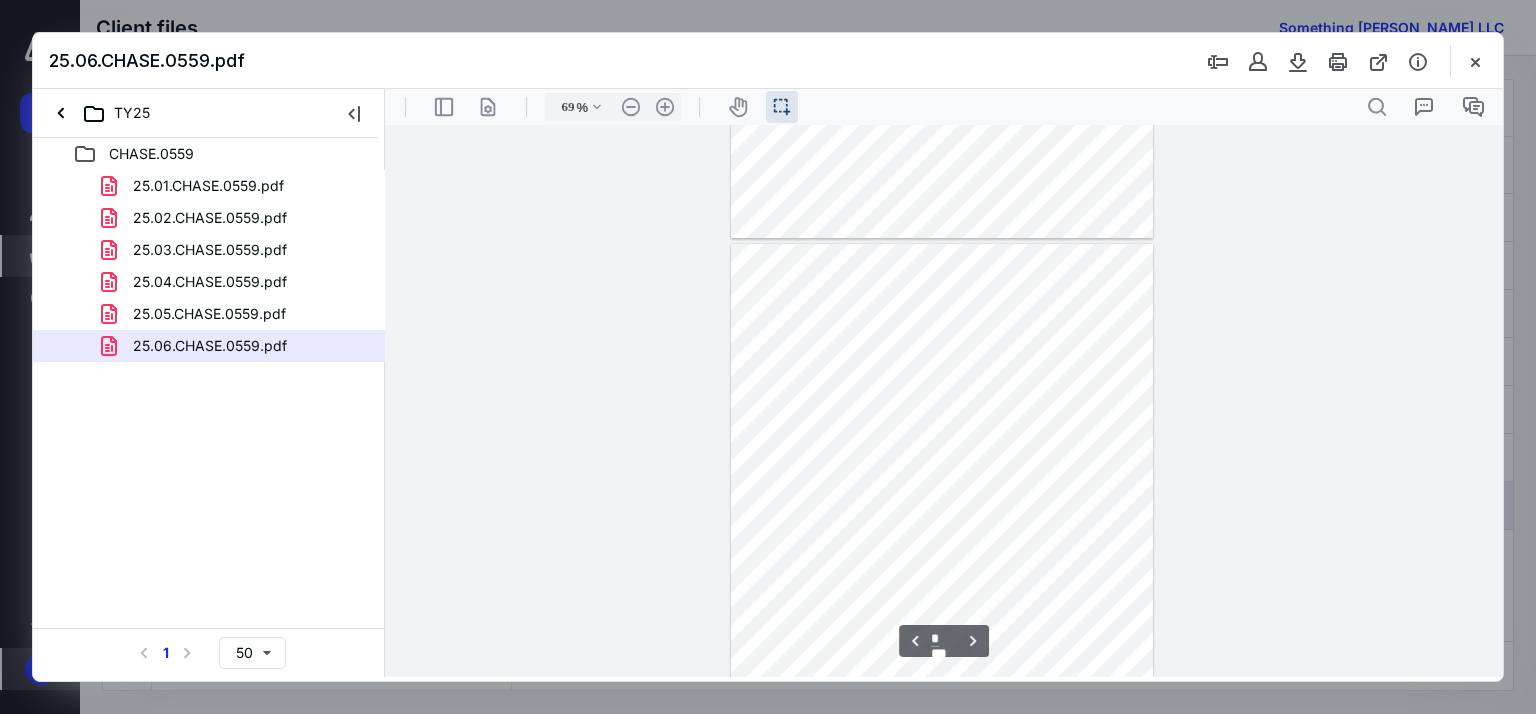 scroll, scrollTop: 1539, scrollLeft: 0, axis: vertical 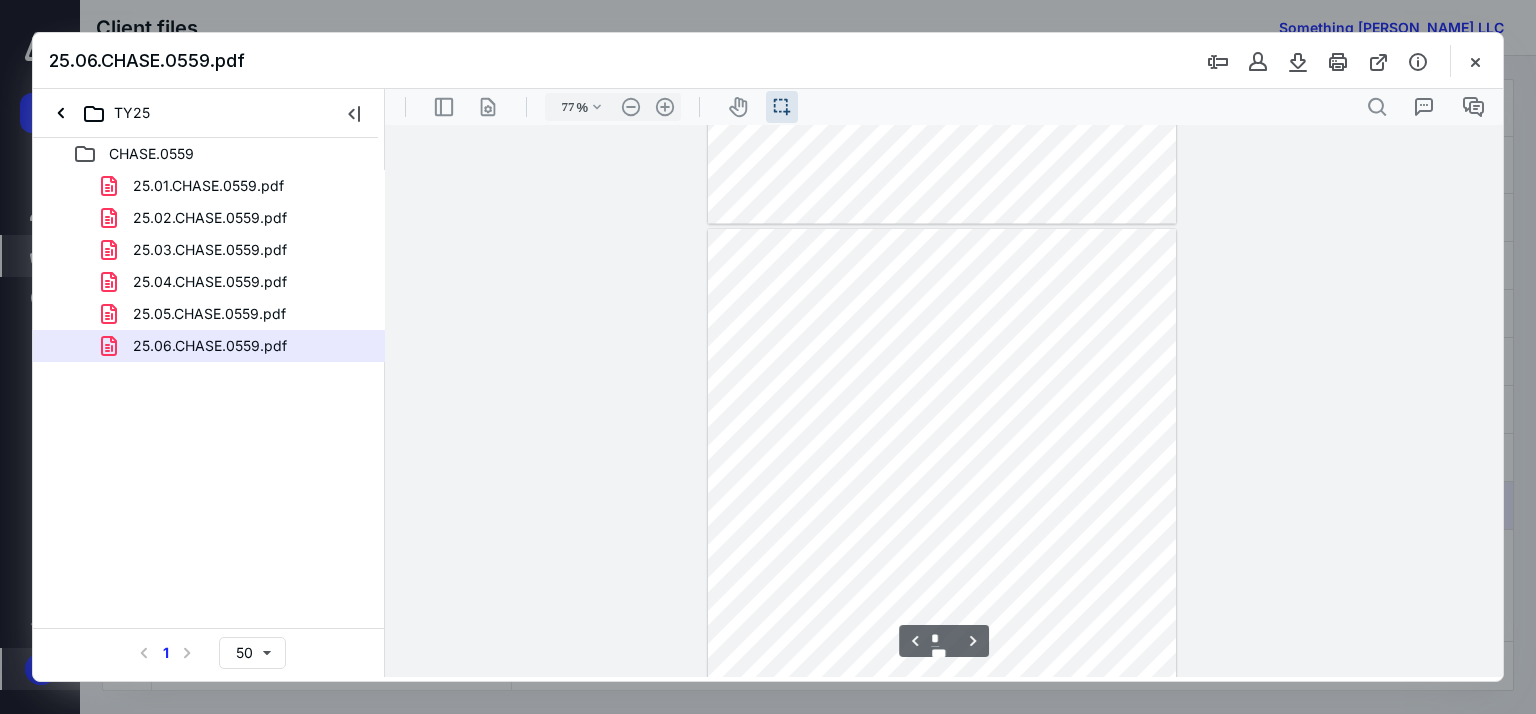 type on "84" 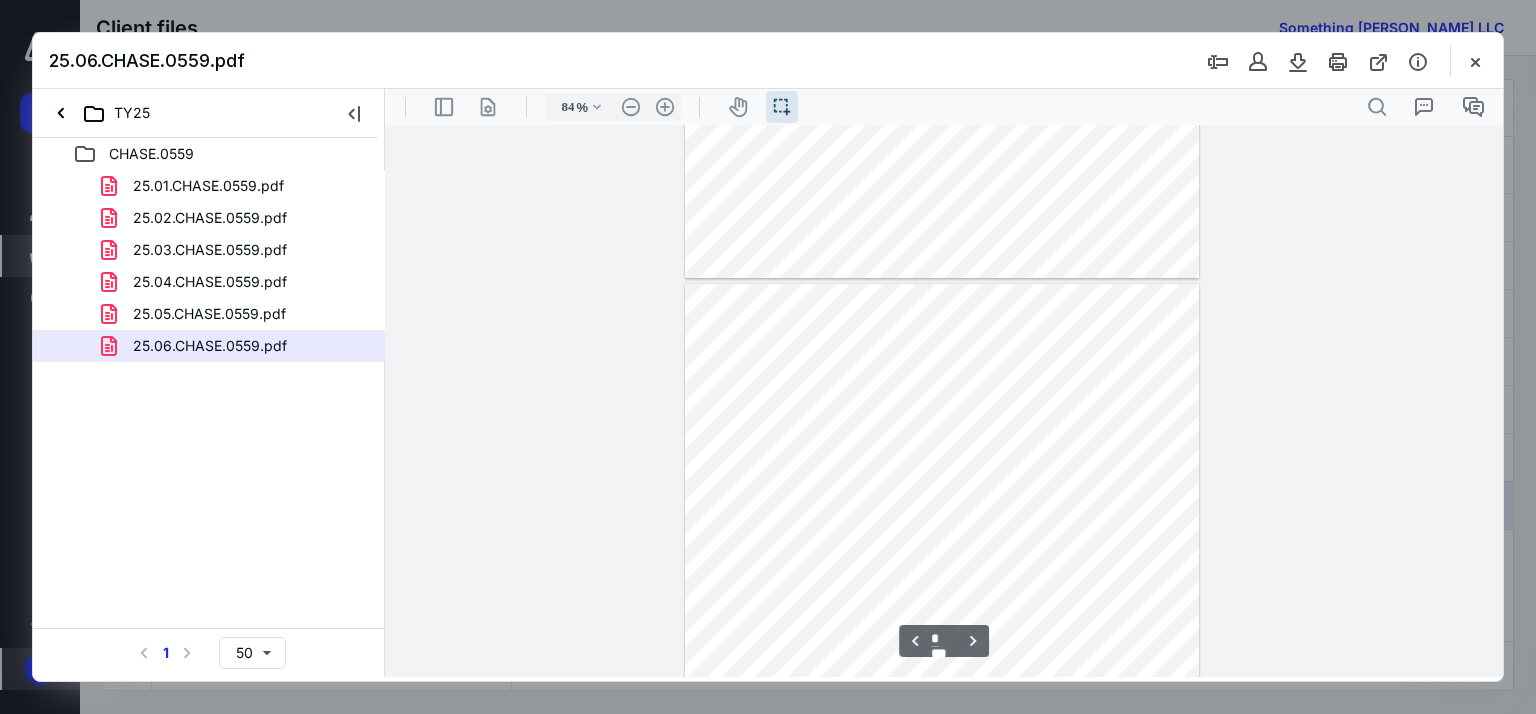 scroll, scrollTop: 1829, scrollLeft: 0, axis: vertical 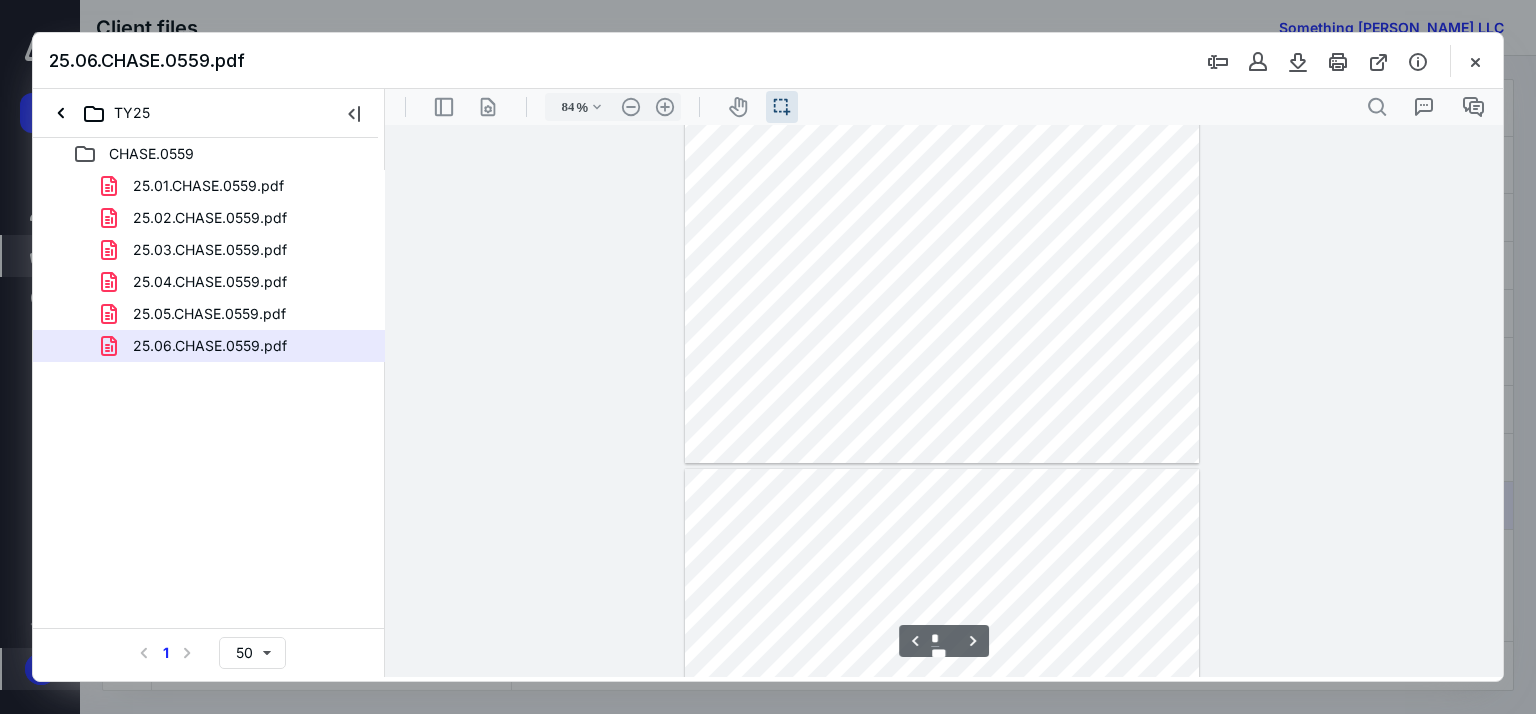 type on "*" 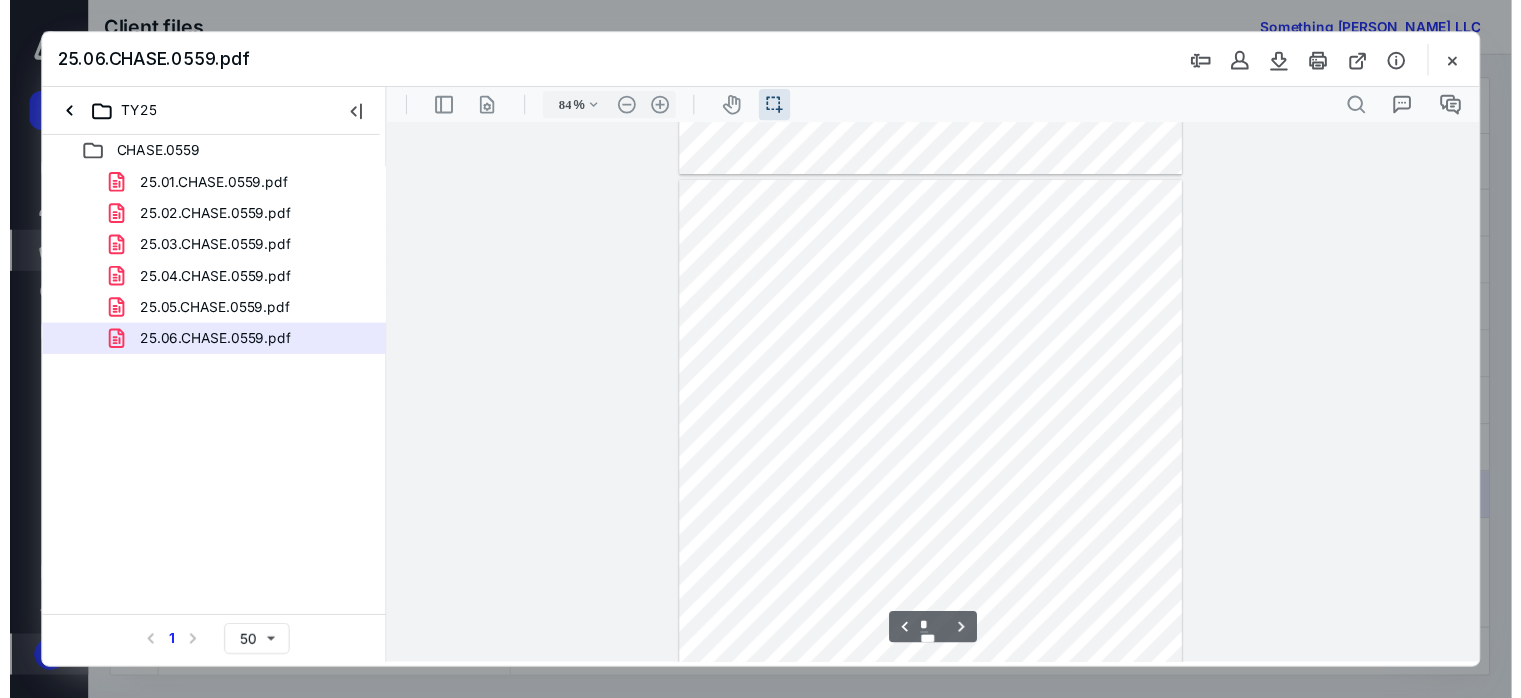 scroll, scrollTop: 1929, scrollLeft: 0, axis: vertical 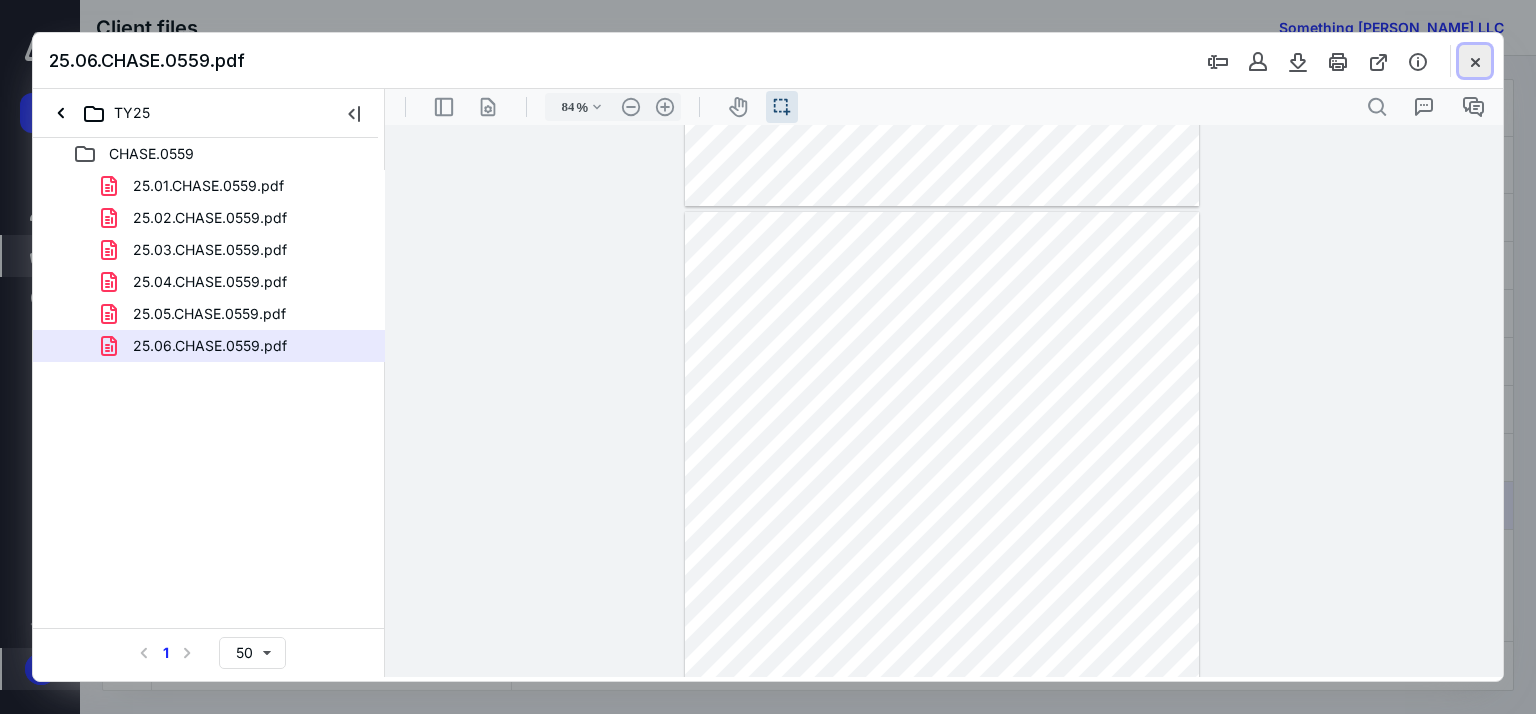 click at bounding box center (1475, 61) 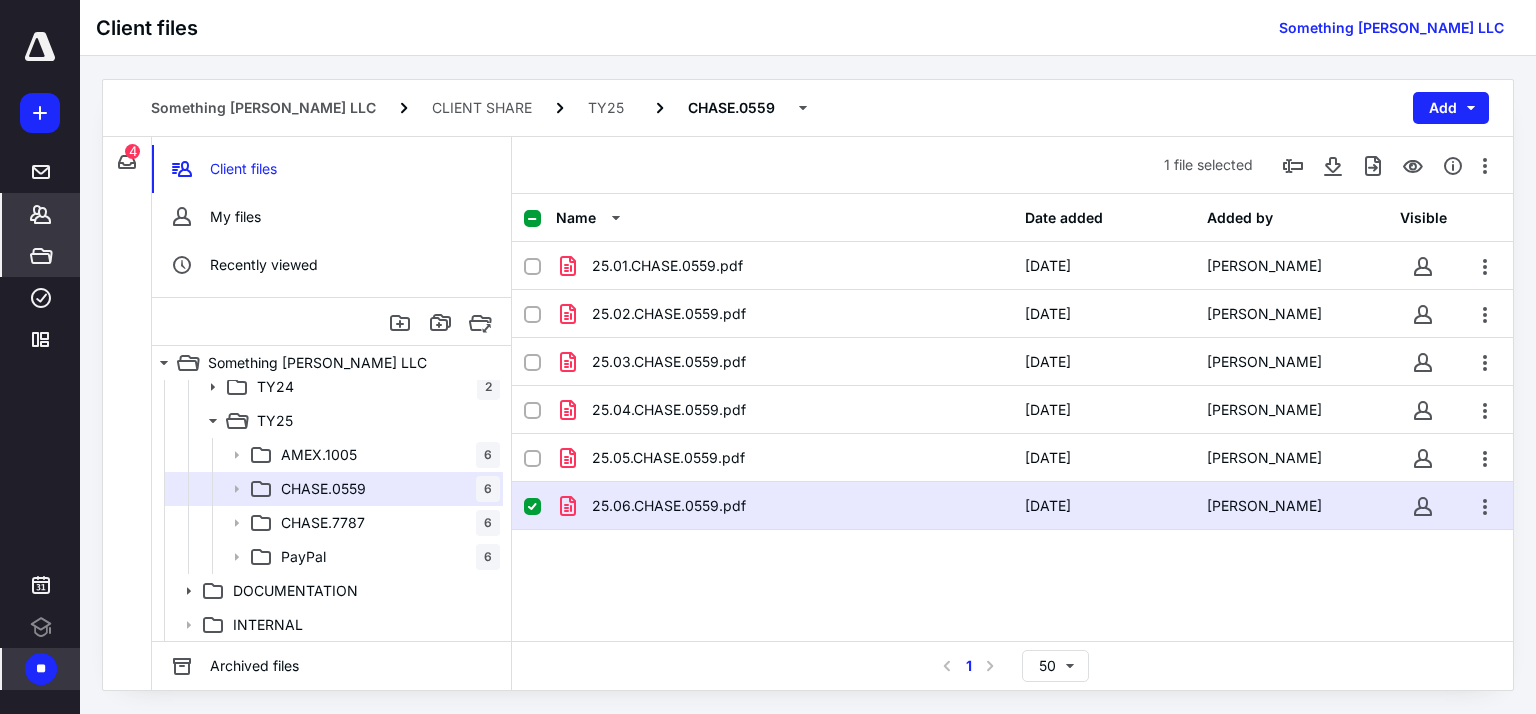 click on "*******" at bounding box center (41, 214) 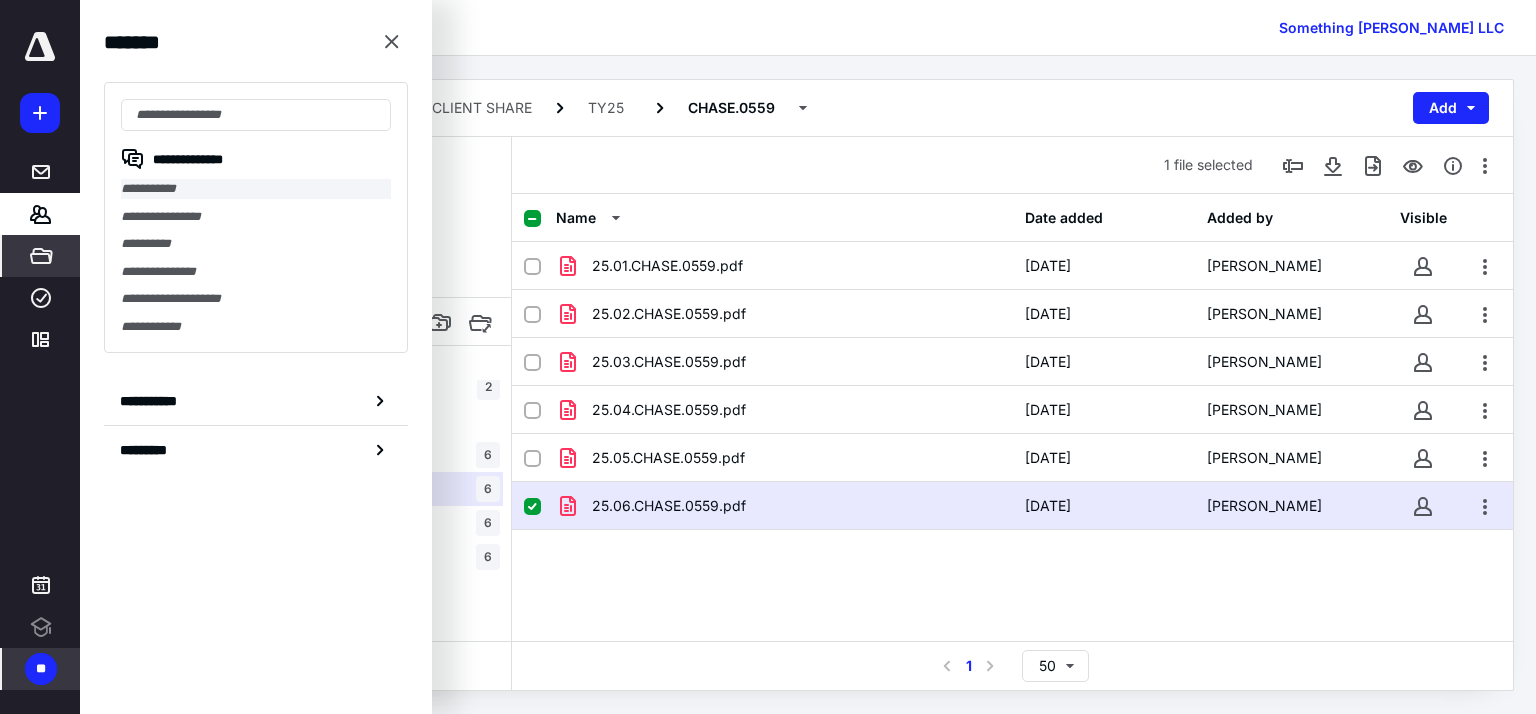 click on "**********" at bounding box center (256, 189) 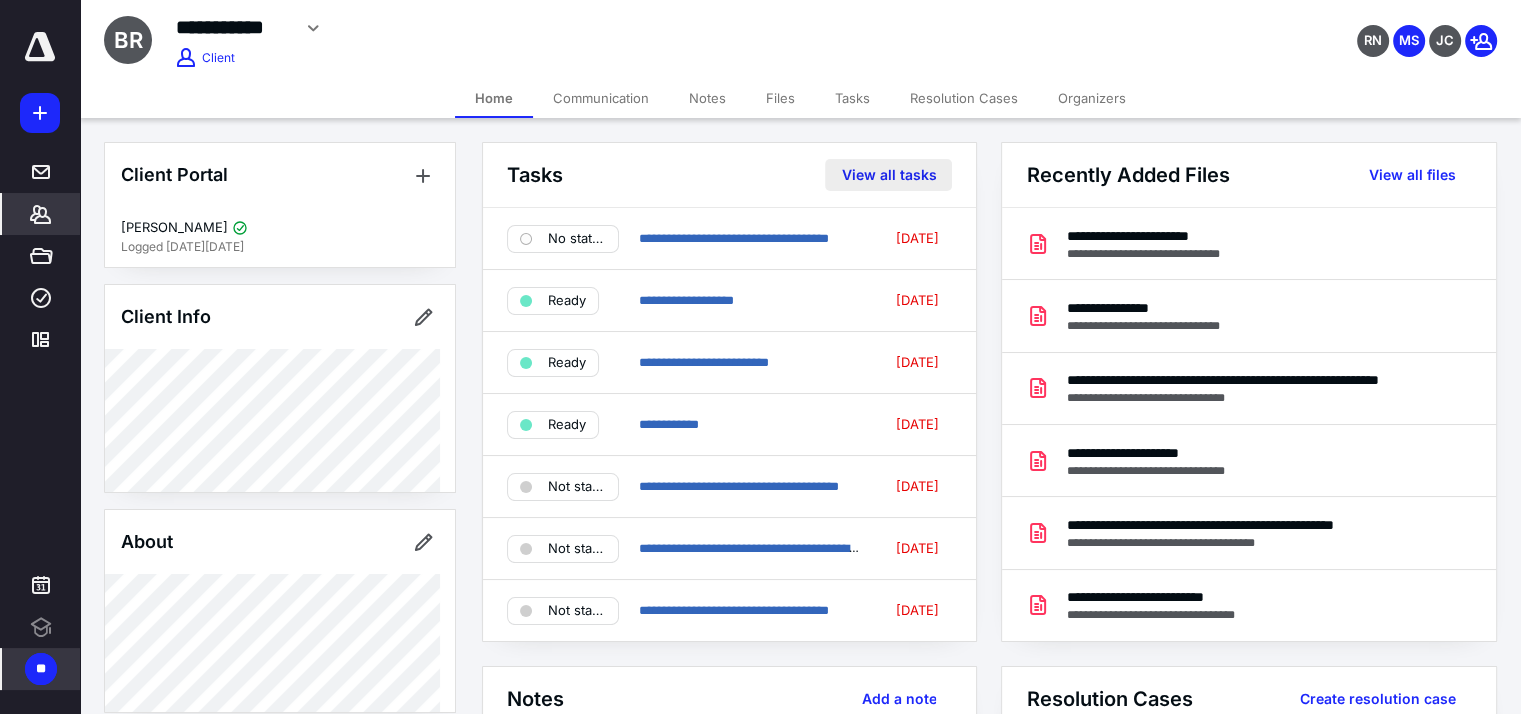 click on "Tasks View all tasks" at bounding box center (729, 175) 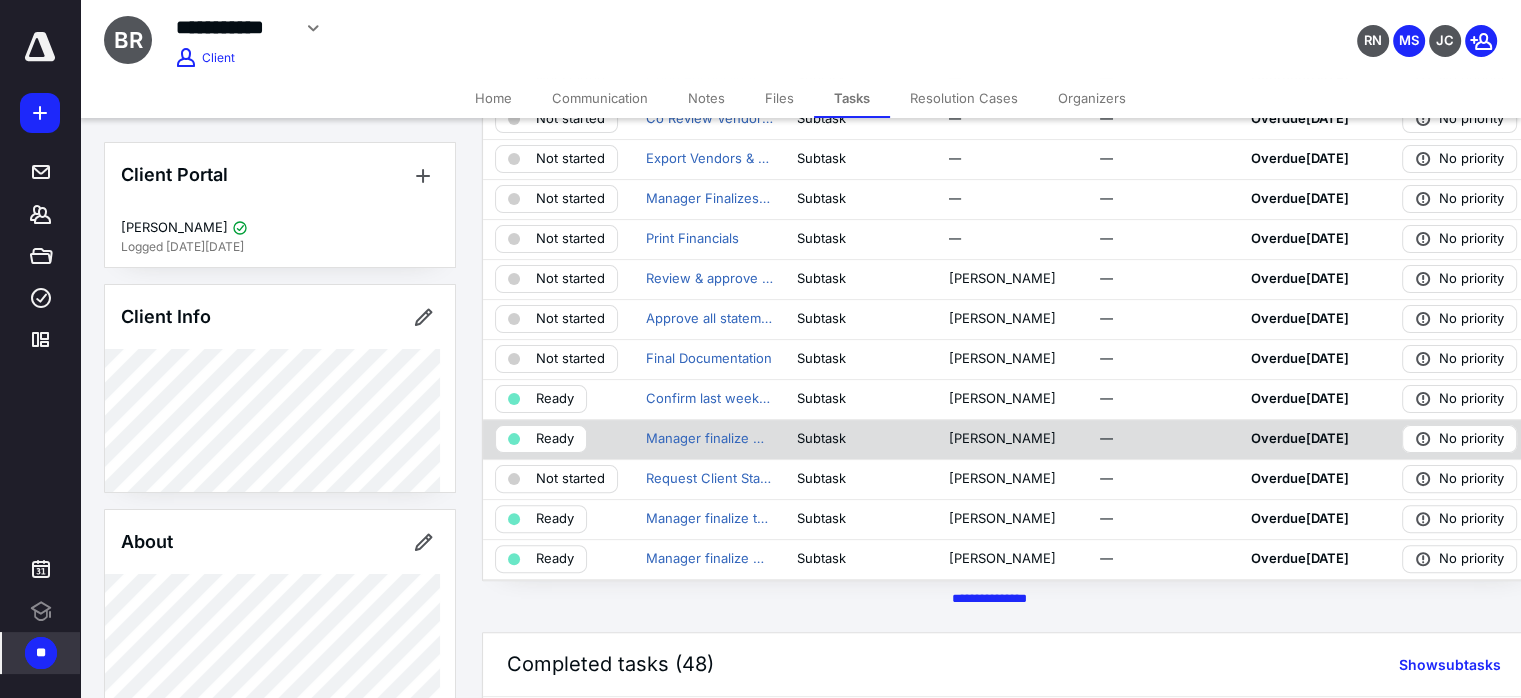 scroll, scrollTop: 500, scrollLeft: 0, axis: vertical 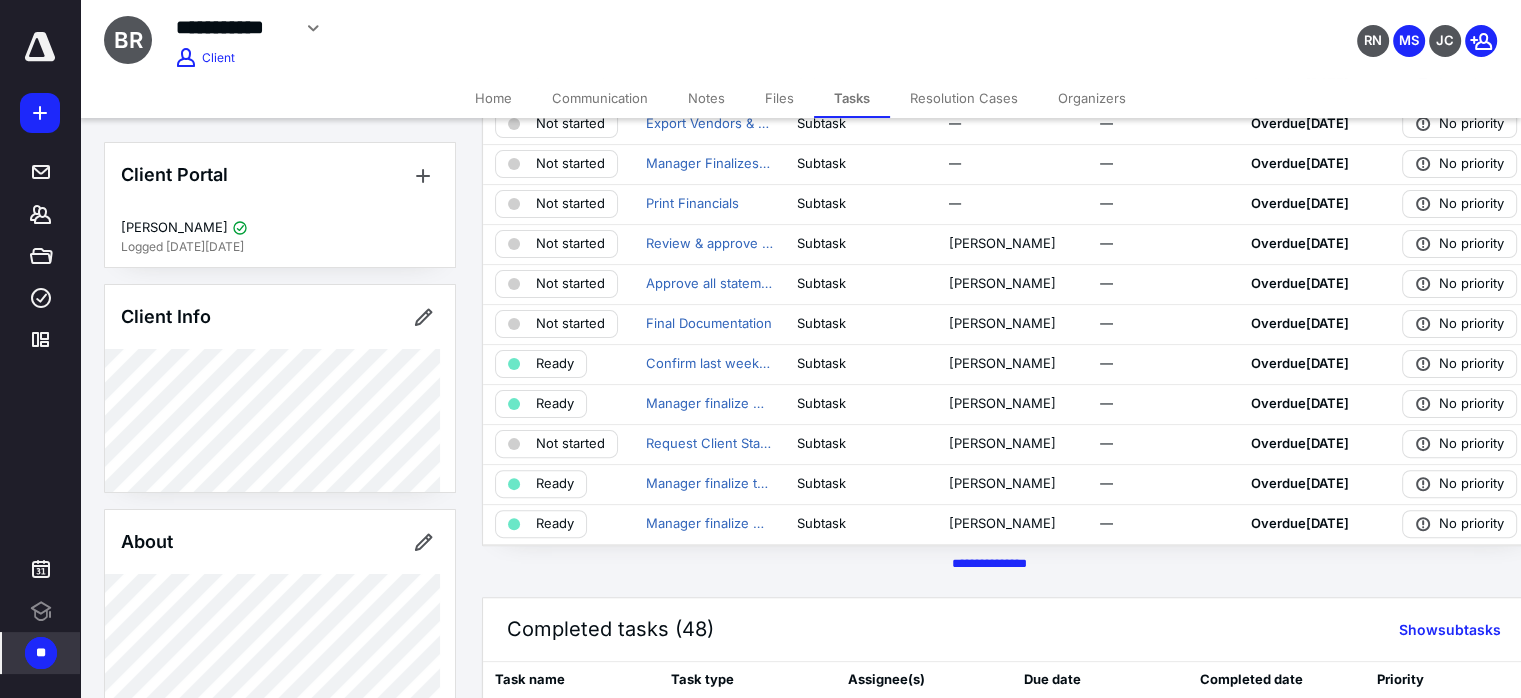 click on "********* *****" at bounding box center [989, 563] 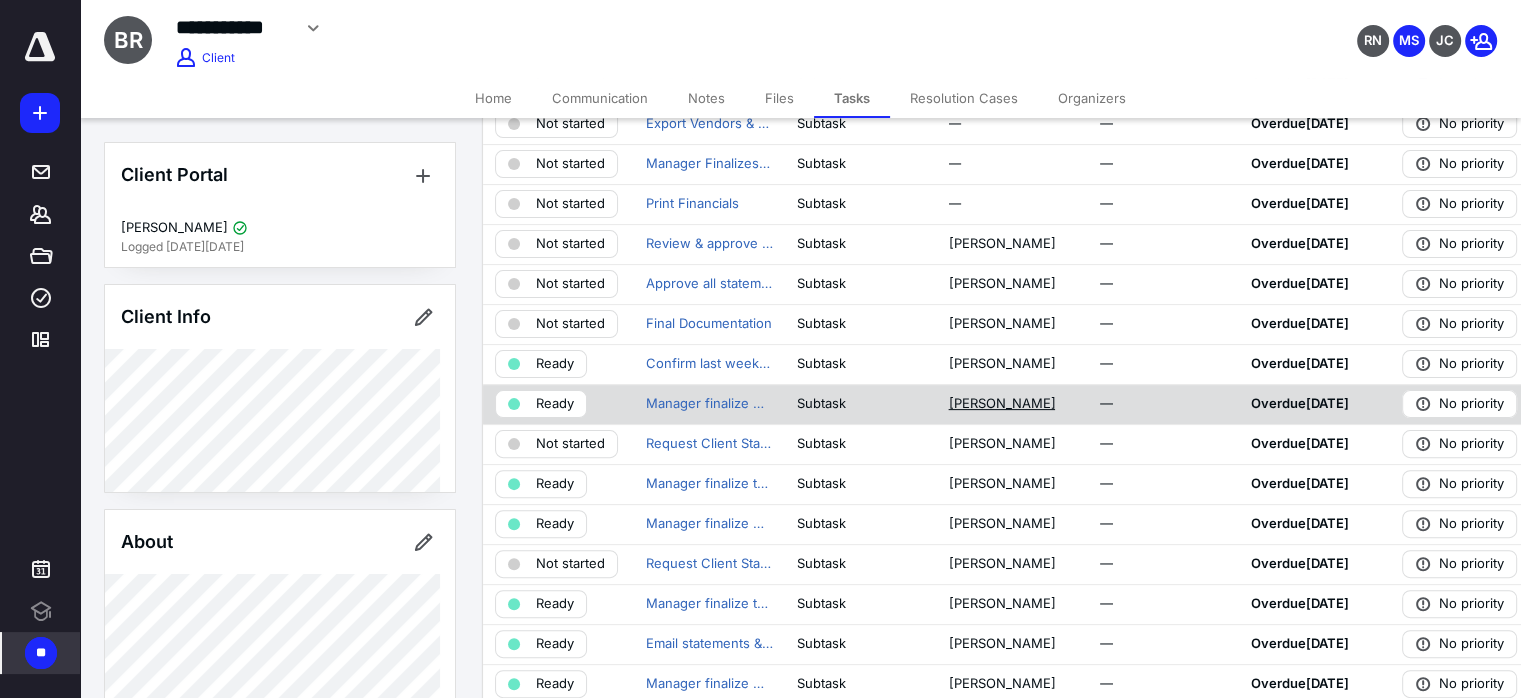 scroll, scrollTop: 600, scrollLeft: 0, axis: vertical 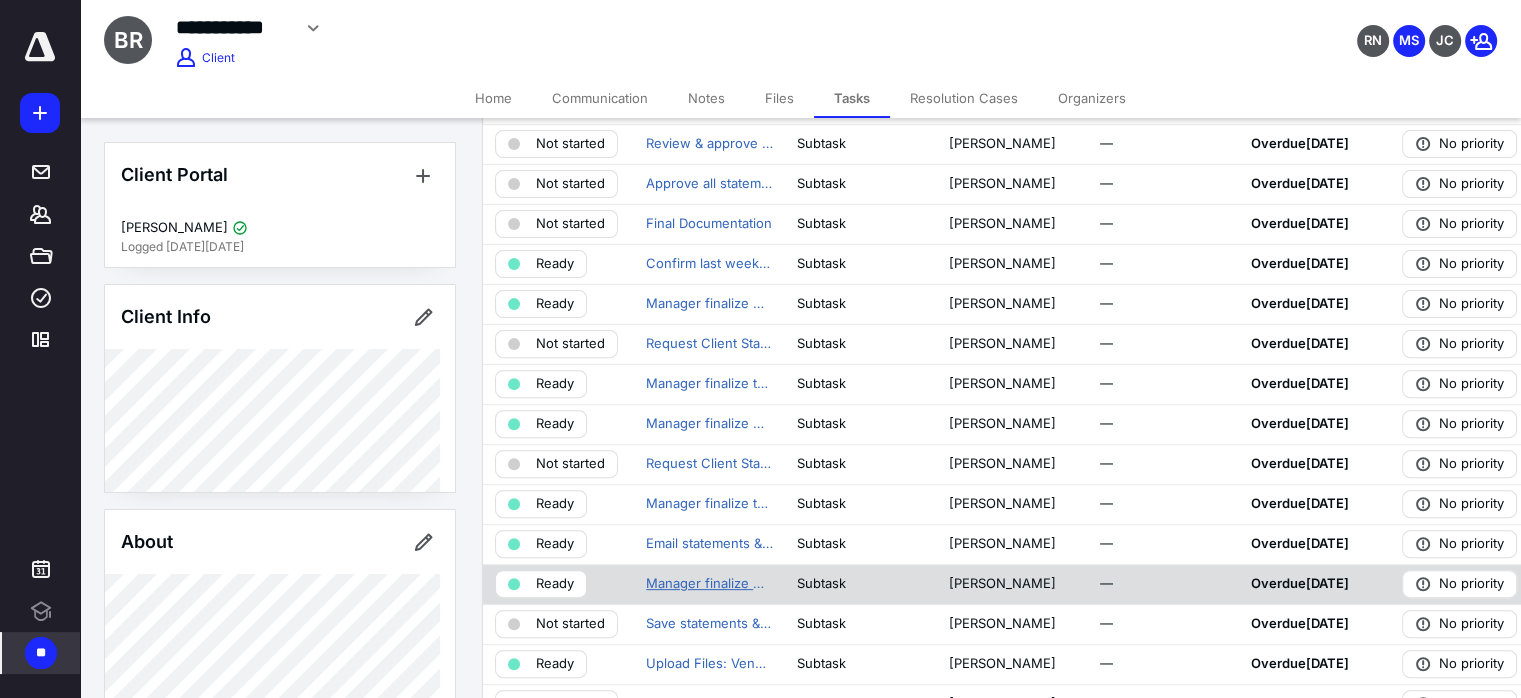 click on "Manager finalize Master files" at bounding box center [709, 584] 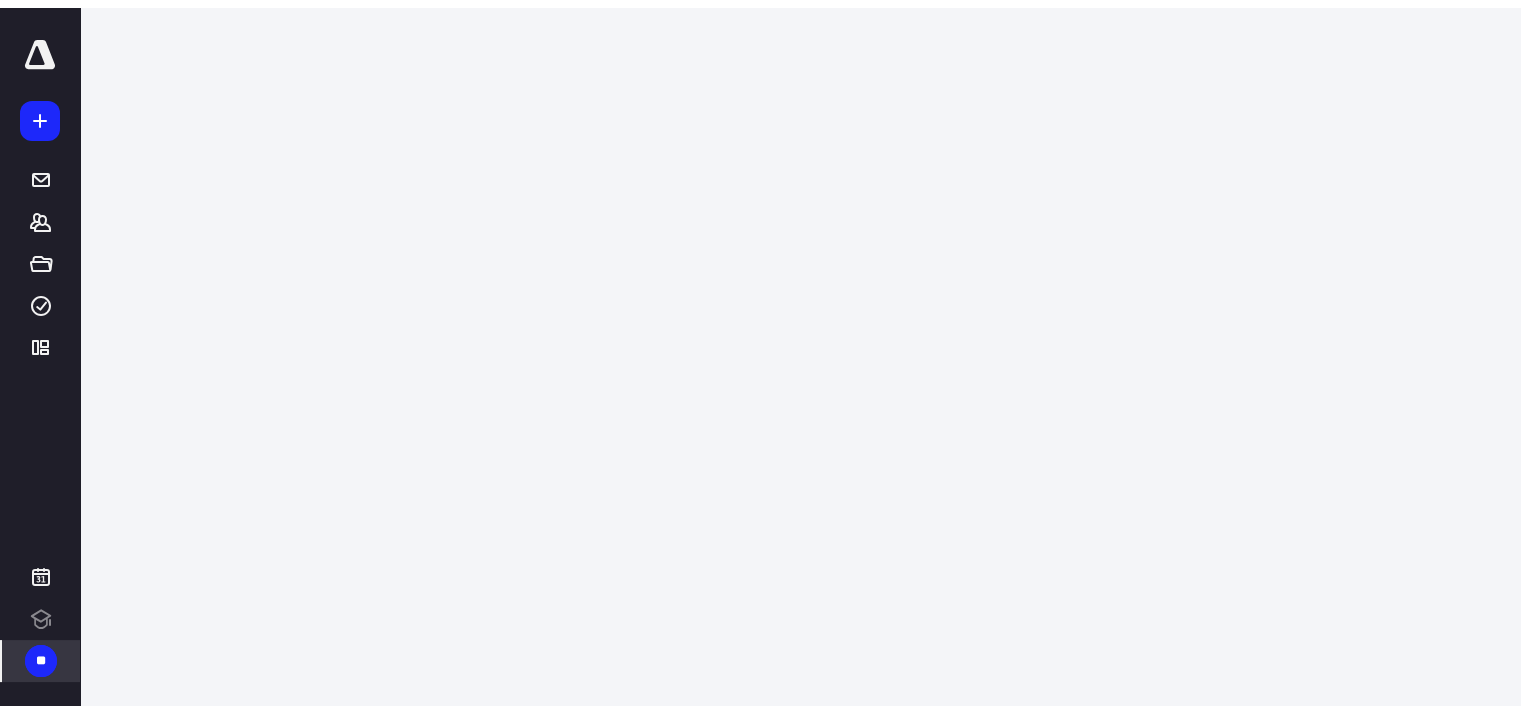 scroll, scrollTop: 0, scrollLeft: 0, axis: both 